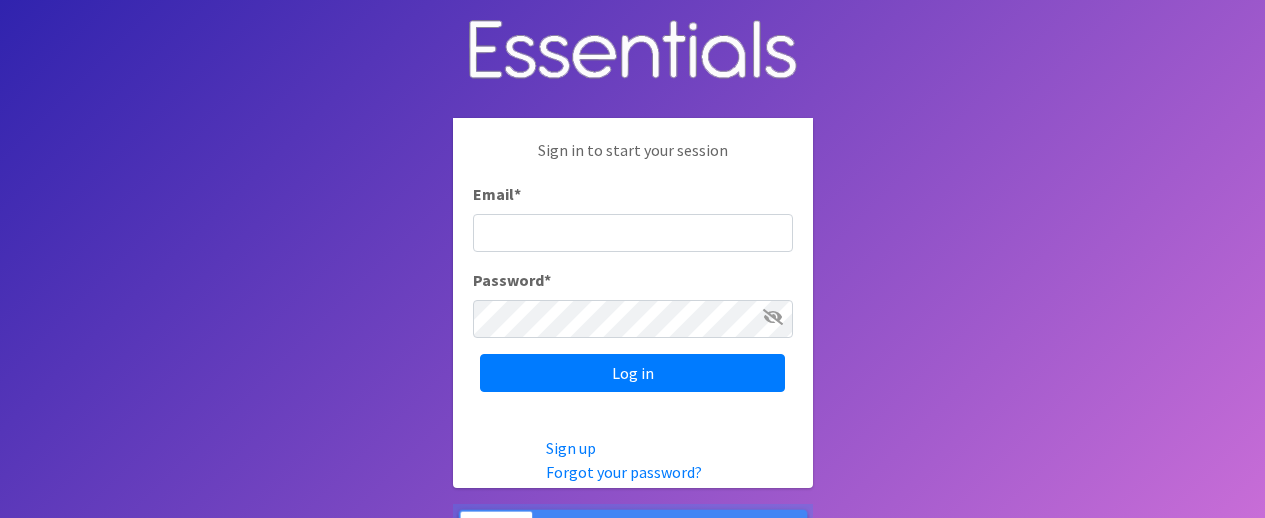scroll, scrollTop: 0, scrollLeft: 0, axis: both 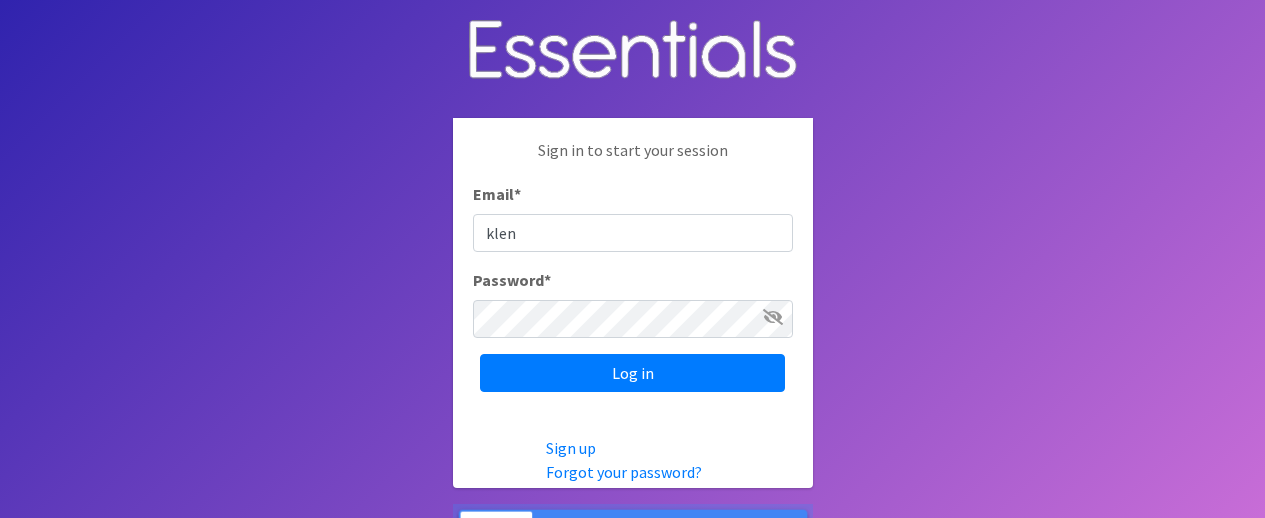 type on "[EMAIL_ADDRESS][DOMAIN_NAME]" 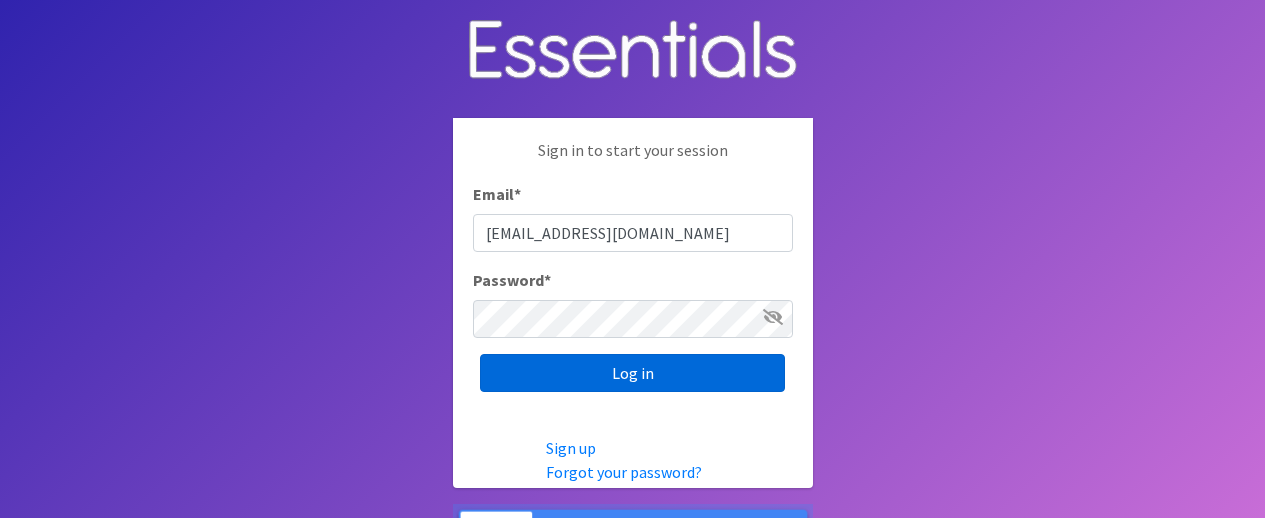 click on "Log in" at bounding box center [632, 373] 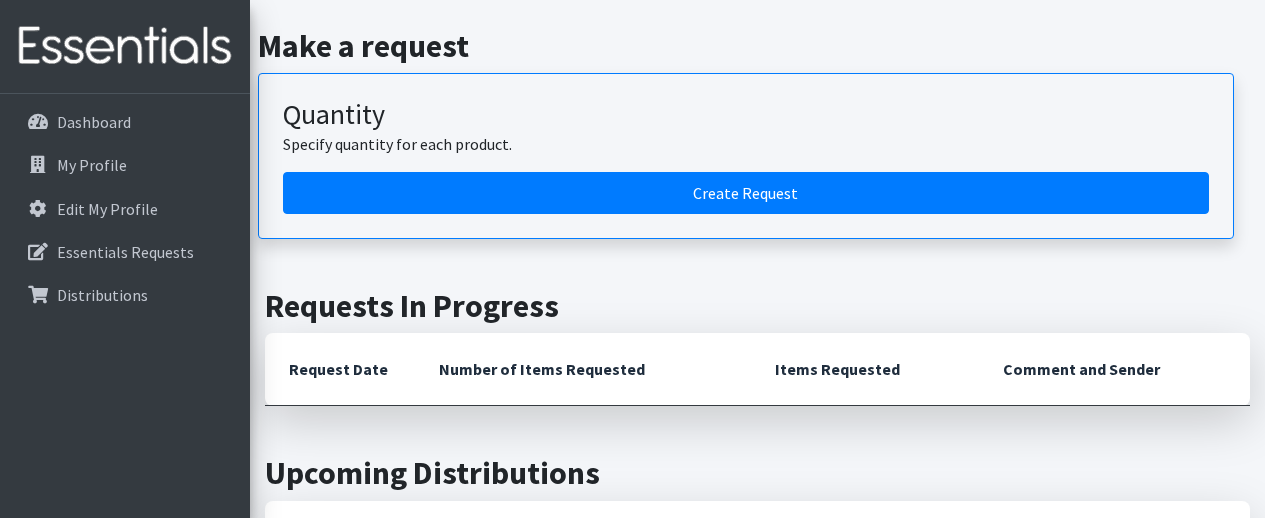 scroll, scrollTop: 499, scrollLeft: 0, axis: vertical 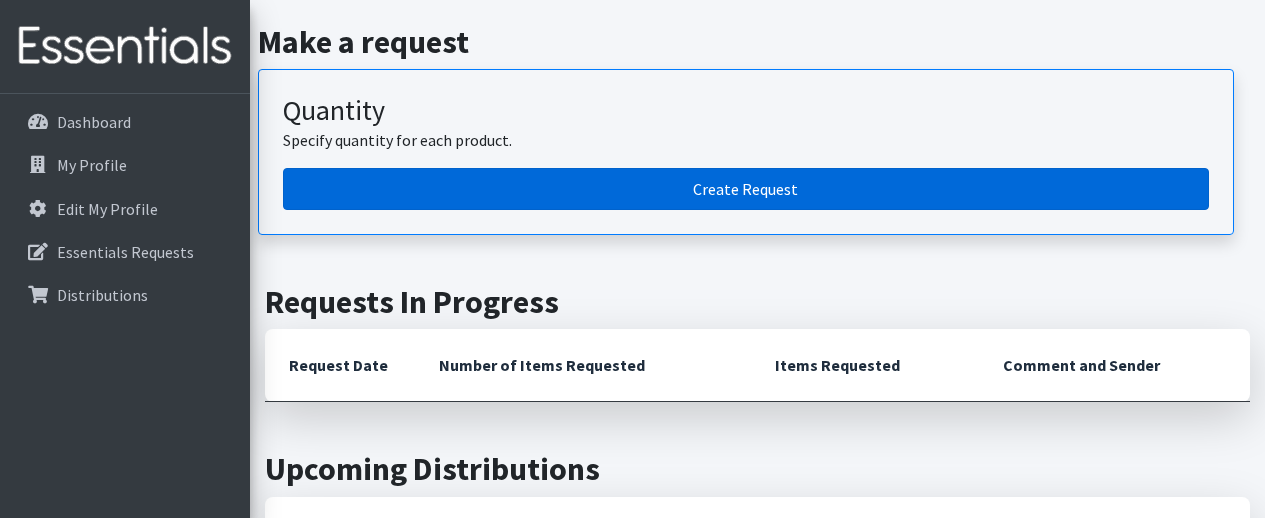 click on "Create Request" at bounding box center [746, 189] 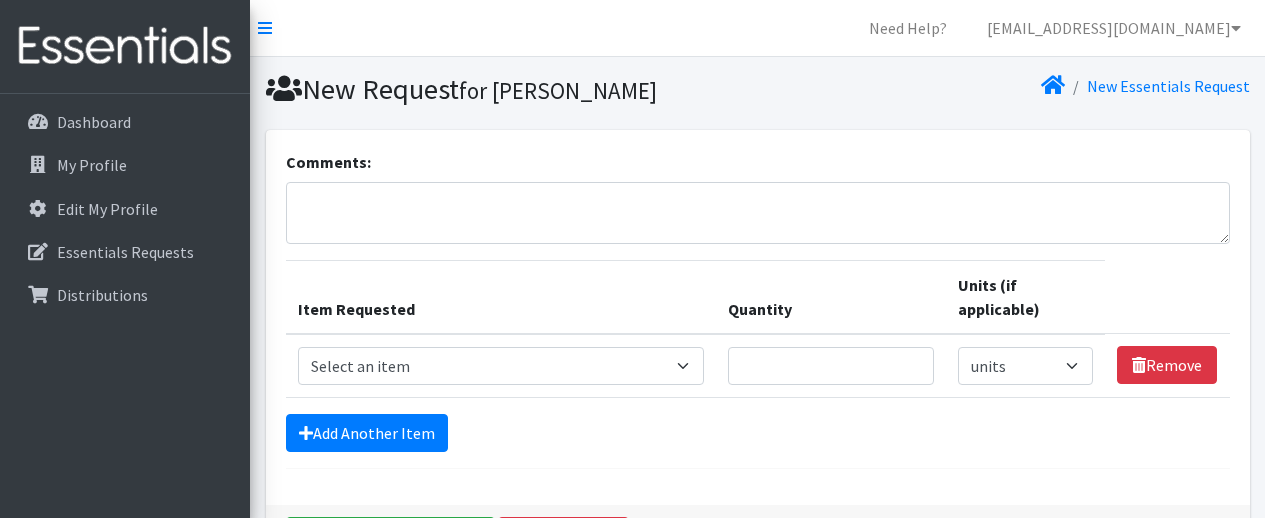 scroll, scrollTop: 0, scrollLeft: 0, axis: both 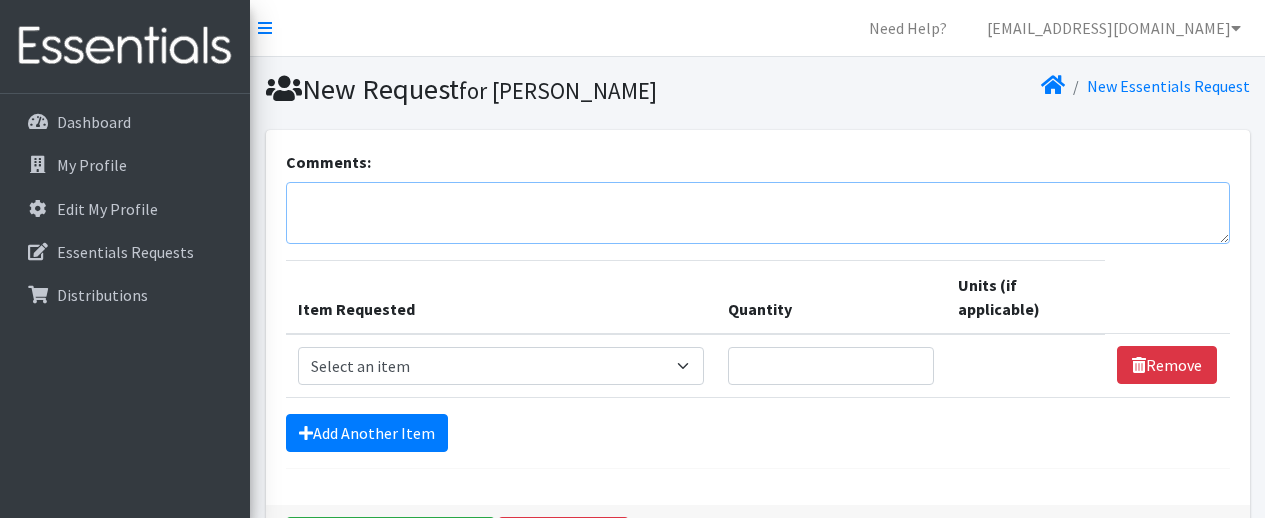 click on "Comments:" at bounding box center [758, 213] 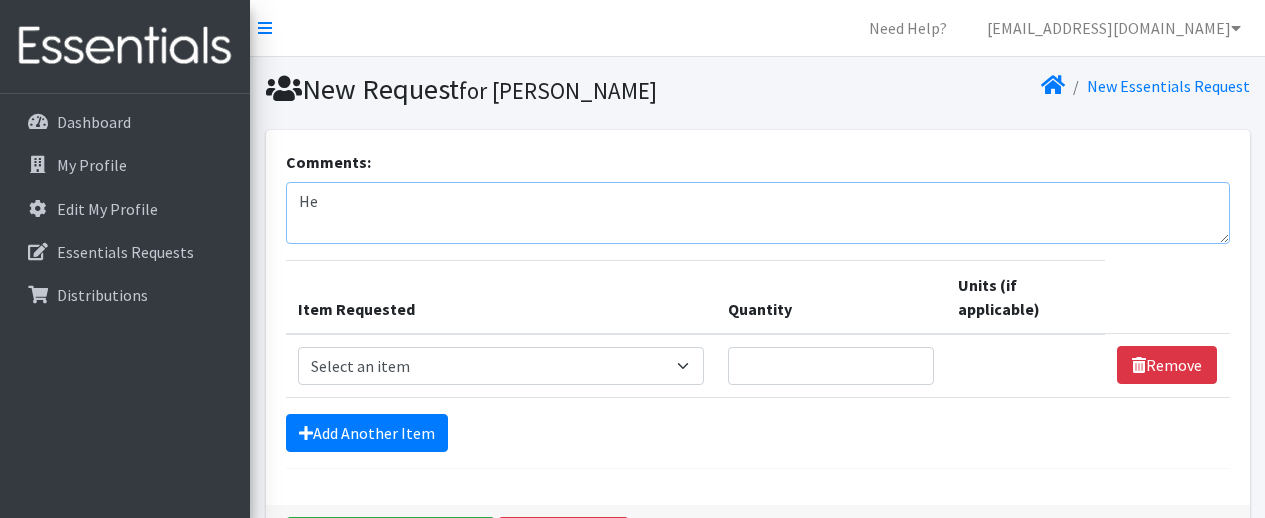 type on "H" 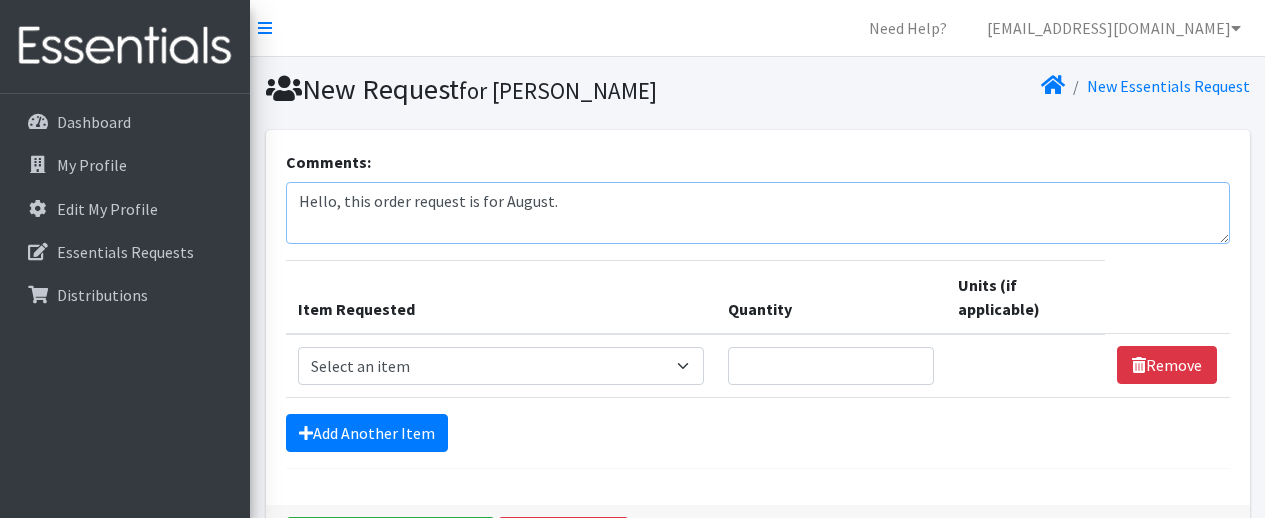 type on "Hello, this order request is for August." 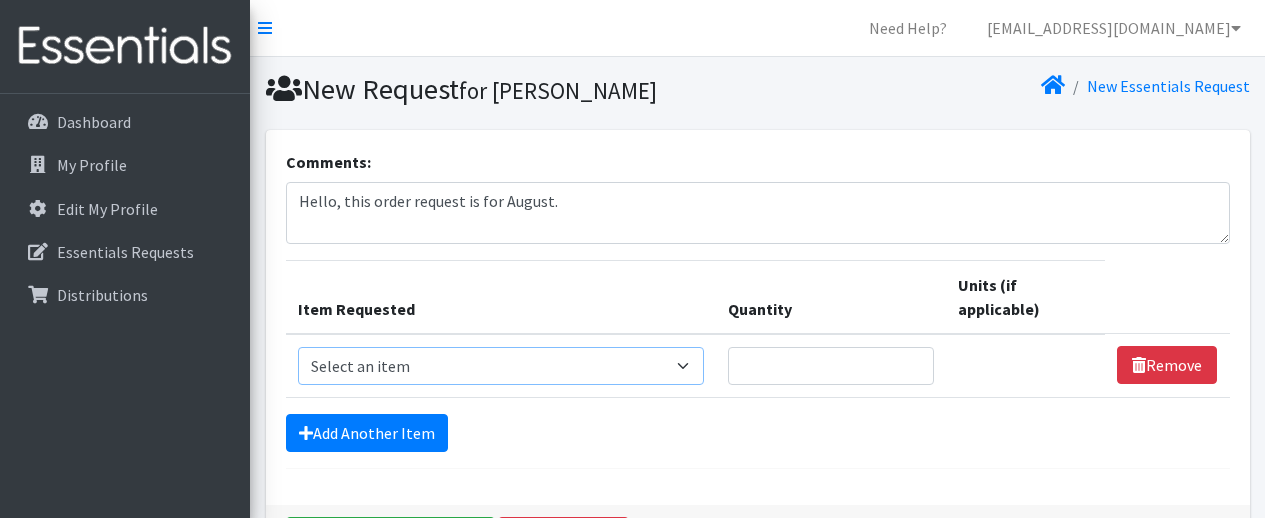 click on "Select an item
# of Children this order will serve
# of Individuals Living in Household
Activity Mat
Baby Carriers
Bath Tubs
Bed Pads
Bibs
Birthday Box - Boy
Birthday Box - Girl
Blankets/Swaddlers/Sleepsacks
Books
Bottles
Breast Pump
Bundle Me's
Car Seat - 3in1 up to 80 lbs.
Car Seat - Infant up to 22lbs. w/ handle
Clothing Boys Spring/Summer 0-6 Months
Clothing Boys Spring/Summer 12-18 Months
Clothing Boys Spring/Summer 18-24 Months
Clothing Boys Spring/Summer 2T
Clothing Boys Spring/Summer 3T
Clothing Boys Spring/Summer 4T
Clothing Boys Spring/Summer 5T
Clothing Boys Spring/Summer 6-12 Months
Clothing Boys Spring/Summer Premie/NB
Clothing Girls Fall/Winter 6-12 Months
Clothing Girls Spring/Summer 0-6 Months
Clothing Girls Spring/Summer 12-18 Months
Clothing Girls Spring/Summer 18-24 Months
Clothing Girls Spring/Summer 2T
Clothing Girls Spring/Summer 3T
Clothing Girls Spring/Summer 4T
Clothing Girls Spring/Summer 5T
Diaper Bags" at bounding box center (501, 366) 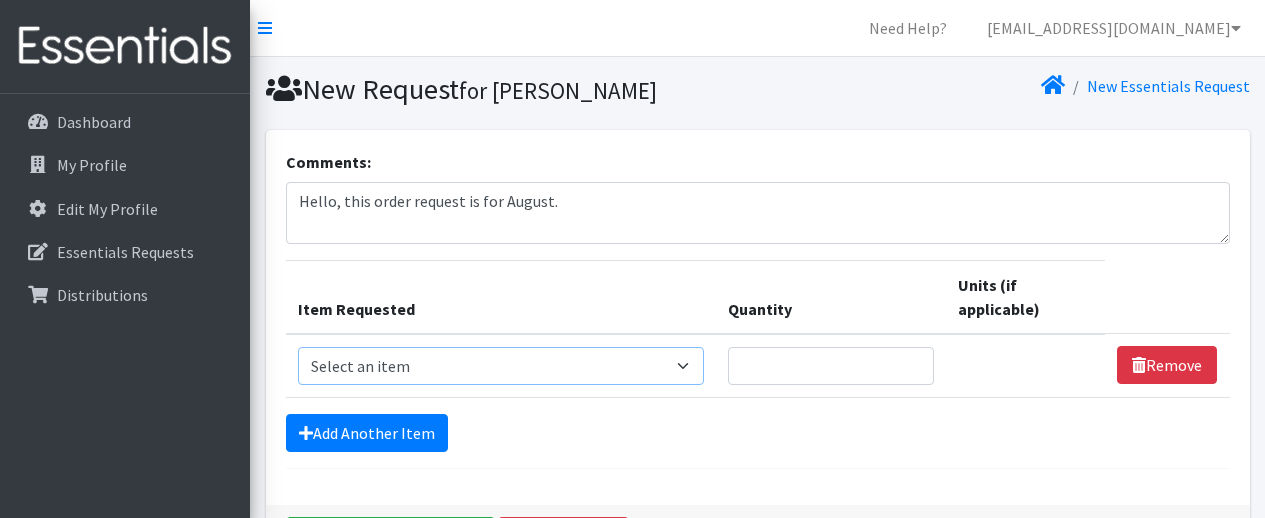 select on "13431" 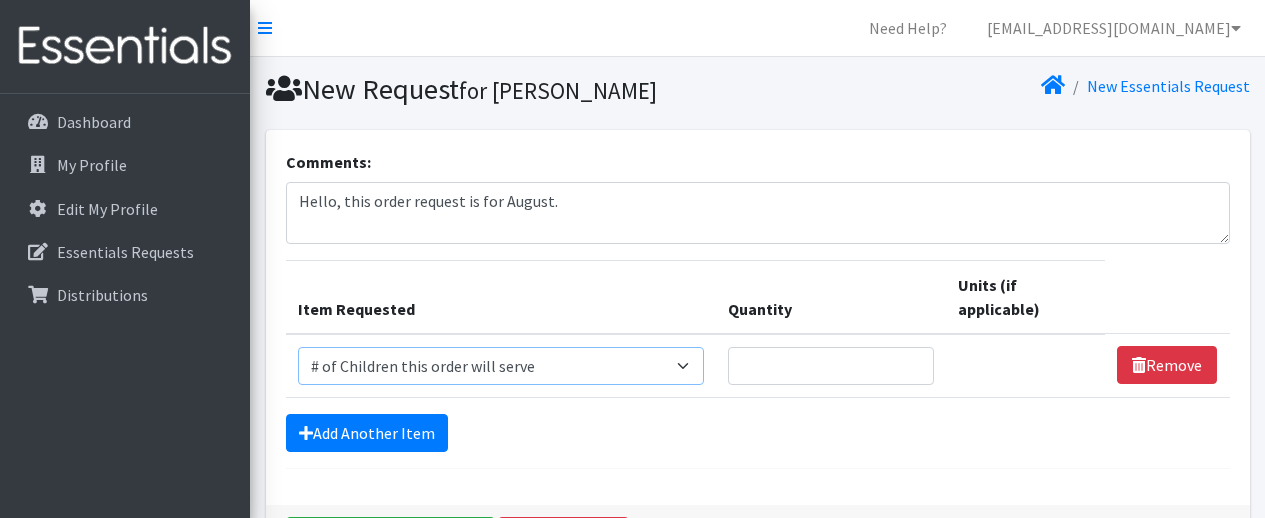 click on "Select an item
# of Children this order will serve
# of Individuals Living in Household
Activity Mat
Baby Carriers
Bath Tubs
Bed Pads
Bibs
Birthday Box - Boy
Birthday Box - Girl
Blankets/Swaddlers/Sleepsacks
Books
Bottles
Breast Pump
Bundle Me's
Car Seat - 3in1 up to 80 lbs.
Car Seat - Infant up to 22lbs. w/ handle
Clothing Boys Spring/Summer 0-6 Months
Clothing Boys Spring/Summer 12-18 Months
Clothing Boys Spring/Summer 18-24 Months
Clothing Boys Spring/Summer 2T
Clothing Boys Spring/Summer 3T
Clothing Boys Spring/Summer 4T
Clothing Boys Spring/Summer 5T
Clothing Boys Spring/Summer 6-12 Months
Clothing Boys Spring/Summer Premie/NB
Clothing Girls Fall/Winter 6-12 Months
Clothing Girls Spring/Summer 0-6 Months
Clothing Girls Spring/Summer 12-18 Months
Clothing Girls Spring/Summer 18-24 Months
Clothing Girls Spring/Summer 2T
Clothing Girls Spring/Summer 3T
Clothing Girls Spring/Summer 4T
Clothing Girls Spring/Summer 5T
Diaper Bags" at bounding box center [501, 366] 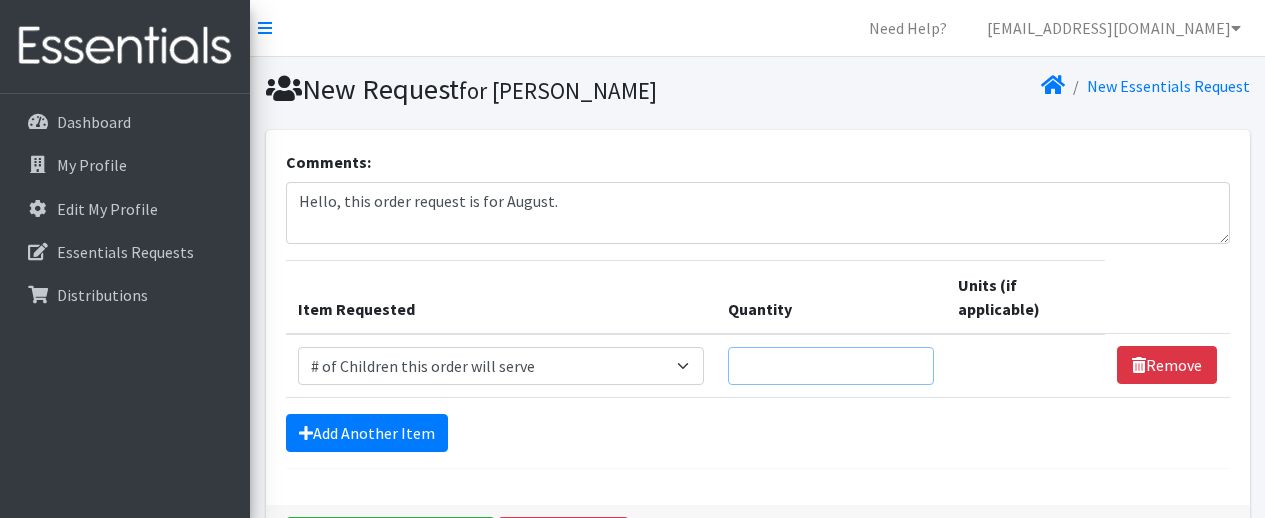 click on "Quantity" at bounding box center [831, 366] 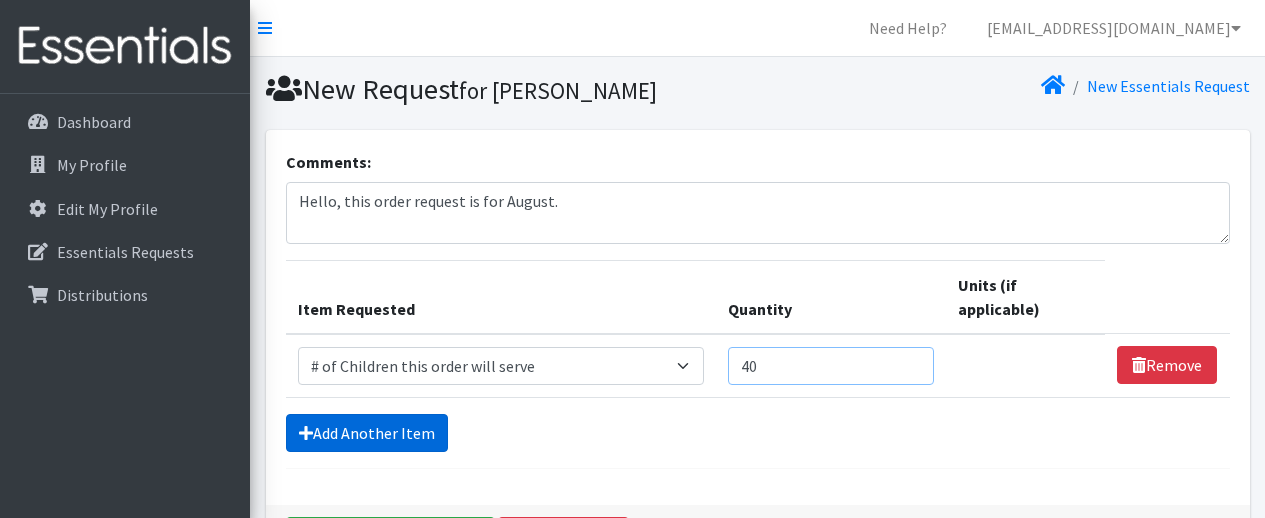 type on "40" 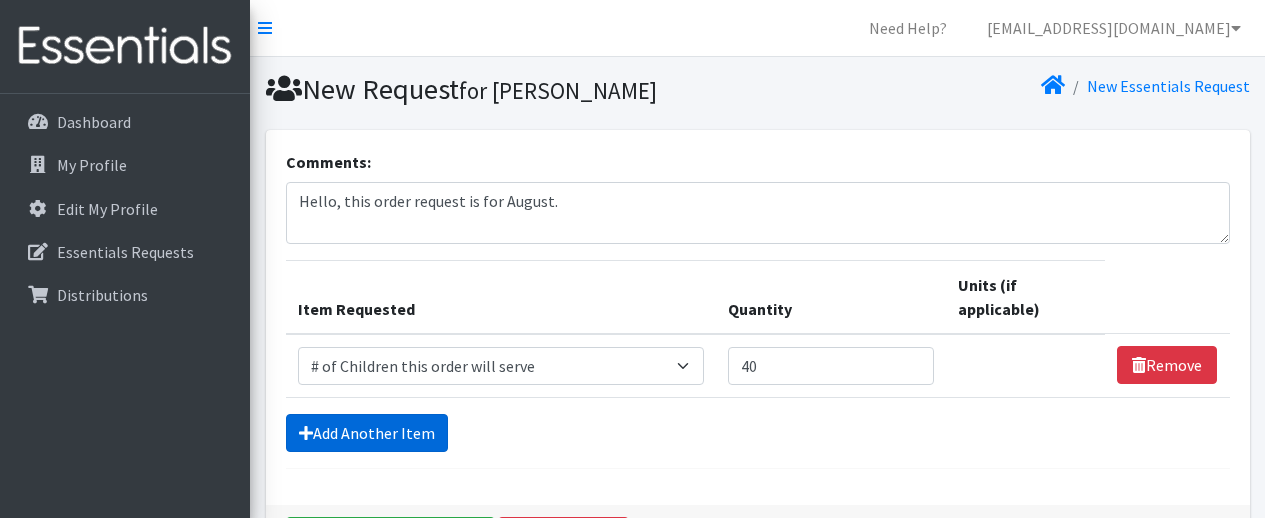 click on "Add Another Item" at bounding box center (367, 433) 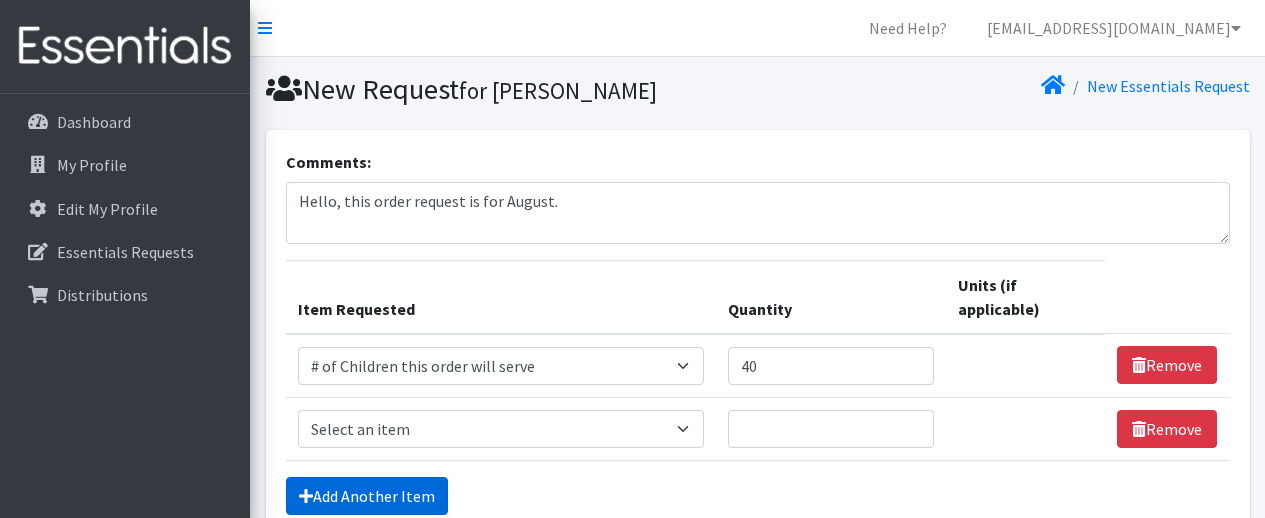 scroll, scrollTop: 202, scrollLeft: 0, axis: vertical 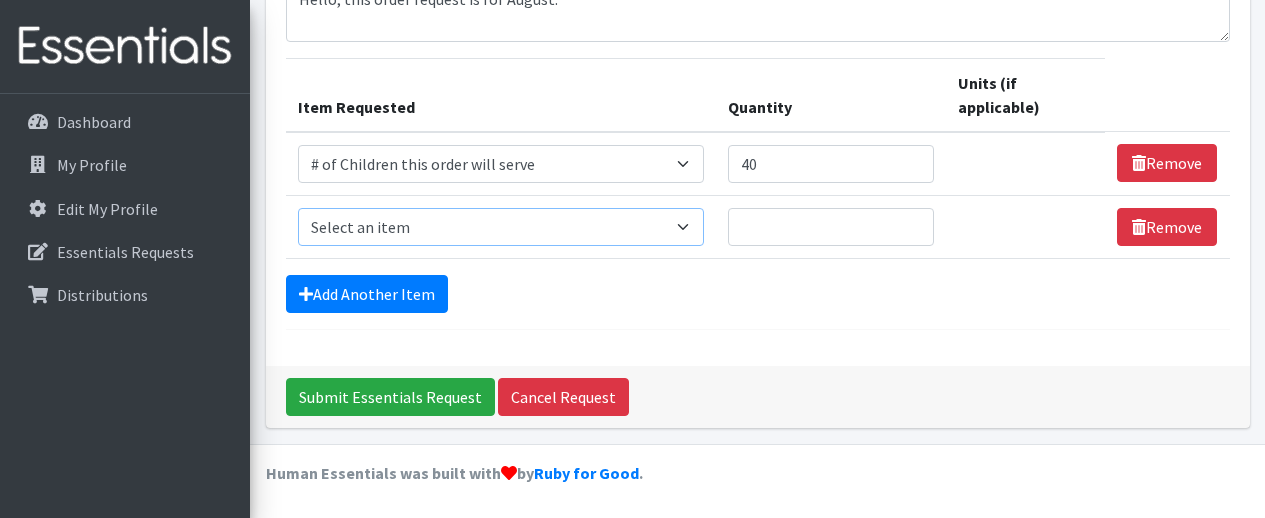 click on "Select an item
# of Children this order will serve
# of Individuals Living in Household
Activity Mat
Baby Carriers
Bath Tubs
Bed Pads
Bibs
Birthday Box - Boy
Birthday Box - Girl
Blankets/Swaddlers/Sleepsacks
Books
Bottles
Breast Pump
Bundle Me's
Car Seat - 3in1 up to 80 lbs.
Car Seat - Infant up to 22lbs. w/ handle
Clothing Boys Spring/Summer 0-6 Months
Clothing Boys Spring/Summer 12-18 Months
Clothing Boys Spring/Summer 18-24 Months
Clothing Boys Spring/Summer 2T
Clothing Boys Spring/Summer 3T
Clothing Boys Spring/Summer 4T
Clothing Boys Spring/Summer 5T
Clothing Boys Spring/Summer 6-12 Months
Clothing Boys Spring/Summer Premie/NB
Clothing Girls Fall/Winter 6-12 Months
Clothing Girls Spring/Summer 0-6 Months
Clothing Girls Spring/Summer 12-18 Months
Clothing Girls Spring/Summer 18-24 Months
Clothing Girls Spring/Summer 2T
Clothing Girls Spring/Summer 3T
Clothing Girls Spring/Summer 4T
Clothing Girls Spring/Summer 5T
Diaper Bags" at bounding box center (501, 227) 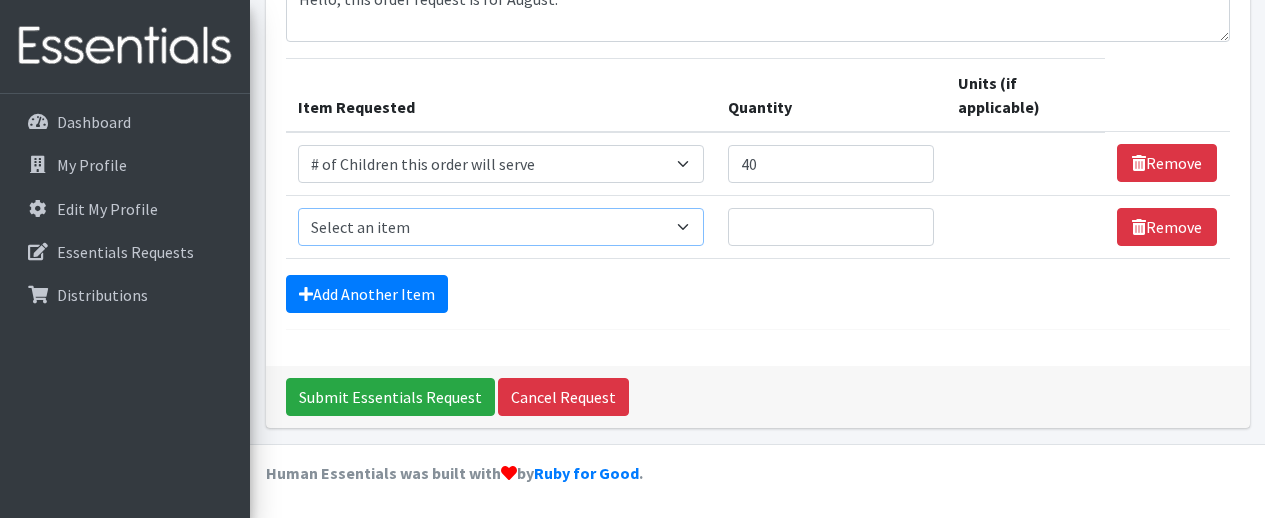 select on "6076" 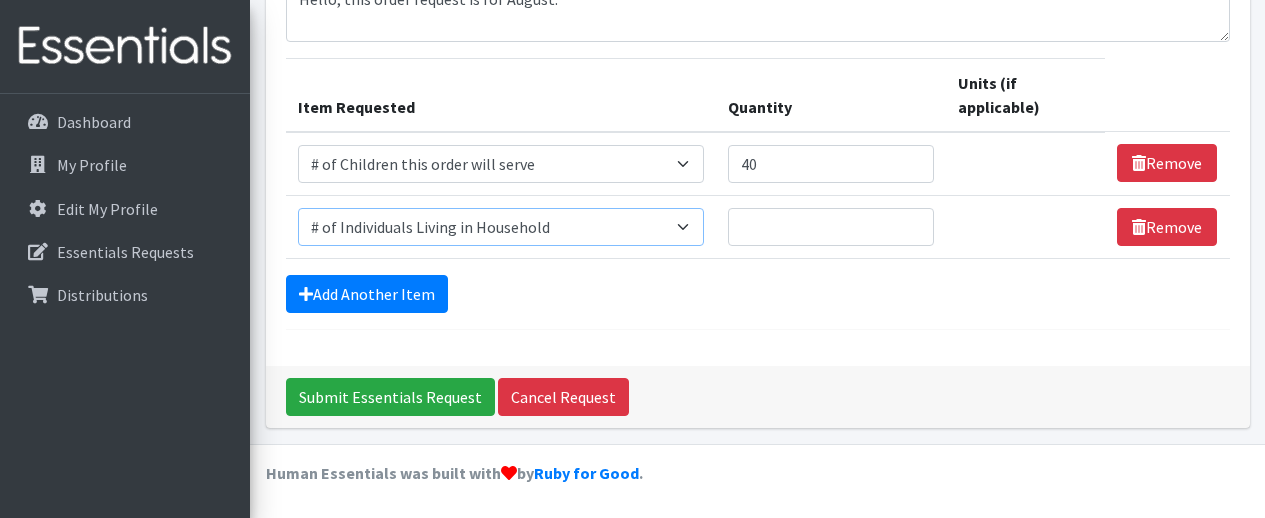 click on "Select an item
# of Children this order will serve
# of Individuals Living in Household
Activity Mat
Baby Carriers
Bath Tubs
Bed Pads
Bibs
Birthday Box - Boy
Birthday Box - Girl
Blankets/Swaddlers/Sleepsacks
Books
Bottles
Breast Pump
Bundle Me's
Car Seat - 3in1 up to 80 lbs.
Car Seat - Infant up to 22lbs. w/ handle
Clothing Boys Spring/Summer 0-6 Months
Clothing Boys Spring/Summer 12-18 Months
Clothing Boys Spring/Summer 18-24 Months
Clothing Boys Spring/Summer 2T
Clothing Boys Spring/Summer 3T
Clothing Boys Spring/Summer 4T
Clothing Boys Spring/Summer 5T
Clothing Boys Spring/Summer 6-12 Months
Clothing Boys Spring/Summer Premie/NB
Clothing Girls Fall/Winter 6-12 Months
Clothing Girls Spring/Summer 0-6 Months
Clothing Girls Spring/Summer 12-18 Months
Clothing Girls Spring/Summer 18-24 Months
Clothing Girls Spring/Summer 2T
Clothing Girls Spring/Summer 3T
Clothing Girls Spring/Summer 4T
Clothing Girls Spring/Summer 5T
Diaper Bags" at bounding box center [501, 227] 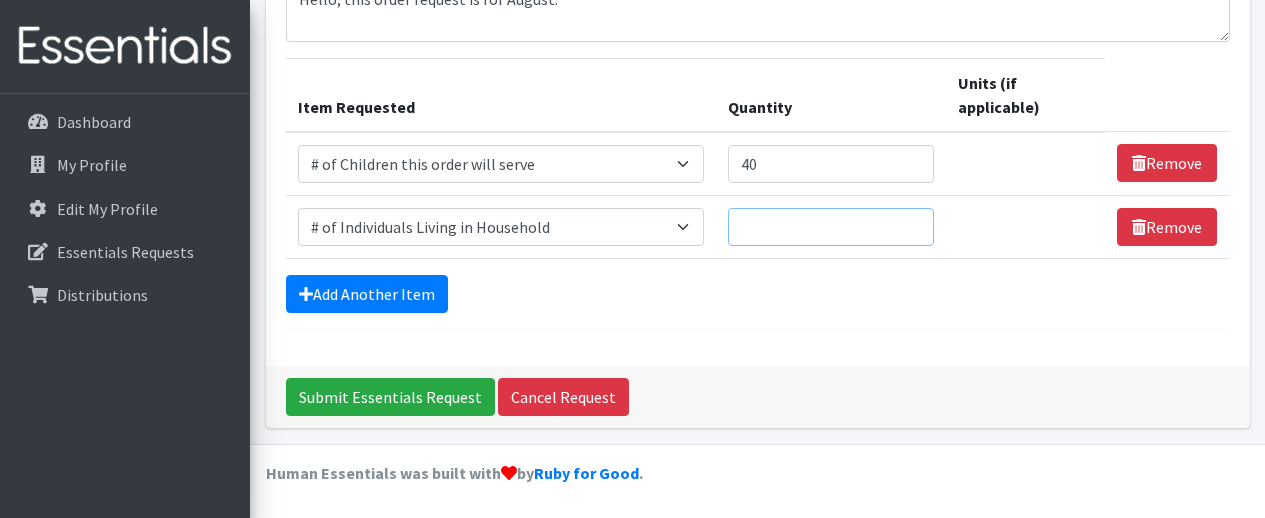 click on "Quantity" at bounding box center (831, 227) 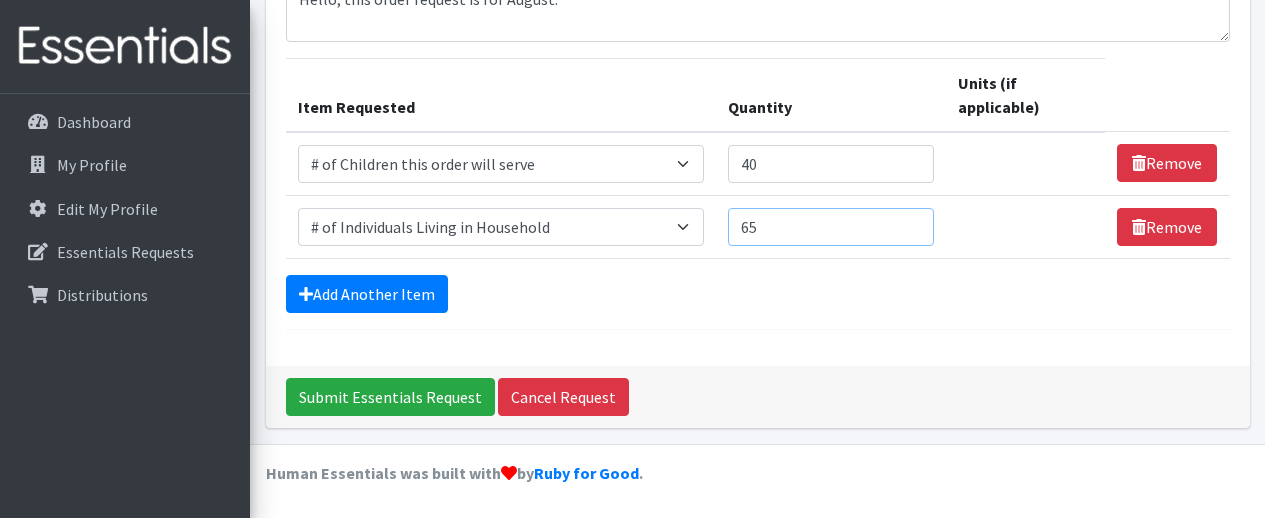 type on "65" 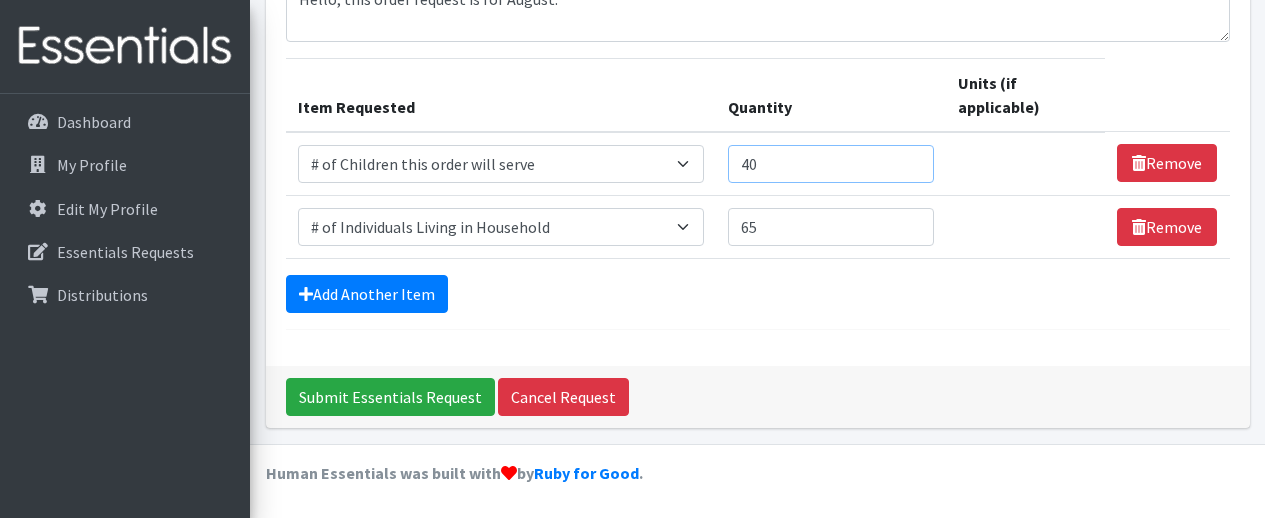 click on "40" at bounding box center (831, 164) 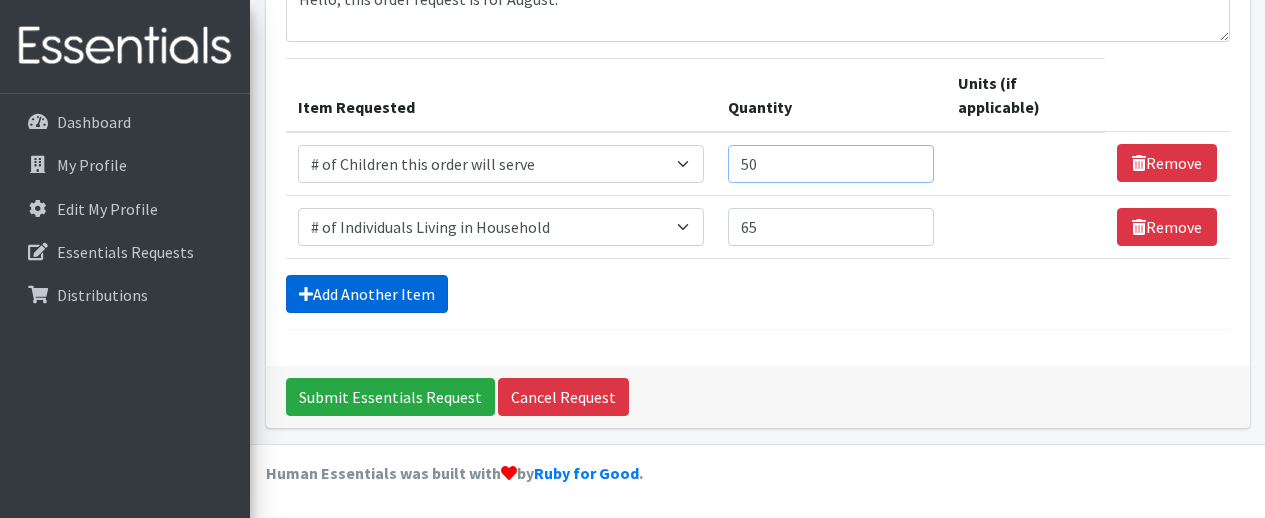 type on "50" 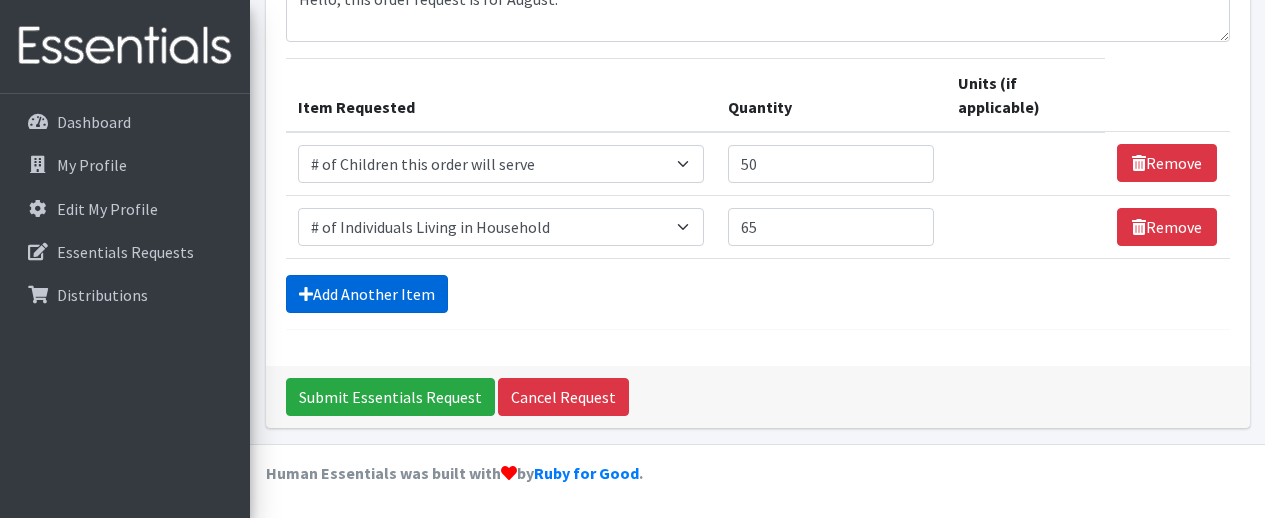 click on "Add Another Item" at bounding box center [367, 294] 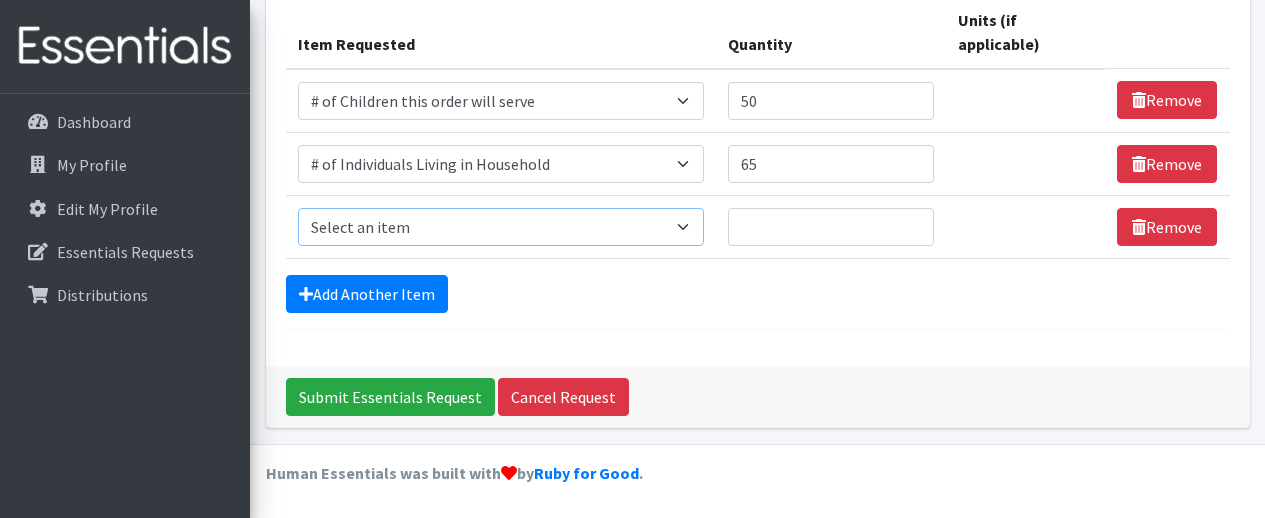click on "Select an item
# of Children this order will serve
# of Individuals Living in Household
Activity Mat
Baby Carriers
Bath Tubs
Bed Pads
Bibs
Birthday Box - Boy
Birthday Box - Girl
Blankets/Swaddlers/Sleepsacks
Books
Bottles
Breast Pump
Bundle Me's
Car Seat - 3in1 up to 80 lbs.
Car Seat - Infant up to 22lbs. w/ handle
Clothing Boys Spring/Summer 0-6 Months
Clothing Boys Spring/Summer 12-18 Months
Clothing Boys Spring/Summer 18-24 Months
Clothing Boys Spring/Summer 2T
Clothing Boys Spring/Summer 3T
Clothing Boys Spring/Summer 4T
Clothing Boys Spring/Summer 5T
Clothing Boys Spring/Summer 6-12 Months
Clothing Boys Spring/Summer Premie/NB
Clothing Girls Fall/Winter 6-12 Months
Clothing Girls Spring/Summer 0-6 Months
Clothing Girls Spring/Summer 12-18 Months
Clothing Girls Spring/Summer 18-24 Months
Clothing Girls Spring/Summer 2T
Clothing Girls Spring/Summer 3T
Clothing Girls Spring/Summer 4T
Clothing Girls Spring/Summer 5T
Diaper Bags" at bounding box center [501, 227] 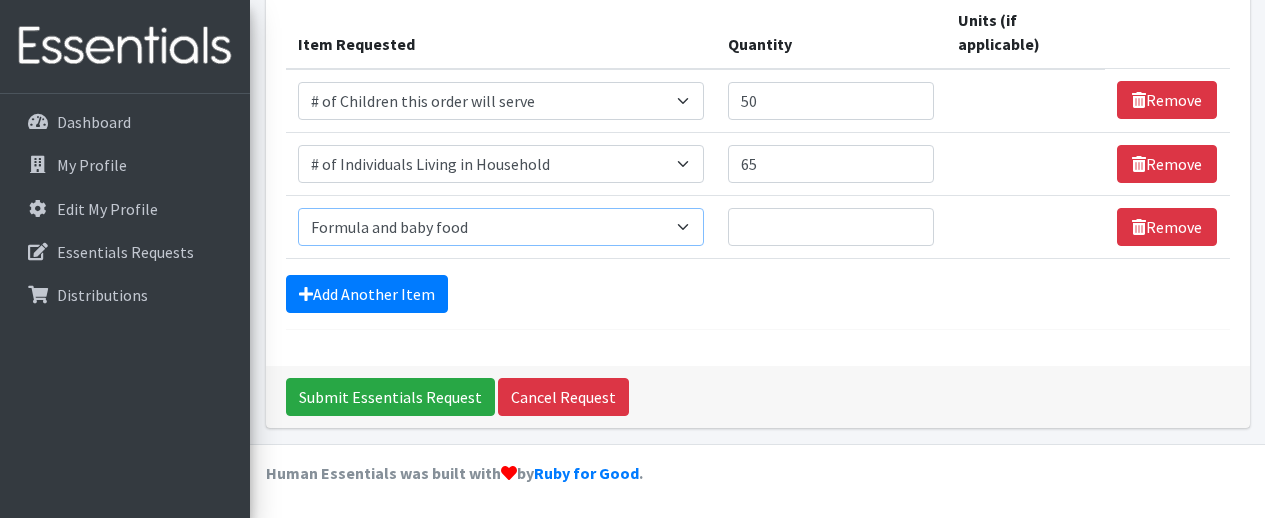 click on "Select an item
# of Children this order will serve
# of Individuals Living in Household
Activity Mat
Baby Carriers
Bath Tubs
Bed Pads
Bibs
Birthday Box - Boy
Birthday Box - Girl
Blankets/Swaddlers/Sleepsacks
Books
Bottles
Breast Pump
Bundle Me's
Car Seat - 3in1 up to 80 lbs.
Car Seat - Infant up to 22lbs. w/ handle
Clothing Boys Spring/Summer 0-6 Months
Clothing Boys Spring/Summer 12-18 Months
Clothing Boys Spring/Summer 18-24 Months
Clothing Boys Spring/Summer 2T
Clothing Boys Spring/Summer 3T
Clothing Boys Spring/Summer 4T
Clothing Boys Spring/Summer 5T
Clothing Boys Spring/Summer 6-12 Months
Clothing Boys Spring/Summer Premie/NB
Clothing Girls Fall/Winter 6-12 Months
Clothing Girls Spring/Summer 0-6 Months
Clothing Girls Spring/Summer 12-18 Months
Clothing Girls Spring/Summer 18-24 Months
Clothing Girls Spring/Summer 2T
Clothing Girls Spring/Summer 3T
Clothing Girls Spring/Summer 4T
Clothing Girls Spring/Summer 5T
Diaper Bags" at bounding box center (501, 227) 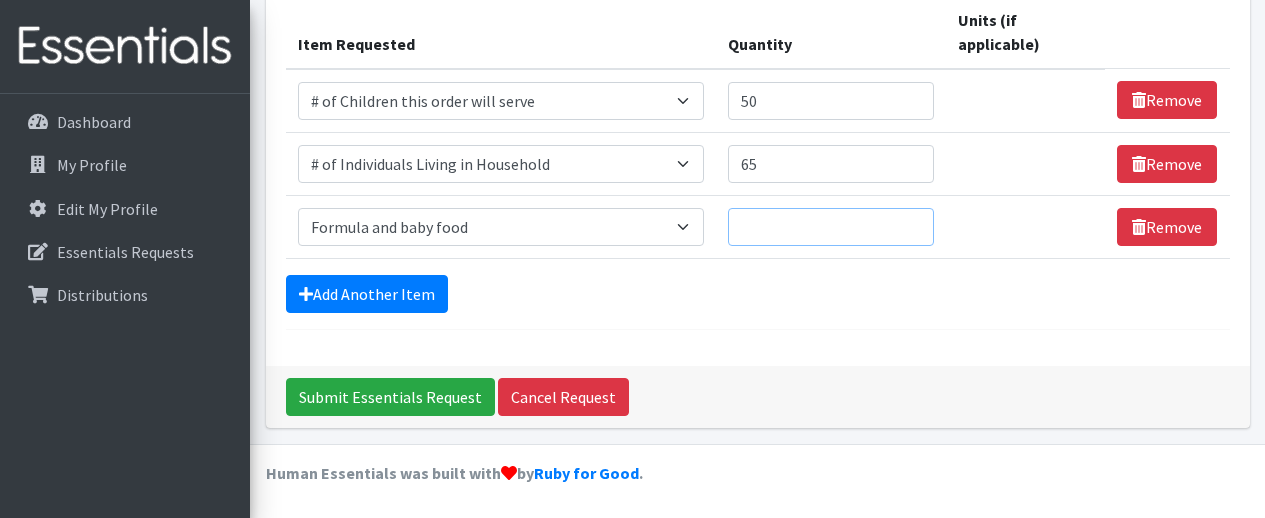 click on "Quantity" at bounding box center [831, 227] 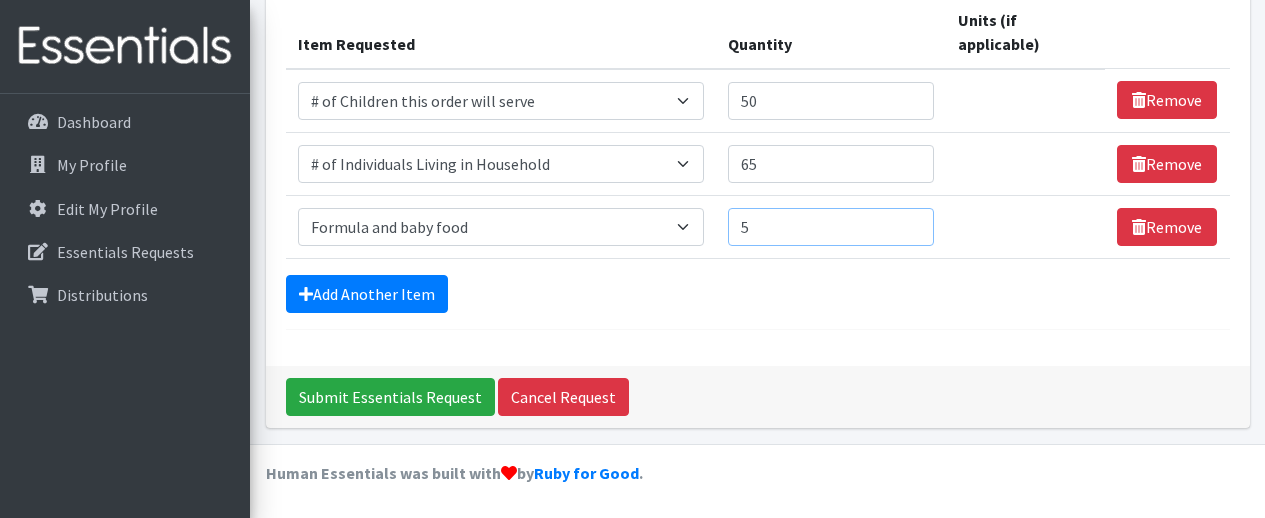 scroll, scrollTop: 0, scrollLeft: 0, axis: both 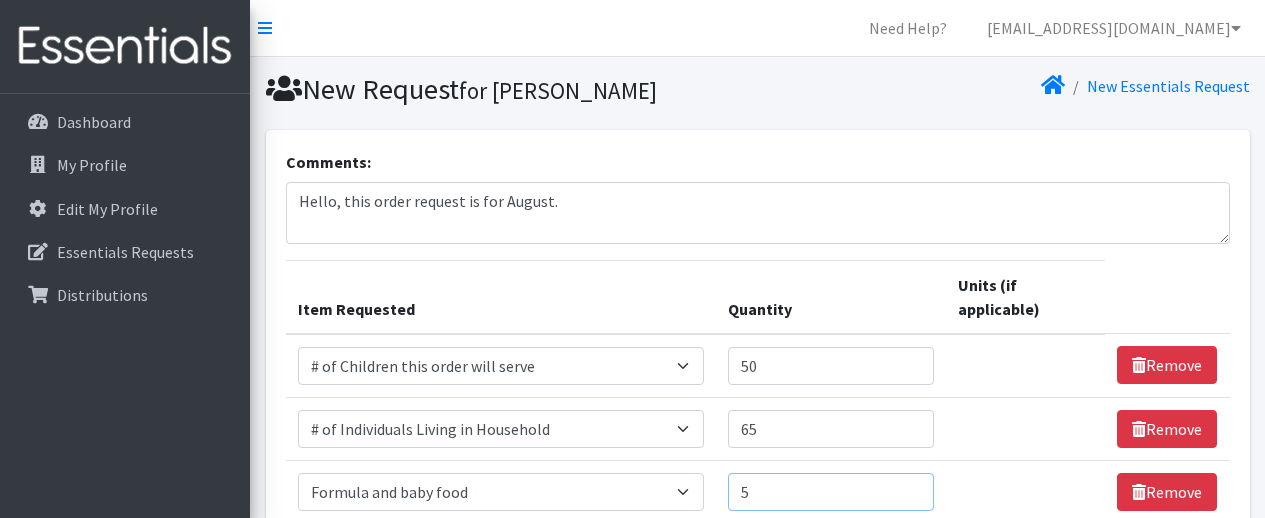 type on "5" 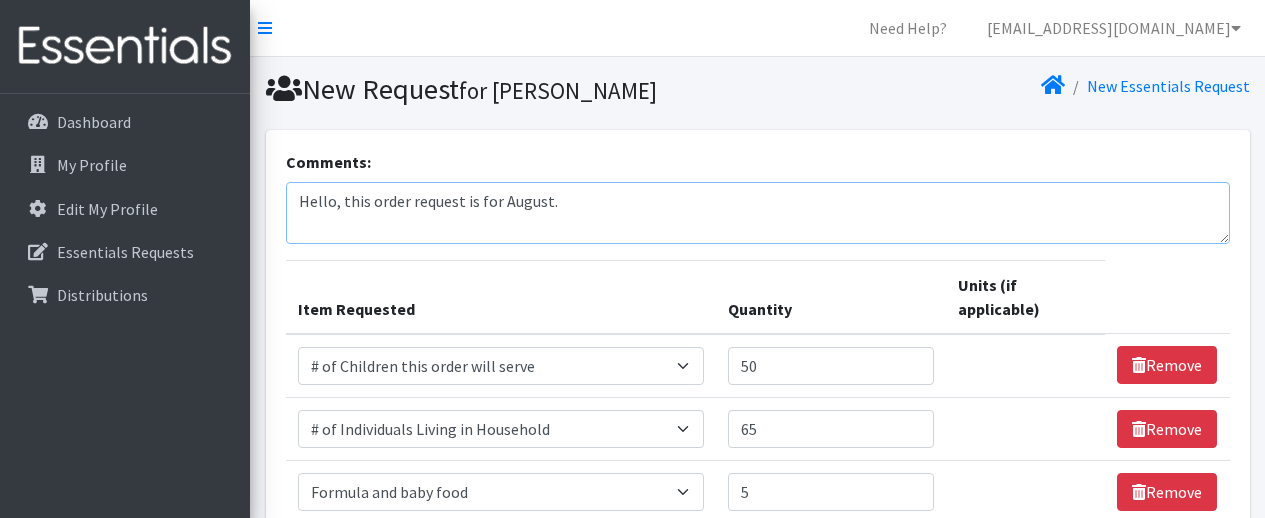 click on "Hello, this order request is for August." at bounding box center (758, 213) 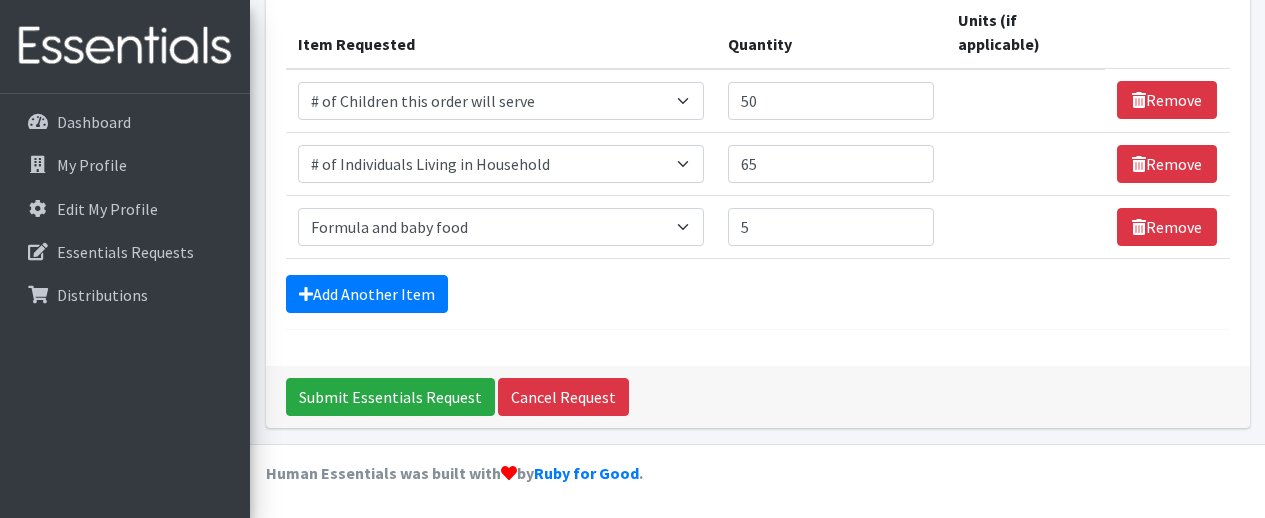 scroll, scrollTop: 0, scrollLeft: 0, axis: both 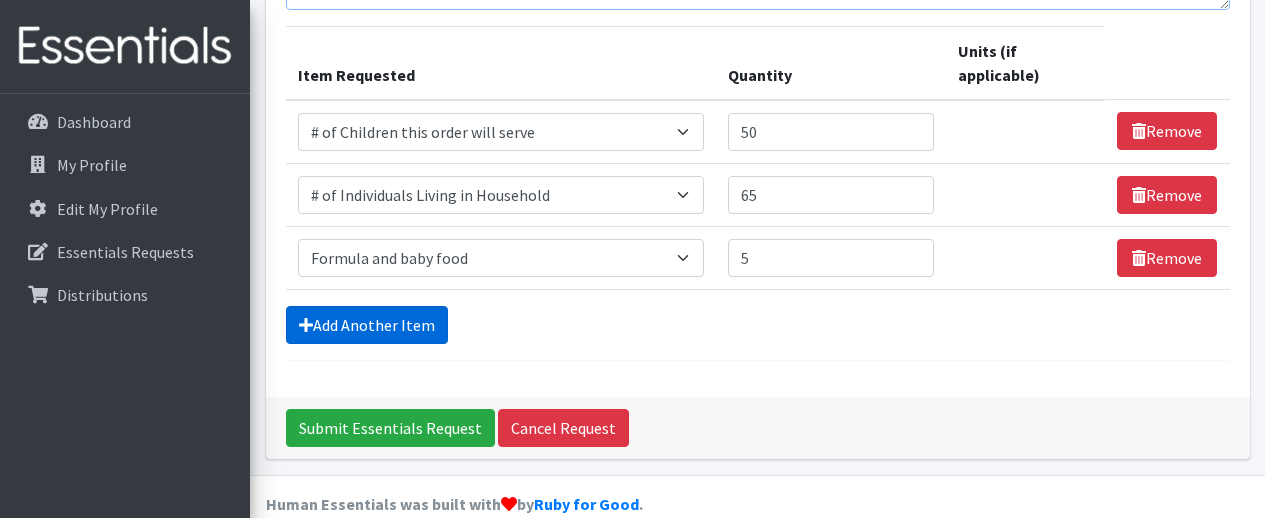 type on "Hello, this order request is for August.
Formula- If available, can I get 5 cans of Similac Alimentum?" 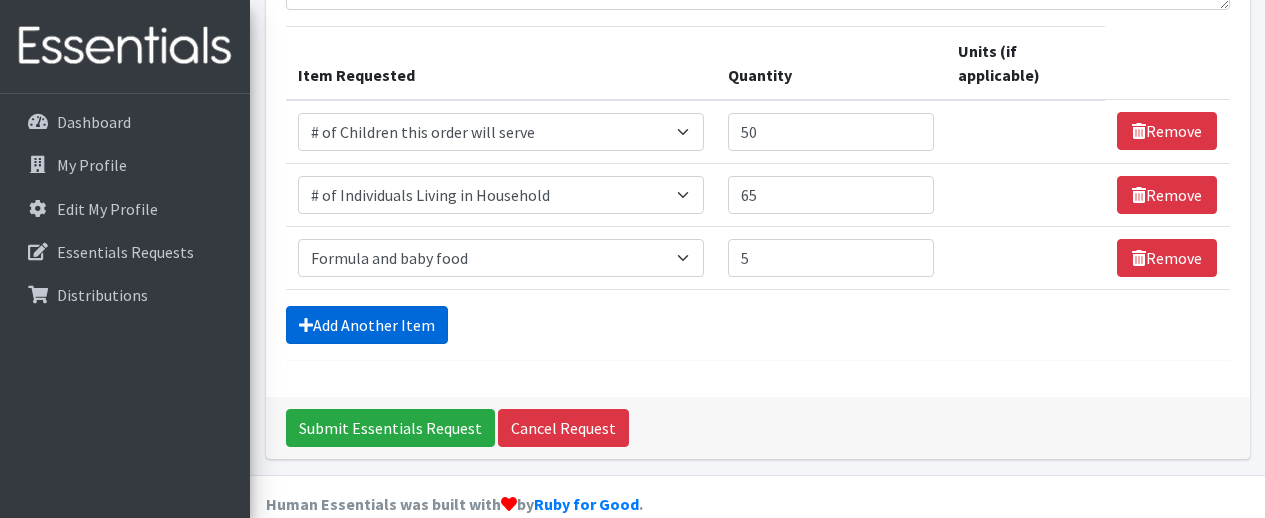 click on "Add Another Item" at bounding box center [367, 325] 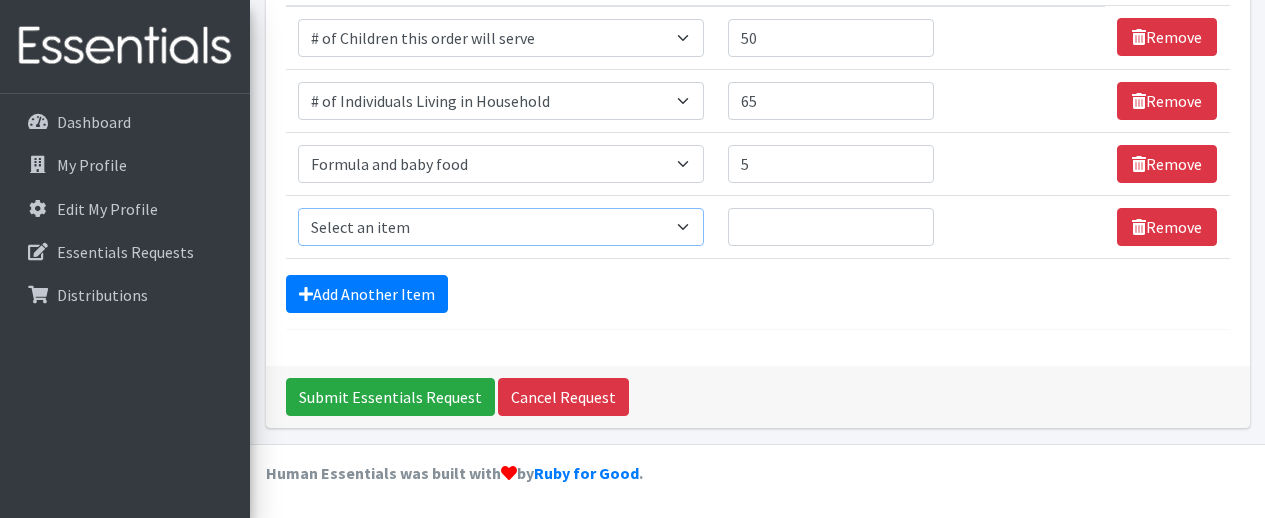 click on "Select an item
# of Children this order will serve
# of Individuals Living in Household
Activity Mat
Baby Carriers
Bath Tubs
Bed Pads
Bibs
Birthday Box - Boy
Birthday Box - Girl
Blankets/Swaddlers/Sleepsacks
Books
Bottles
Breast Pump
Bundle Me's
Car Seat - 3in1 up to 80 lbs.
Car Seat - Infant up to 22lbs. w/ handle
Clothing Boys Spring/Summer 0-6 Months
Clothing Boys Spring/Summer 12-18 Months
Clothing Boys Spring/Summer 18-24 Months
Clothing Boys Spring/Summer 2T
Clothing Boys Spring/Summer 3T
Clothing Boys Spring/Summer 4T
Clothing Boys Spring/Summer 5T
Clothing Boys Spring/Summer 6-12 Months
Clothing Boys Spring/Summer Premie/NB
Clothing Girls Fall/Winter 6-12 Months
Clothing Girls Spring/Summer 0-6 Months
Clothing Girls Spring/Summer 12-18 Months
Clothing Girls Spring/Summer 18-24 Months
Clothing Girls Spring/Summer 2T
Clothing Girls Spring/Summer 3T
Clothing Girls Spring/Summer 4T
Clothing Girls Spring/Summer 5T
Diaper Bags" at bounding box center (501, 227) 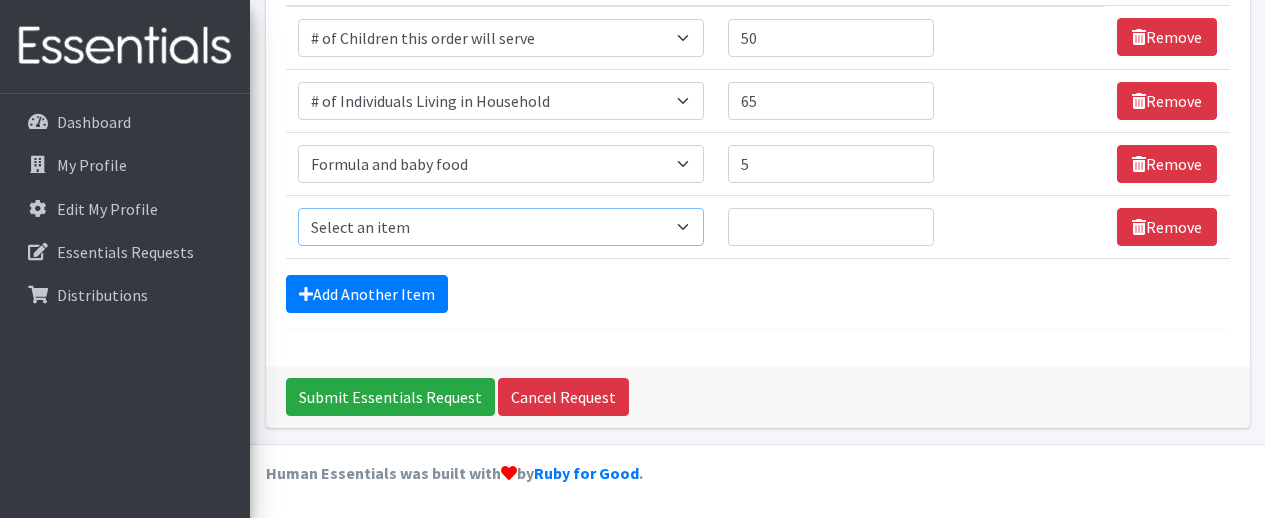 click on "Select an item
# of Children this order will serve
# of Individuals Living in Household
Activity Mat
Baby Carriers
Bath Tubs
Bed Pads
Bibs
Birthday Box - Boy
Birthday Box - Girl
Blankets/Swaddlers/Sleepsacks
Books
Bottles
Breast Pump
Bundle Me's
Car Seat - 3in1 up to 80 lbs.
Car Seat - Infant up to 22lbs. w/ handle
Clothing Boys Spring/Summer 0-6 Months
Clothing Boys Spring/Summer 12-18 Months
Clothing Boys Spring/Summer 18-24 Months
Clothing Boys Spring/Summer 2T
Clothing Boys Spring/Summer 3T
Clothing Boys Spring/Summer 4T
Clothing Boys Spring/Summer 5T
Clothing Boys Spring/Summer 6-12 Months
Clothing Boys Spring/Summer Premie/NB
Clothing Girls Fall/Winter 6-12 Months
Clothing Girls Spring/Summer 0-6 Months
Clothing Girls Spring/Summer 12-18 Months
Clothing Girls Spring/Summer 18-24 Months
Clothing Girls Spring/Summer 2T
Clothing Girls Spring/Summer 3T
Clothing Girls Spring/Summer 4T
Clothing Girls Spring/Summer 5T
Diaper Bags" at bounding box center [501, 227] 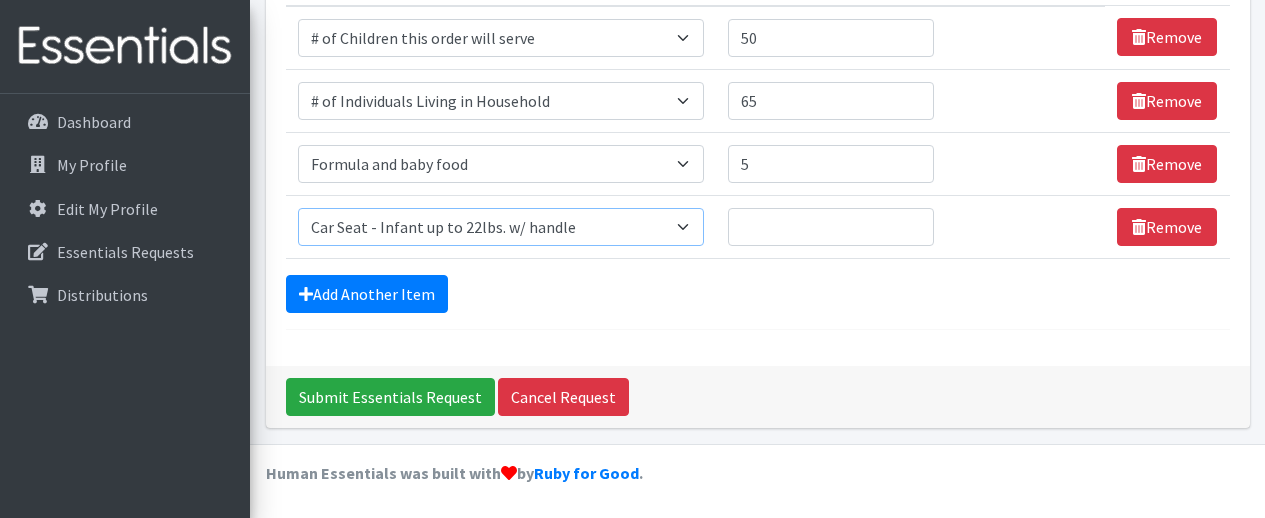 click on "Select an item
# of Children this order will serve
# of Individuals Living in Household
Activity Mat
Baby Carriers
Bath Tubs
Bed Pads
Bibs
Birthday Box - Boy
Birthday Box - Girl
Blankets/Swaddlers/Sleepsacks
Books
Bottles
Breast Pump
Bundle Me's
Car Seat - 3in1 up to 80 lbs.
Car Seat - Infant up to 22lbs. w/ handle
Clothing Boys Spring/Summer 0-6 Months
Clothing Boys Spring/Summer 12-18 Months
Clothing Boys Spring/Summer 18-24 Months
Clothing Boys Spring/Summer 2T
Clothing Boys Spring/Summer 3T
Clothing Boys Spring/Summer 4T
Clothing Boys Spring/Summer 5T
Clothing Boys Spring/Summer 6-12 Months
Clothing Boys Spring/Summer Premie/NB
Clothing Girls Fall/Winter 6-12 Months
Clothing Girls Spring/Summer 0-6 Months
Clothing Girls Spring/Summer 12-18 Months
Clothing Girls Spring/Summer 18-24 Months
Clothing Girls Spring/Summer 2T
Clothing Girls Spring/Summer 3T
Clothing Girls Spring/Summer 4T
Clothing Girls Spring/Summer 5T
Diaper Bags" at bounding box center (501, 227) 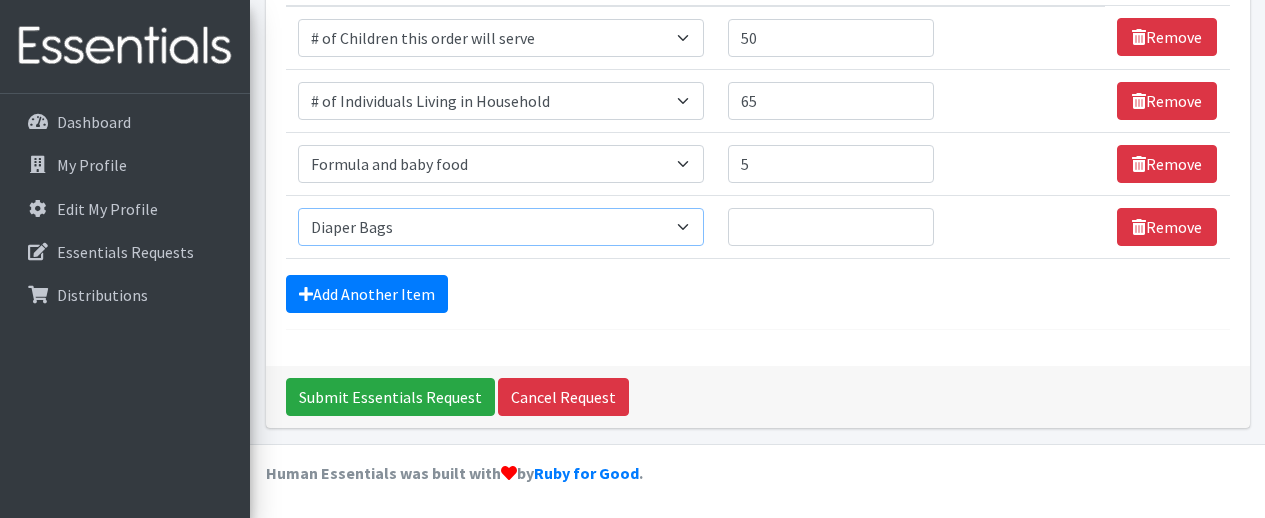 click on "Select an item
# of Children this order will serve
# of Individuals Living in Household
Activity Mat
Baby Carriers
Bath Tubs
Bed Pads
Bibs
Birthday Box - Boy
Birthday Box - Girl
Blankets/Swaddlers/Sleepsacks
Books
Bottles
Breast Pump
Bundle Me's
Car Seat - 3in1 up to 80 lbs.
Car Seat - Infant up to 22lbs. w/ handle
Clothing Boys Spring/Summer 0-6 Months
Clothing Boys Spring/Summer 12-18 Months
Clothing Boys Spring/Summer 18-24 Months
Clothing Boys Spring/Summer 2T
Clothing Boys Spring/Summer 3T
Clothing Boys Spring/Summer 4T
Clothing Boys Spring/Summer 5T
Clothing Boys Spring/Summer 6-12 Months
Clothing Boys Spring/Summer Premie/NB
Clothing Girls Fall/Winter 6-12 Months
Clothing Girls Spring/Summer 0-6 Months
Clothing Girls Spring/Summer 12-18 Months
Clothing Girls Spring/Summer 18-24 Months
Clothing Girls Spring/Summer 2T
Clothing Girls Spring/Summer 3T
Clothing Girls Spring/Summer 4T
Clothing Girls Spring/Summer 5T
Diaper Bags" at bounding box center (501, 227) 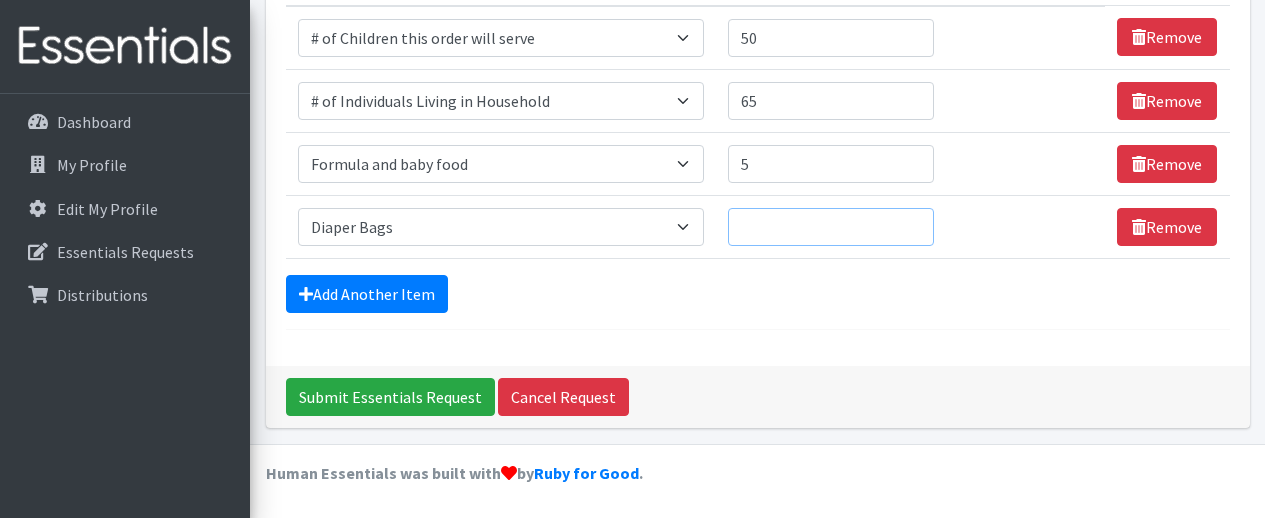 click on "Quantity" at bounding box center [831, 227] 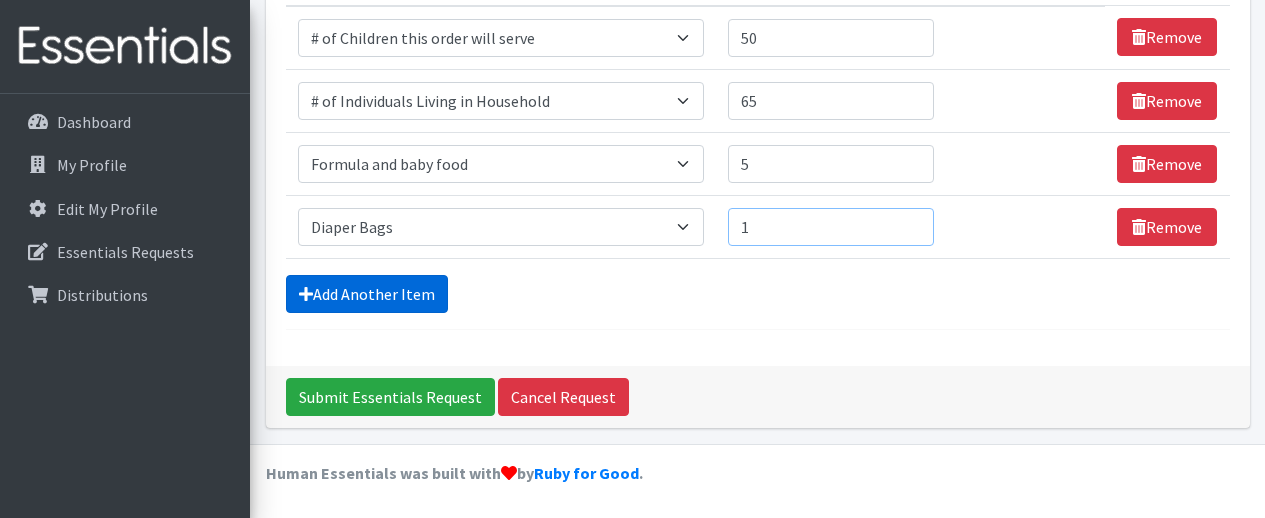 type on "1" 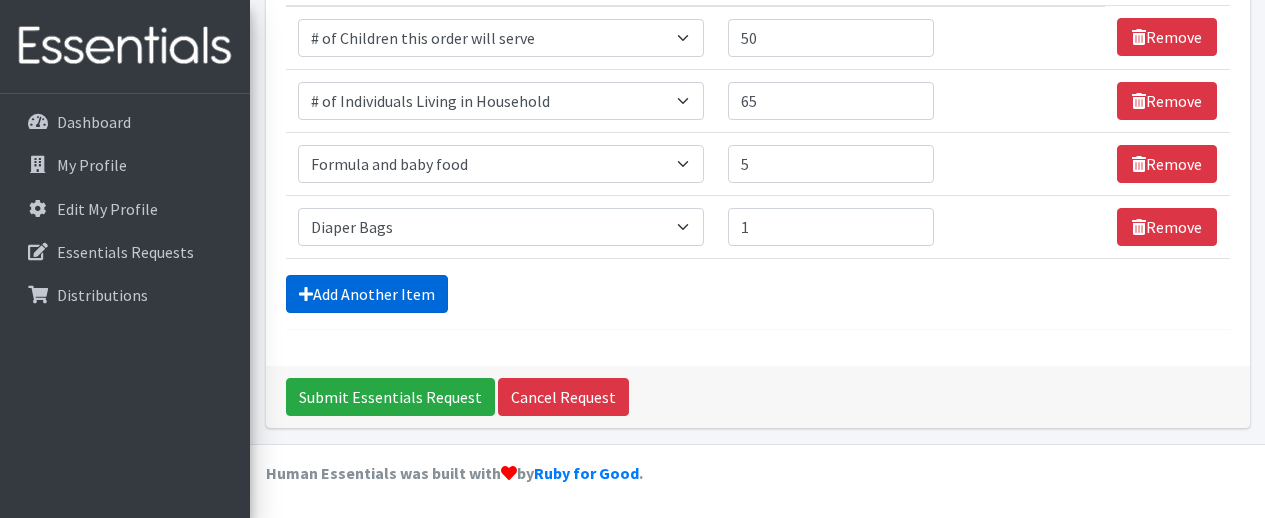 click on "Add Another Item" at bounding box center [367, 294] 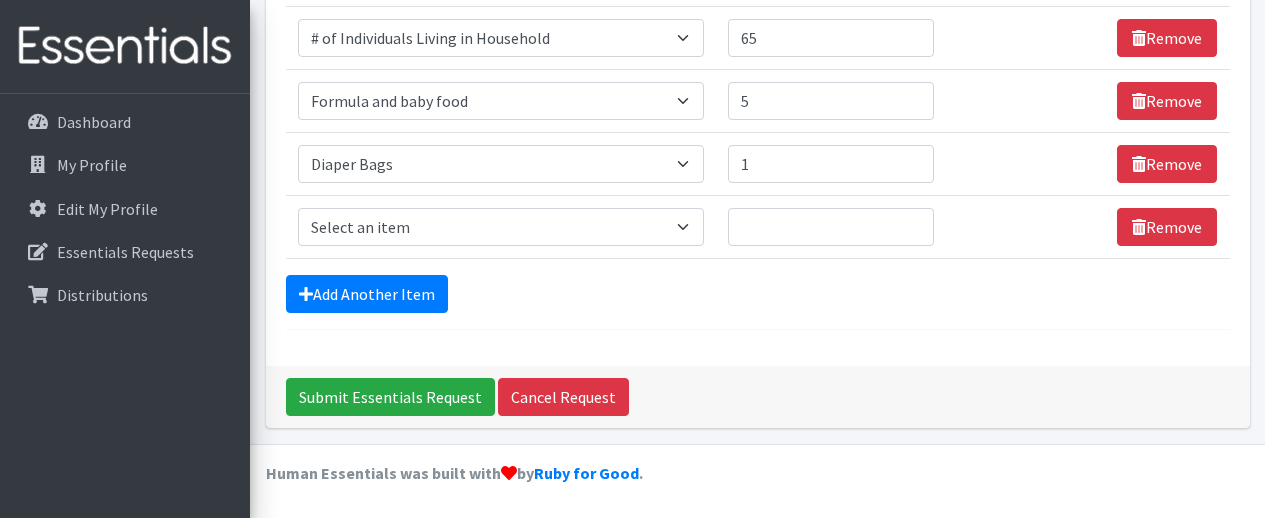 click on "Item Requested
Select an item
# of Children this order will serve
# of Individuals Living in Household
Activity Mat
Baby Carriers
Bath Tubs
Bed Pads
Bibs
Birthday Box - Boy
Birthday Box - Girl
Blankets/Swaddlers/Sleepsacks
Books
Bottles
Breast Pump
Bundle Me's
Car Seat - 3in1 up to 80 lbs.
Car Seat - Infant up to 22lbs. w/ handle
Clothing Boys Spring/Summer 0-6 Months
Clothing Boys Spring/Summer 12-18 Months
Clothing Boys Spring/Summer 18-24 Months
Clothing Boys Spring/Summer 2T
Clothing Boys Spring/Summer 3T
Clothing Boys Spring/Summer 4T
Clothing Boys Spring/Summer 5T
Clothing Boys Spring/Summer 6-12 Months
Clothing Boys Spring/Summer Premie/NB
Clothing Girls Fall/Winter 6-12 Months
Clothing Girls Spring/Summer 0-6 Months
Clothing Girls Spring/Summer 12-18 Months
Clothing Girls Spring/Summer 18-24 Months
Clothing Girls Spring/Summer 2T
Clothing Girls Spring/Summer 3T
Clothing Girls Spring/Summer 4T
Diaper Bags" at bounding box center [501, 226] 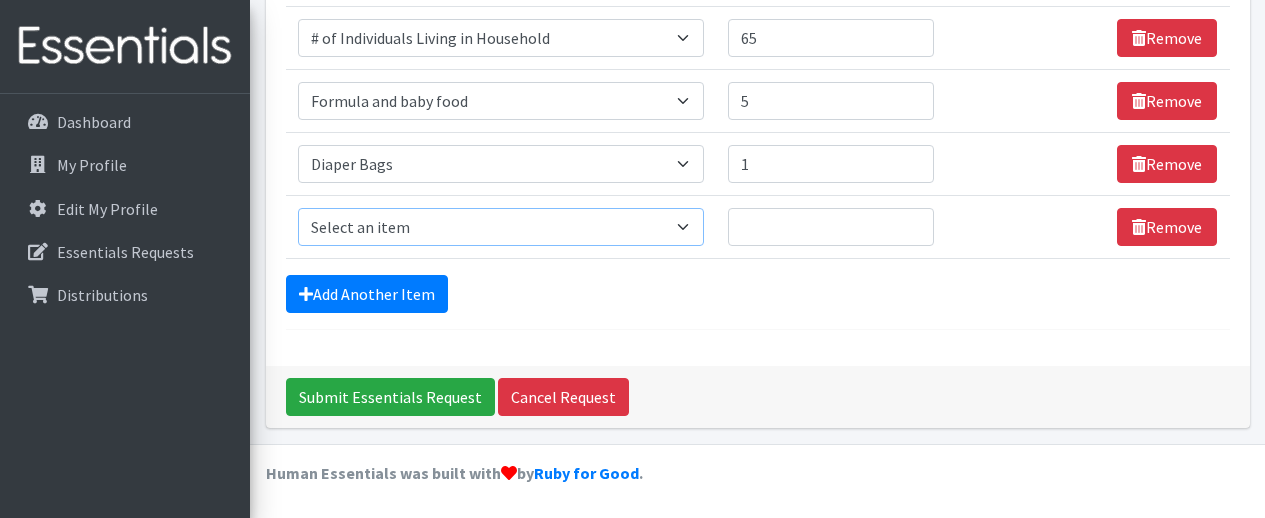 click on "Select an item
# of Children this order will serve
# of Individuals Living in Household
Activity Mat
Baby Carriers
Bath Tubs
Bed Pads
Bibs
Birthday Box - Boy
Birthday Box - Girl
Blankets/Swaddlers/Sleepsacks
Books
Bottles
Breast Pump
Bundle Me's
Car Seat - 3in1 up to 80 lbs.
Car Seat - Infant up to 22lbs. w/ handle
Clothing Boys Spring/Summer 0-6 Months
Clothing Boys Spring/Summer 12-18 Months
Clothing Boys Spring/Summer 18-24 Months
Clothing Boys Spring/Summer 2T
Clothing Boys Spring/Summer 3T
Clothing Boys Spring/Summer 4T
Clothing Boys Spring/Summer 5T
Clothing Boys Spring/Summer 6-12 Months
Clothing Boys Spring/Summer Premie/NB
Clothing Girls Fall/Winter 6-12 Months
Clothing Girls Spring/Summer 0-6 Months
Clothing Girls Spring/Summer 12-18 Months
Clothing Girls Spring/Summer 18-24 Months
Clothing Girls Spring/Summer 2T
Clothing Girls Spring/Summer 3T
Clothing Girls Spring/Summer 4T
Clothing Girls Spring/Summer 5T
Diaper Bags" at bounding box center [501, 227] 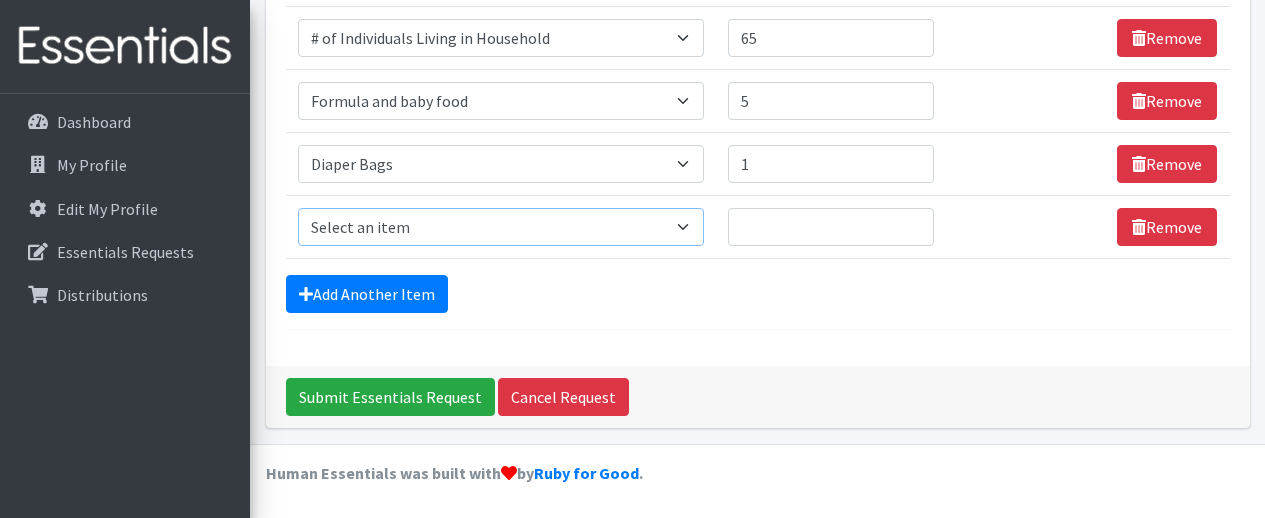 select on "1965" 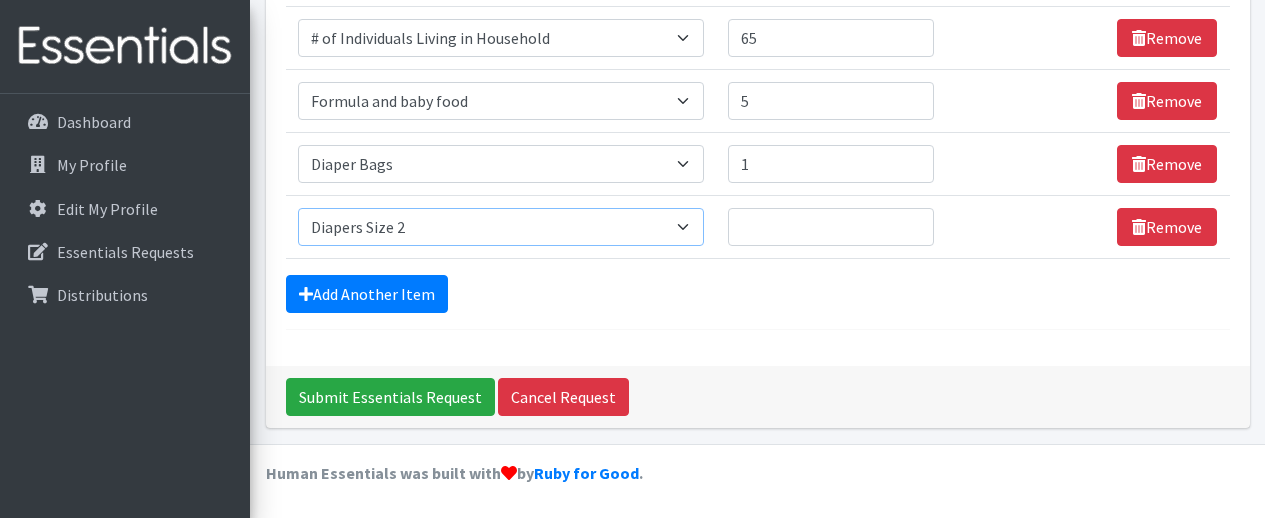 click on "Select an item
# of Children this order will serve
# of Individuals Living in Household
Activity Mat
Baby Carriers
Bath Tubs
Bed Pads
Bibs
Birthday Box - Boy
Birthday Box - Girl
Blankets/Swaddlers/Sleepsacks
Books
Bottles
Breast Pump
Bundle Me's
Car Seat - 3in1 up to 80 lbs.
Car Seat - Infant up to 22lbs. w/ handle
Clothing Boys Spring/Summer 0-6 Months
Clothing Boys Spring/Summer 12-18 Months
Clothing Boys Spring/Summer 18-24 Months
Clothing Boys Spring/Summer 2T
Clothing Boys Spring/Summer 3T
Clothing Boys Spring/Summer 4T
Clothing Boys Spring/Summer 5T
Clothing Boys Spring/Summer 6-12 Months
Clothing Boys Spring/Summer Premie/NB
Clothing Girls Fall/Winter 6-12 Months
Clothing Girls Spring/Summer 0-6 Months
Clothing Girls Spring/Summer 12-18 Months
Clothing Girls Spring/Summer 18-24 Months
Clothing Girls Spring/Summer 2T
Clothing Girls Spring/Summer 3T
Clothing Girls Spring/Summer 4T
Clothing Girls Spring/Summer 5T
Diaper Bags" at bounding box center (501, 227) 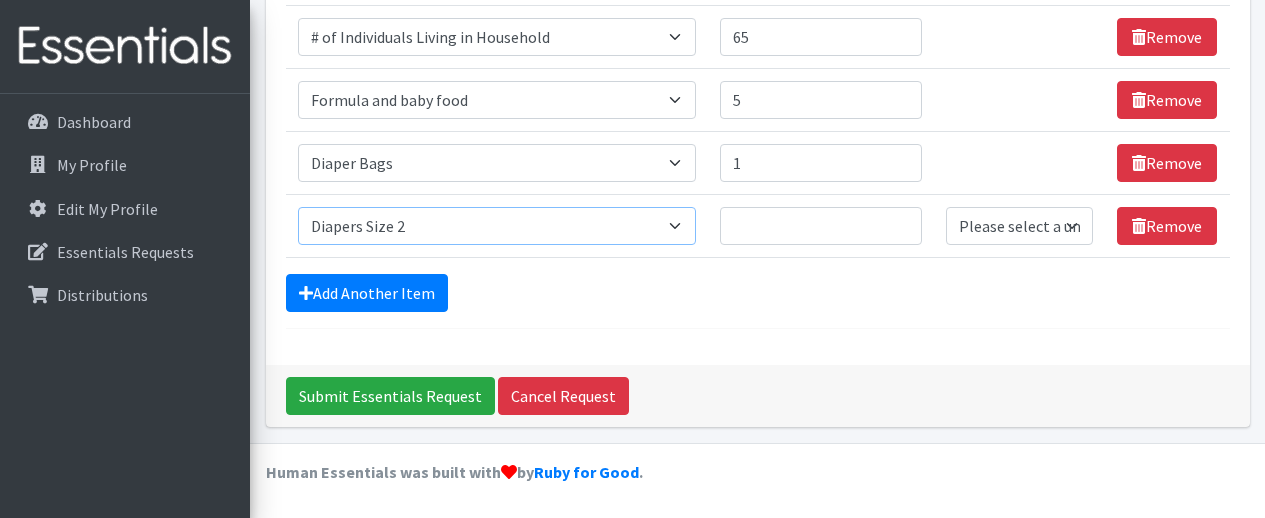 scroll, scrollTop: 367, scrollLeft: 0, axis: vertical 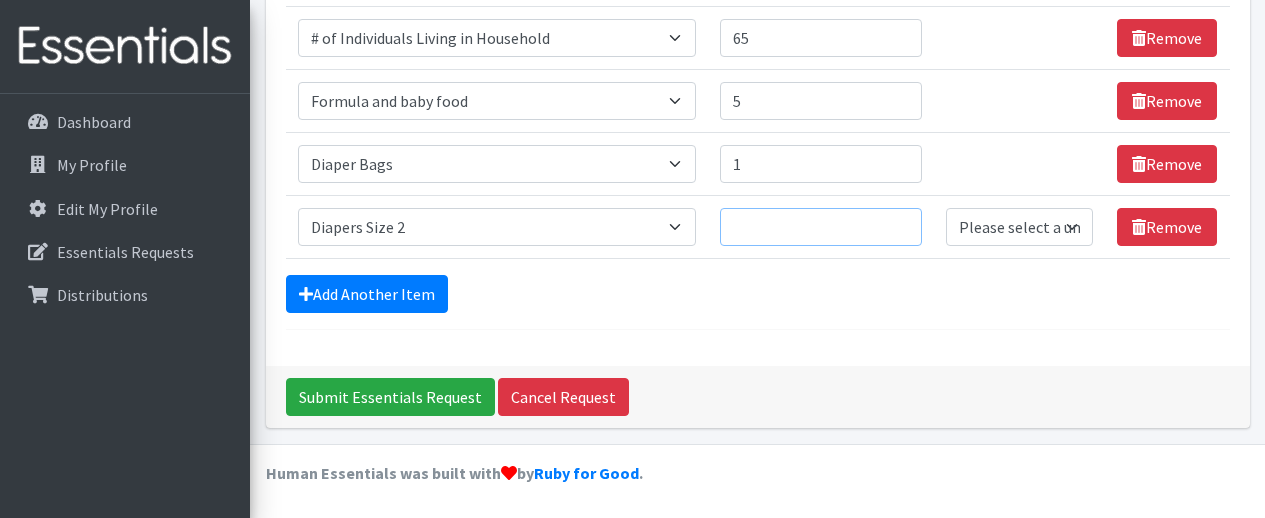 click on "Quantity" at bounding box center [821, 227] 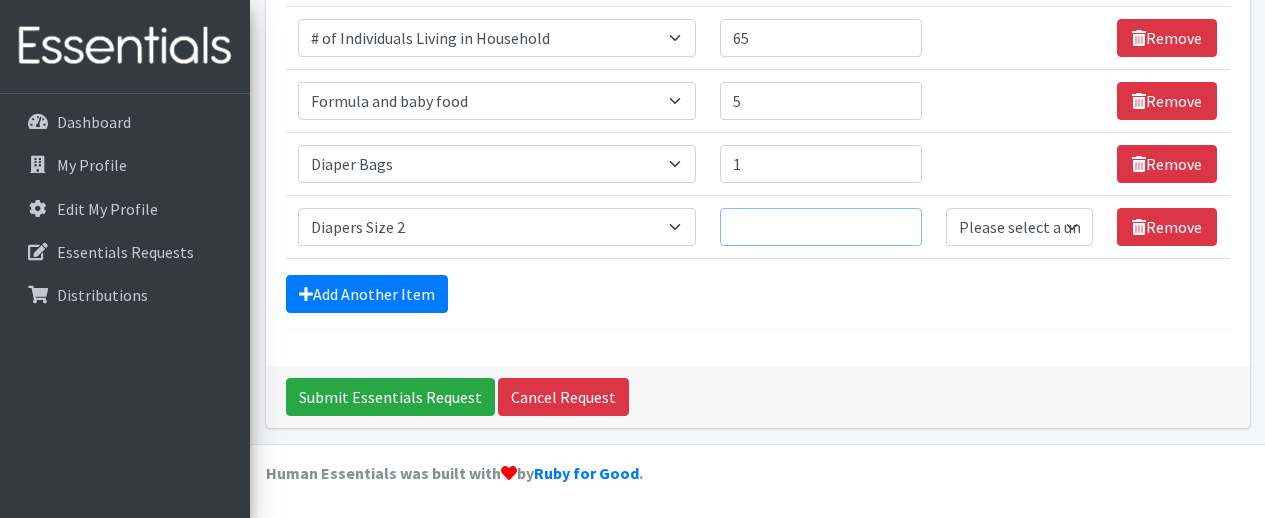type on "4" 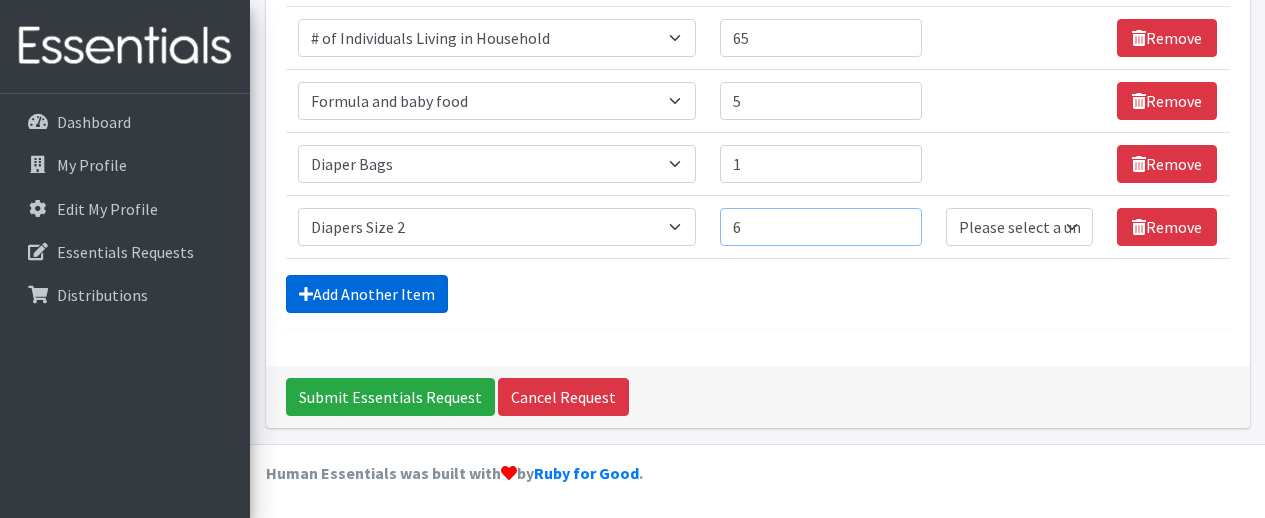 type on "6" 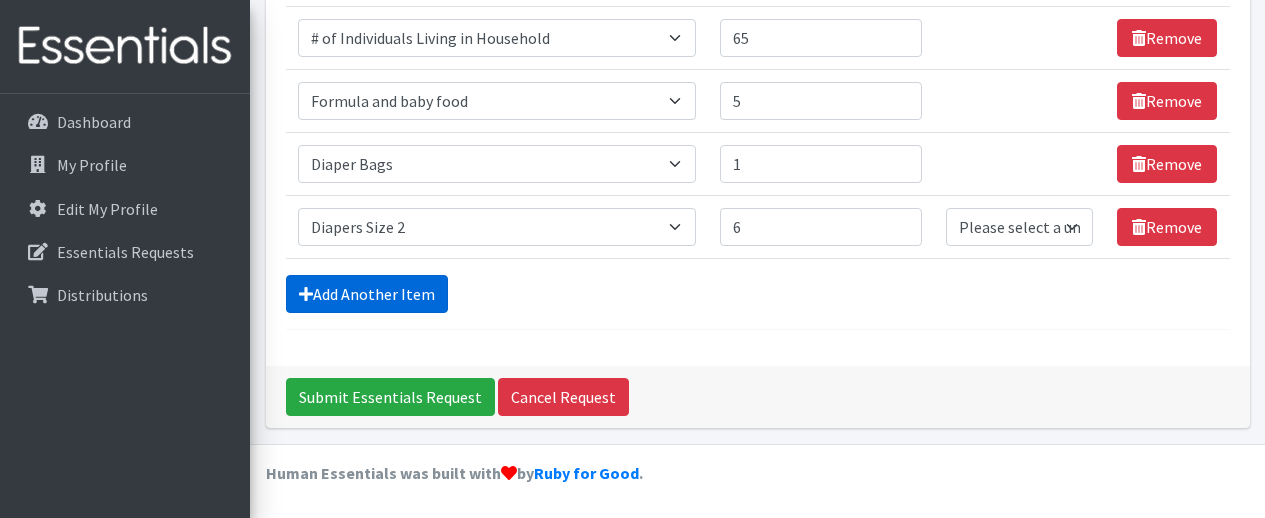 click on "Add Another Item" at bounding box center [367, 294] 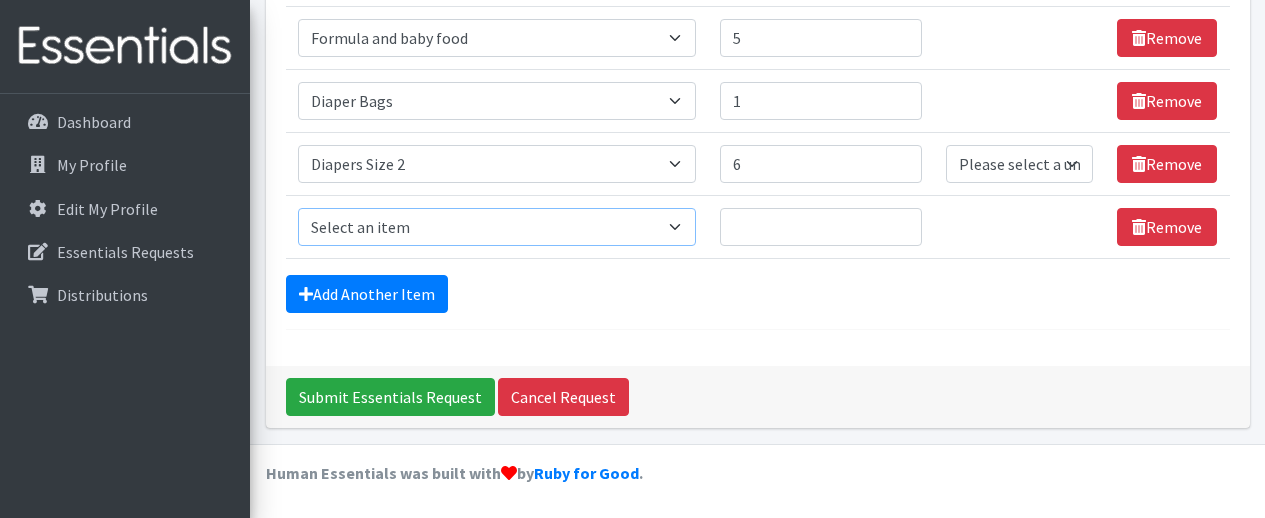 click on "Select an item
# of Children this order will serve
# of Individuals Living in Household
Activity Mat
Baby Carriers
Bath Tubs
Bed Pads
Bibs
Birthday Box - Boy
Birthday Box - Girl
Blankets/Swaddlers/Sleepsacks
Books
Bottles
Breast Pump
Bundle Me's
Car Seat - 3in1 up to 80 lbs.
Car Seat - Infant up to 22lbs. w/ handle
Clothing Boys Spring/Summer 0-6 Months
Clothing Boys Spring/Summer 12-18 Months
Clothing Boys Spring/Summer 18-24 Months
Clothing Boys Spring/Summer 2T
Clothing Boys Spring/Summer 3T
Clothing Boys Spring/Summer 4T
Clothing Boys Spring/Summer 5T
Clothing Boys Spring/Summer 6-12 Months
Clothing Boys Spring/Summer Premie/NB
Clothing Girls Fall/Winter 6-12 Months
Clothing Girls Spring/Summer 0-6 Months
Clothing Girls Spring/Summer 12-18 Months
Clothing Girls Spring/Summer 18-24 Months
Clothing Girls Spring/Summer 2T
Clothing Girls Spring/Summer 3T
Clothing Girls Spring/Summer 4T
Clothing Girls Spring/Summer 5T
Diaper Bags" at bounding box center [497, 227] 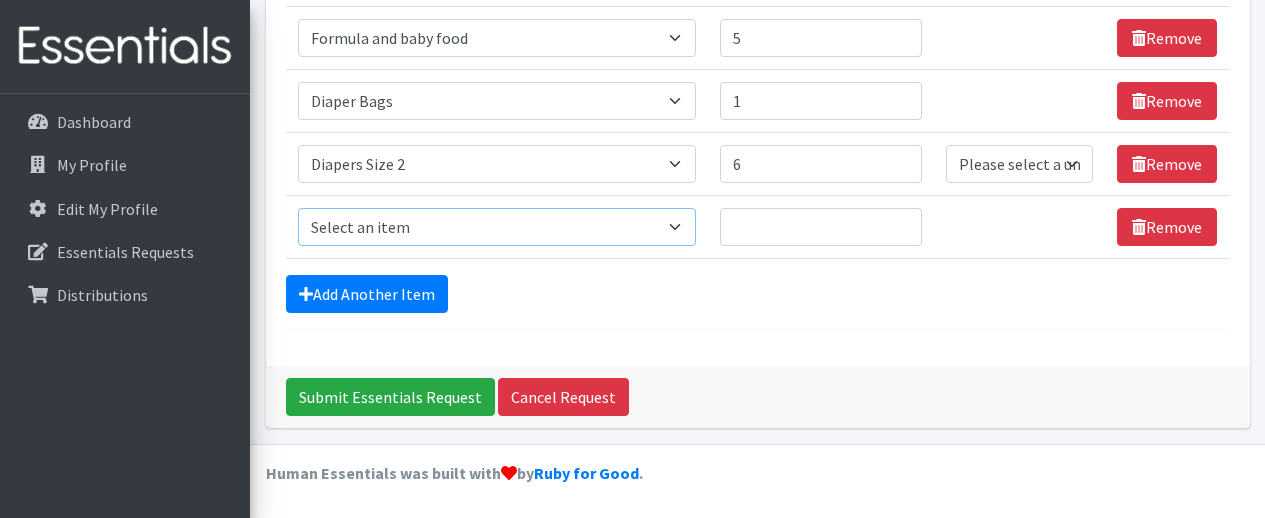 click on "Select an item
# of Children this order will serve
# of Individuals Living in Household
Activity Mat
Baby Carriers
Bath Tubs
Bed Pads
Bibs
Birthday Box - Boy
Birthday Box - Girl
Blankets/Swaddlers/Sleepsacks
Books
Bottles
Breast Pump
Bundle Me's
Car Seat - 3in1 up to 80 lbs.
Car Seat - Infant up to 22lbs. w/ handle
Clothing Boys Spring/Summer 0-6 Months
Clothing Boys Spring/Summer 12-18 Months
Clothing Boys Spring/Summer 18-24 Months
Clothing Boys Spring/Summer 2T
Clothing Boys Spring/Summer 3T
Clothing Boys Spring/Summer 4T
Clothing Boys Spring/Summer 5T
Clothing Boys Spring/Summer 6-12 Months
Clothing Boys Spring/Summer Premie/NB
Clothing Girls Fall/Winter 6-12 Months
Clothing Girls Spring/Summer 0-6 Months
Clothing Girls Spring/Summer 12-18 Months
Clothing Girls Spring/Summer 18-24 Months
Clothing Girls Spring/Summer 2T
Clothing Girls Spring/Summer 3T
Clothing Girls Spring/Summer 4T
Clothing Girls Spring/Summer 5T
Diaper Bags" at bounding box center (497, 227) 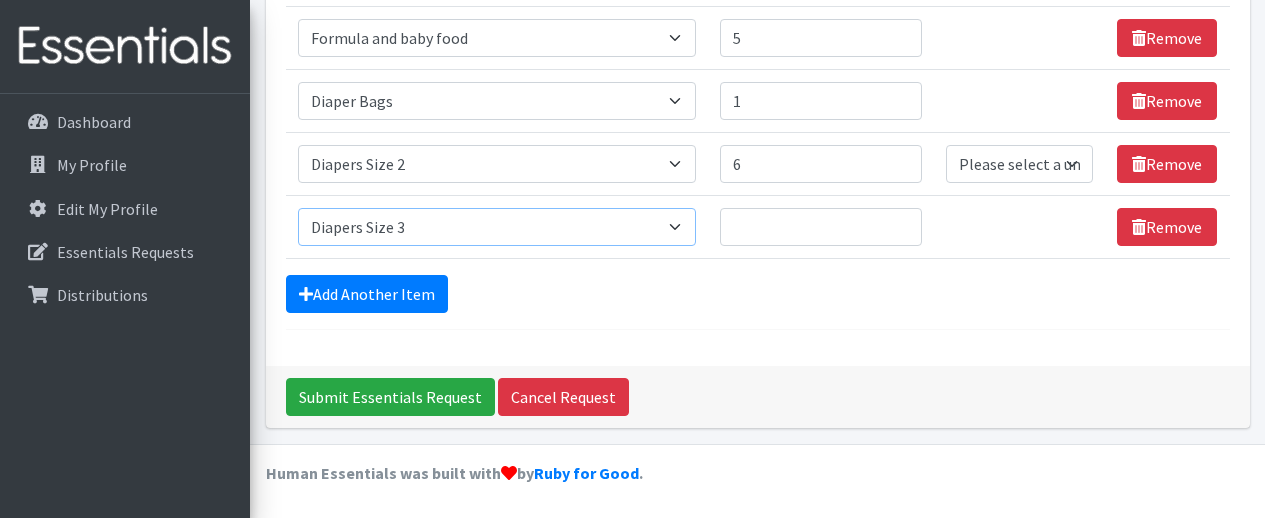 click on "Select an item
# of Children this order will serve
# of Individuals Living in Household
Activity Mat
Baby Carriers
Bath Tubs
Bed Pads
Bibs
Birthday Box - Boy
Birthday Box - Girl
Blankets/Swaddlers/Sleepsacks
Books
Bottles
Breast Pump
Bundle Me's
Car Seat - 3in1 up to 80 lbs.
Car Seat - Infant up to 22lbs. w/ handle
Clothing Boys Spring/Summer 0-6 Months
Clothing Boys Spring/Summer 12-18 Months
Clothing Boys Spring/Summer 18-24 Months
Clothing Boys Spring/Summer 2T
Clothing Boys Spring/Summer 3T
Clothing Boys Spring/Summer 4T
Clothing Boys Spring/Summer 5T
Clothing Boys Spring/Summer 6-12 Months
Clothing Boys Spring/Summer Premie/NB
Clothing Girls Fall/Winter 6-12 Months
Clothing Girls Spring/Summer 0-6 Months
Clothing Girls Spring/Summer 12-18 Months
Clothing Girls Spring/Summer 18-24 Months
Clothing Girls Spring/Summer 2T
Clothing Girls Spring/Summer 3T
Clothing Girls Spring/Summer 4T
Clothing Girls Spring/Summer 5T
Diaper Bags" at bounding box center (497, 227) 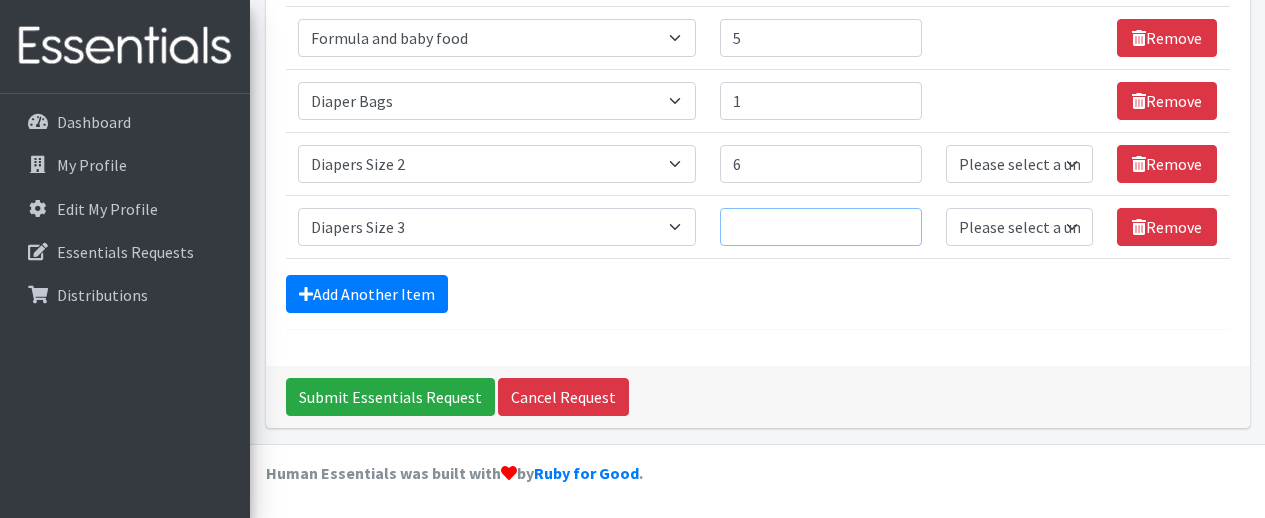 click on "Quantity" at bounding box center [821, 227] 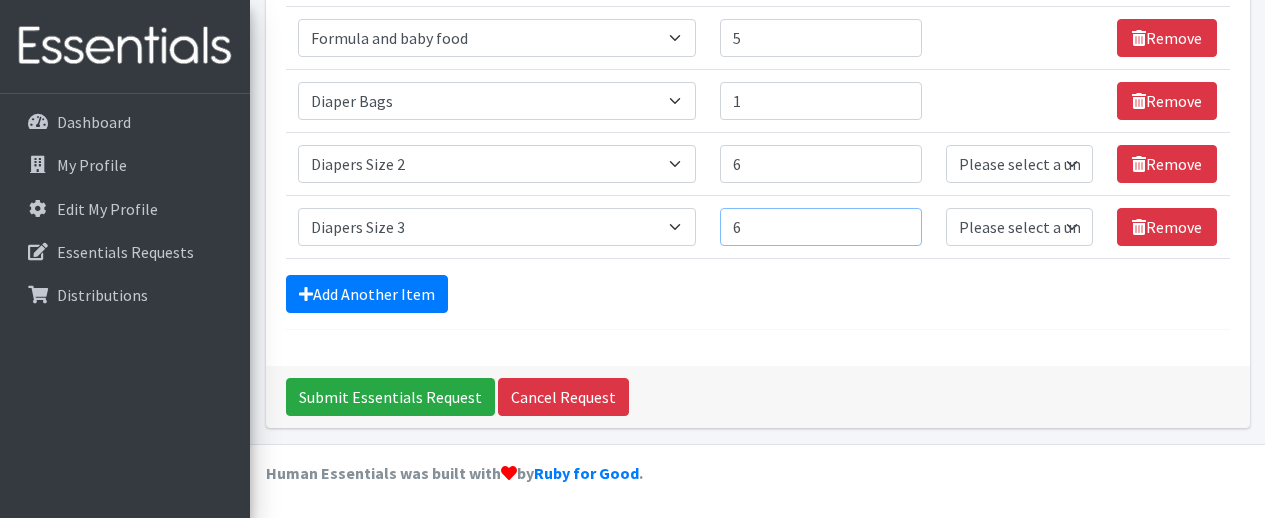 type on "6" 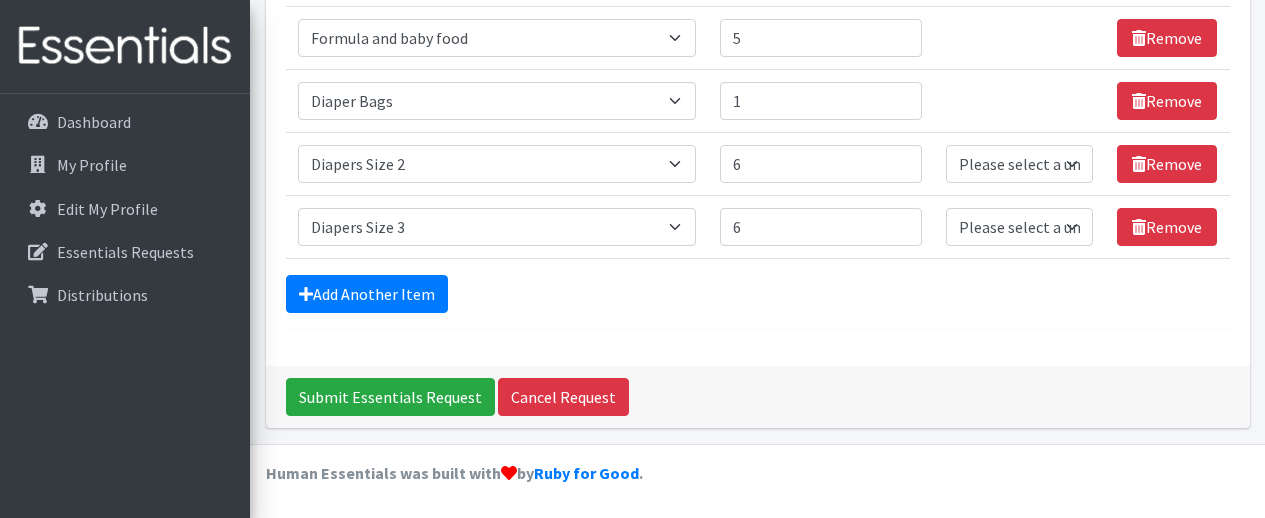 click on "Comments: Hello, this order request is for August.
Formula- If available, can I get 5 cans of Similac Alimentum?
Item Requested
Quantity
Units (if applicable)
Item Requested
Select an item
# of Children this order will serve
# of Individuals Living in Household
Activity Mat
Baby Carriers
Bath Tubs
Bed Pads
Bibs
Birthday Box - Boy
Birthday Box - Girl
Blankets/Swaddlers/Sleepsacks
Books
Bottles
Breast Pump
Bundle Me's
Car Seat - 3in1 up to 80 lbs.
Car Seat - Infant up to 22lbs. w/ handle
Clothing Boys Spring/Summer 0-6 Months
Clothing Boys Spring/Summer 12-18 Months
Clothing Boys Spring/Summer 18-24 Months
Clothing Boys Spring/Summer 2T
Clothing Boys Spring/Summer 3T
Clothing Boys Spring/Summer 4T" at bounding box center [758, 25] 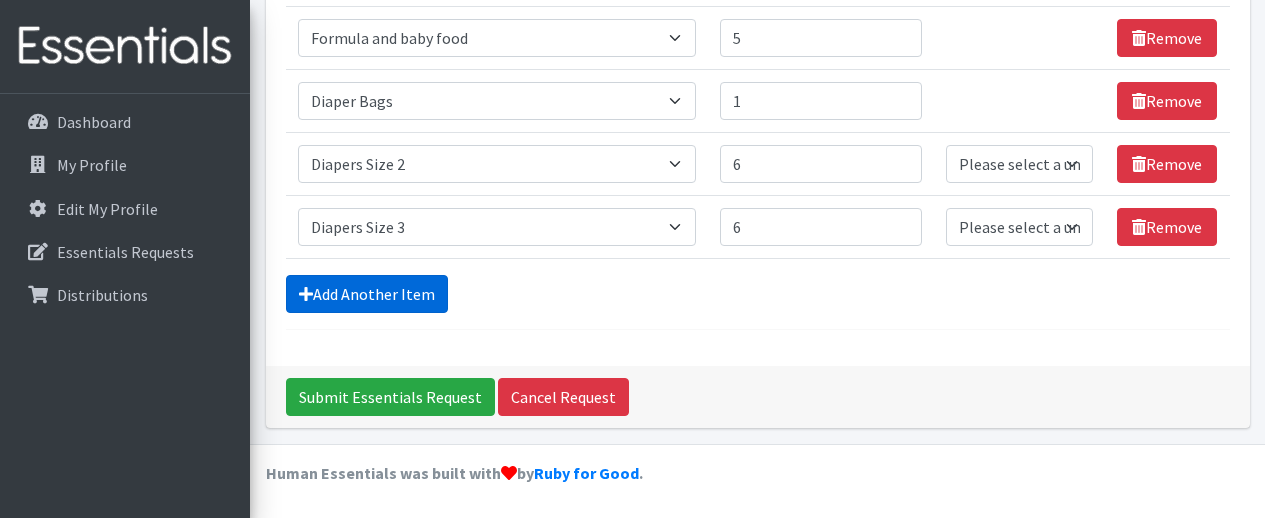 click on "Add Another Item" at bounding box center [367, 294] 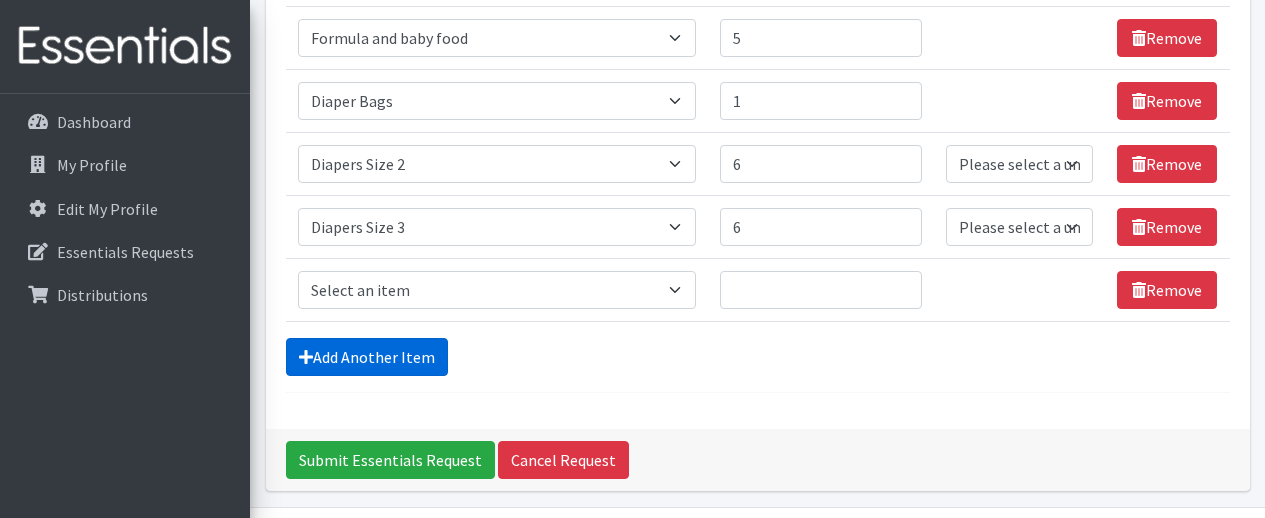 scroll, scrollTop: 493, scrollLeft: 0, axis: vertical 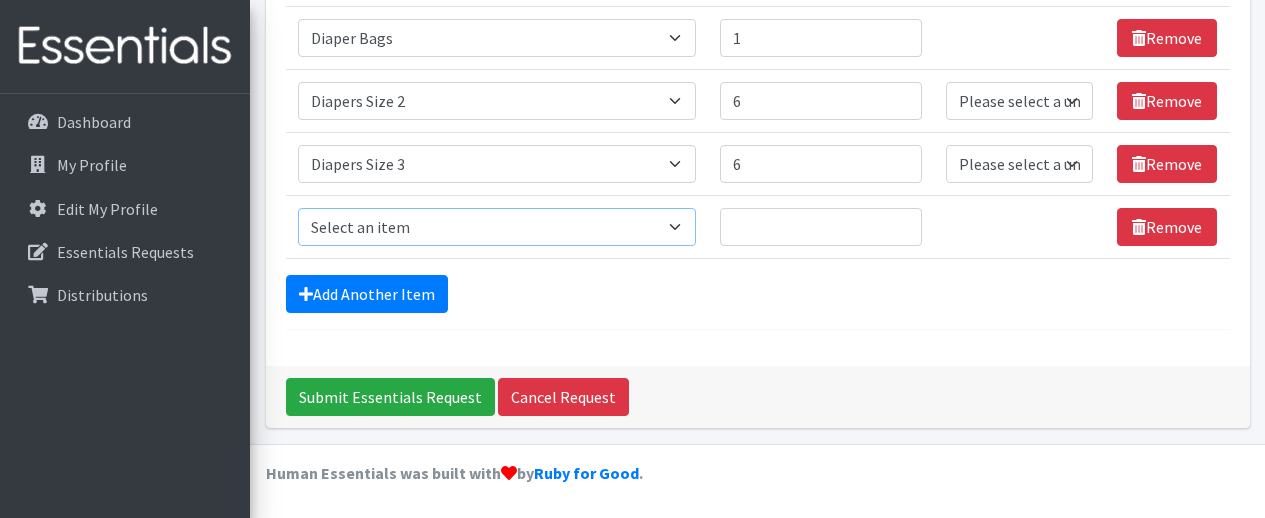 click on "Select an item
# of Children this order will serve
# of Individuals Living in Household
Activity Mat
Baby Carriers
Bath Tubs
Bed Pads
Bibs
Birthday Box - Boy
Birthday Box - Girl
Blankets/Swaddlers/Sleepsacks
Books
Bottles
Breast Pump
Bundle Me's
Car Seat - 3in1 up to 80 lbs.
Car Seat - Infant up to 22lbs. w/ handle
Clothing Boys Spring/Summer 0-6 Months
Clothing Boys Spring/Summer 12-18 Months
Clothing Boys Spring/Summer 18-24 Months
Clothing Boys Spring/Summer 2T
Clothing Boys Spring/Summer 3T
Clothing Boys Spring/Summer 4T
Clothing Boys Spring/Summer 5T
Clothing Boys Spring/Summer 6-12 Months
Clothing Boys Spring/Summer Premie/NB
Clothing Girls Fall/Winter 6-12 Months
Clothing Girls Spring/Summer 0-6 Months
Clothing Girls Spring/Summer 12-18 Months
Clothing Girls Spring/Summer 18-24 Months
Clothing Girls Spring/Summer 2T
Clothing Girls Spring/Summer 3T
Clothing Girls Spring/Summer 4T
Clothing Girls Spring/Summer 5T
Diaper Bags" at bounding box center (497, 227) 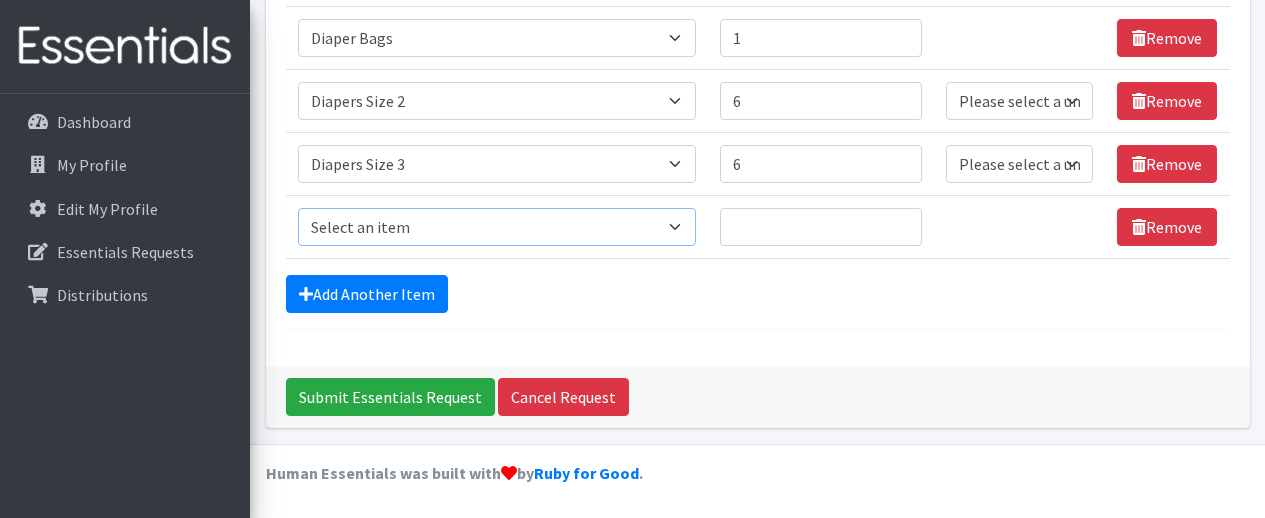 select on "1973" 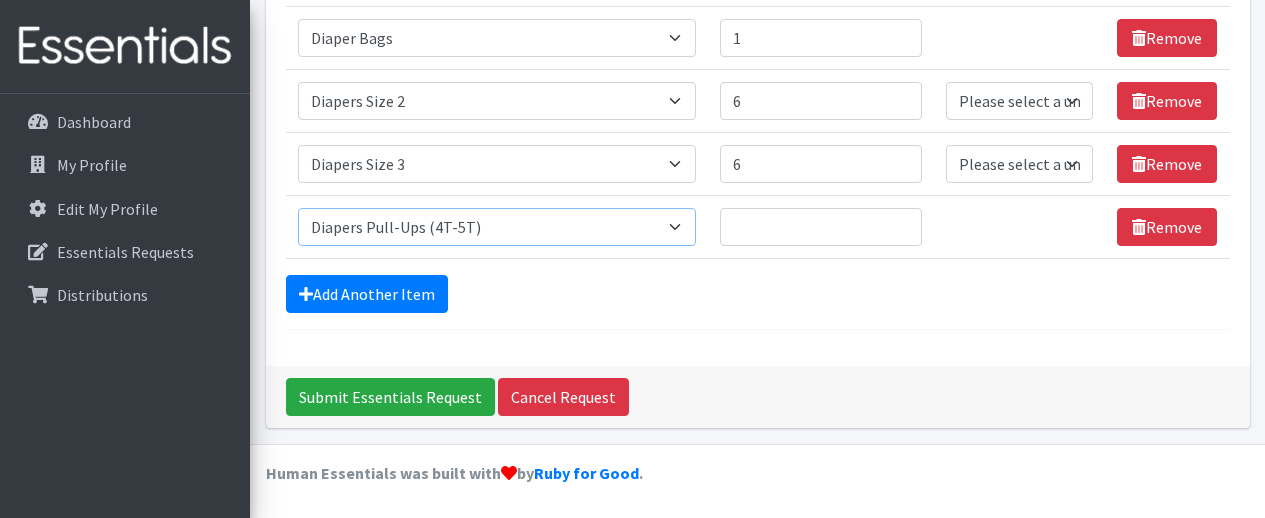 click on "Select an item
# of Children this order will serve
# of Individuals Living in Household
Activity Mat
Baby Carriers
Bath Tubs
Bed Pads
Bibs
Birthday Box - Boy
Birthday Box - Girl
Blankets/Swaddlers/Sleepsacks
Books
Bottles
Breast Pump
Bundle Me's
Car Seat - 3in1 up to 80 lbs.
Car Seat - Infant up to 22lbs. w/ handle
Clothing Boys Spring/Summer 0-6 Months
Clothing Boys Spring/Summer 12-18 Months
Clothing Boys Spring/Summer 18-24 Months
Clothing Boys Spring/Summer 2T
Clothing Boys Spring/Summer 3T
Clothing Boys Spring/Summer 4T
Clothing Boys Spring/Summer 5T
Clothing Boys Spring/Summer 6-12 Months
Clothing Boys Spring/Summer Premie/NB
Clothing Girls Fall/Winter 6-12 Months
Clothing Girls Spring/Summer 0-6 Months
Clothing Girls Spring/Summer 12-18 Months
Clothing Girls Spring/Summer 18-24 Months
Clothing Girls Spring/Summer 2T
Clothing Girls Spring/Summer 3T
Clothing Girls Spring/Summer 4T
Clothing Girls Spring/Summer 5T
Diaper Bags" at bounding box center (497, 227) 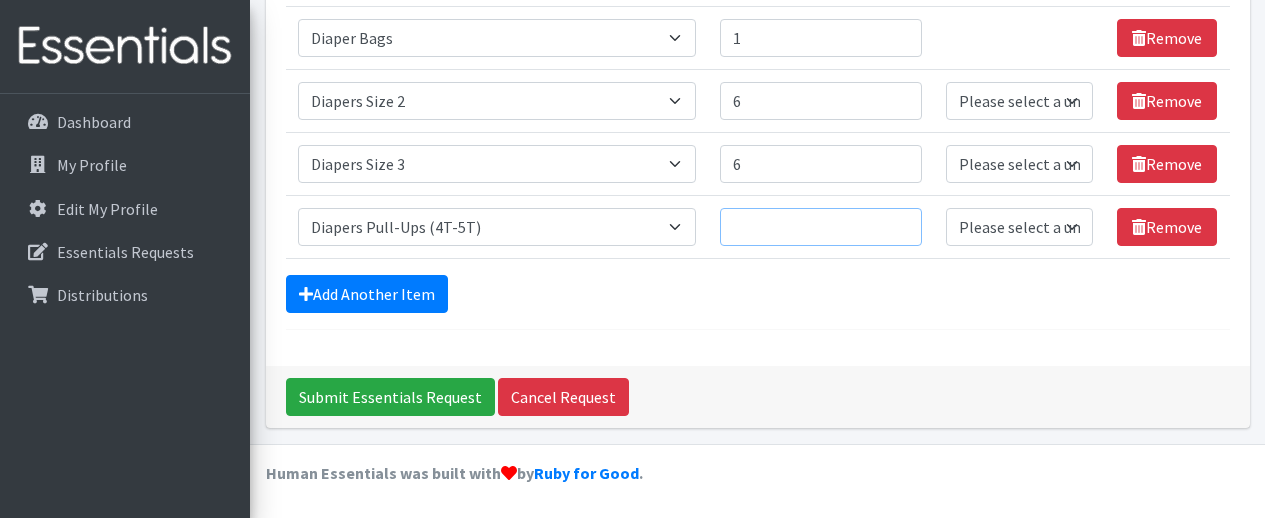 click on "Quantity" at bounding box center (821, 227) 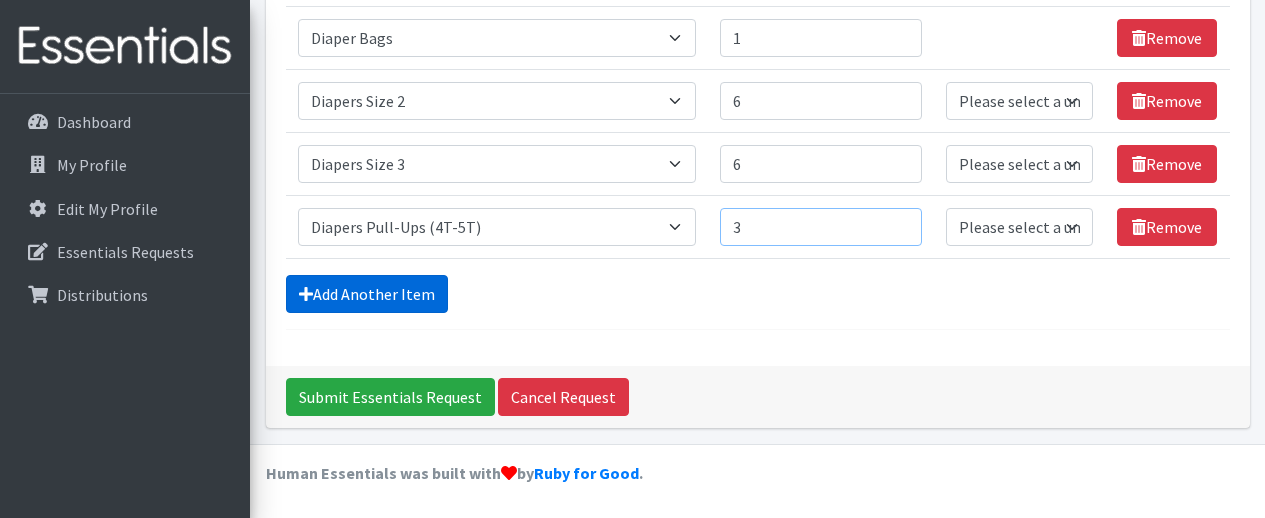 type on "3" 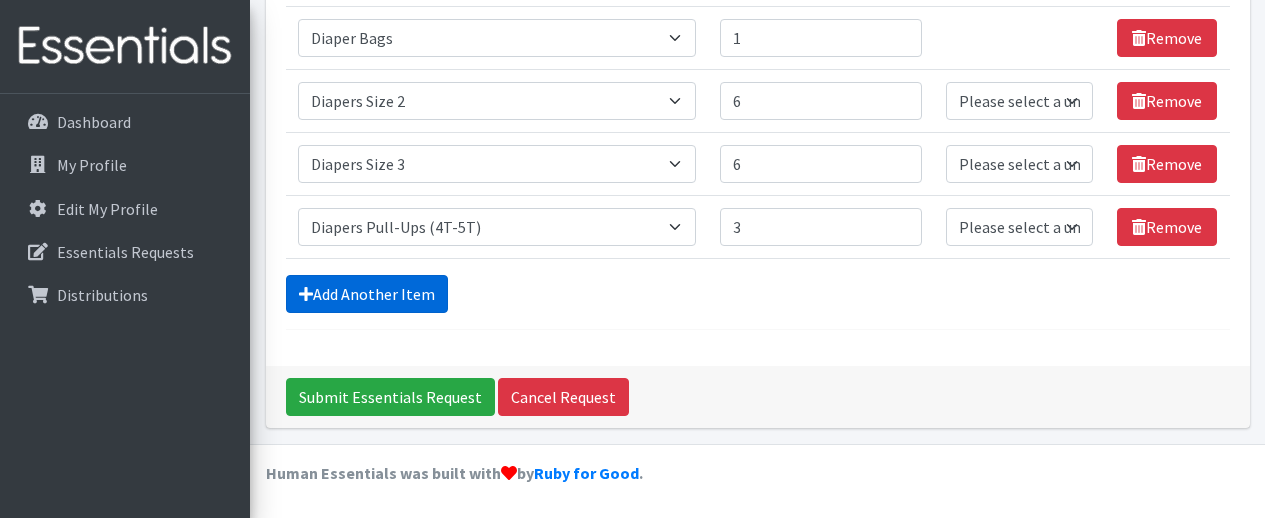 click on "Add Another Item" at bounding box center (367, 294) 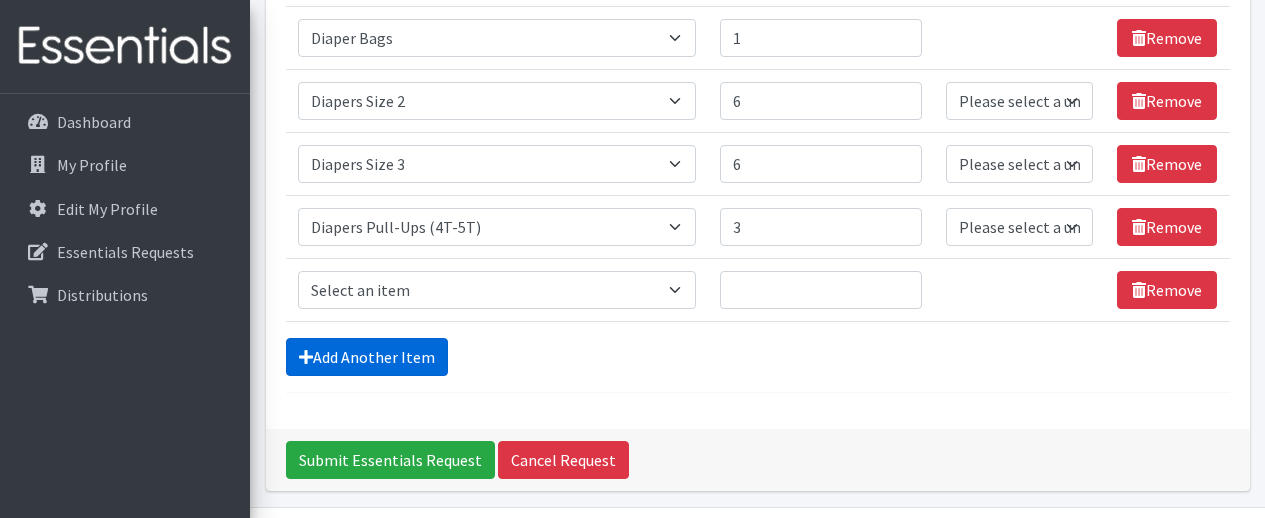 scroll, scrollTop: 556, scrollLeft: 0, axis: vertical 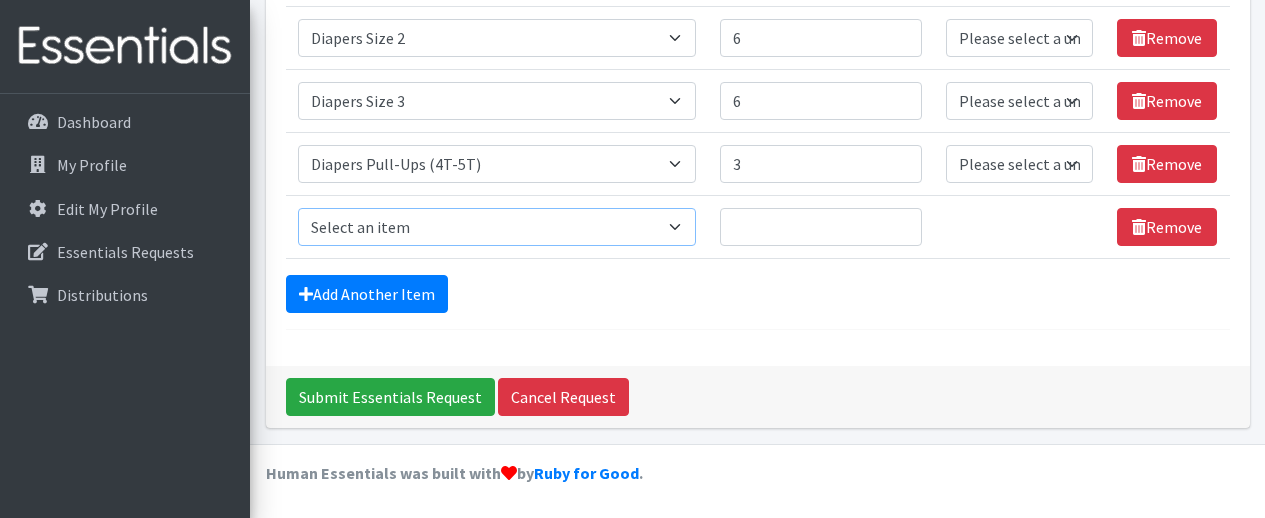 click on "Select an item
# of Children this order will serve
# of Individuals Living in Household
Activity Mat
Baby Carriers
Bath Tubs
Bed Pads
Bibs
Birthday Box - Boy
Birthday Box - Girl
Blankets/Swaddlers/Sleepsacks
Books
Bottles
Breast Pump
Bundle Me's
Car Seat - 3in1 up to 80 lbs.
Car Seat - Infant up to 22lbs. w/ handle
Clothing Boys Spring/Summer 0-6 Months
Clothing Boys Spring/Summer 12-18 Months
Clothing Boys Spring/Summer 18-24 Months
Clothing Boys Spring/Summer 2T
Clothing Boys Spring/Summer 3T
Clothing Boys Spring/Summer 4T
Clothing Boys Spring/Summer 5T
Clothing Boys Spring/Summer 6-12 Months
Clothing Boys Spring/Summer Premie/NB
Clothing Girls Fall/Winter 6-12 Months
Clothing Girls Spring/Summer 0-6 Months
Clothing Girls Spring/Summer 12-18 Months
Clothing Girls Spring/Summer 18-24 Months
Clothing Girls Spring/Summer 2T
Clothing Girls Spring/Summer 3T
Clothing Girls Spring/Summer 4T
Clothing Girls Spring/Summer 5T
Diaper Bags" at bounding box center (497, 227) 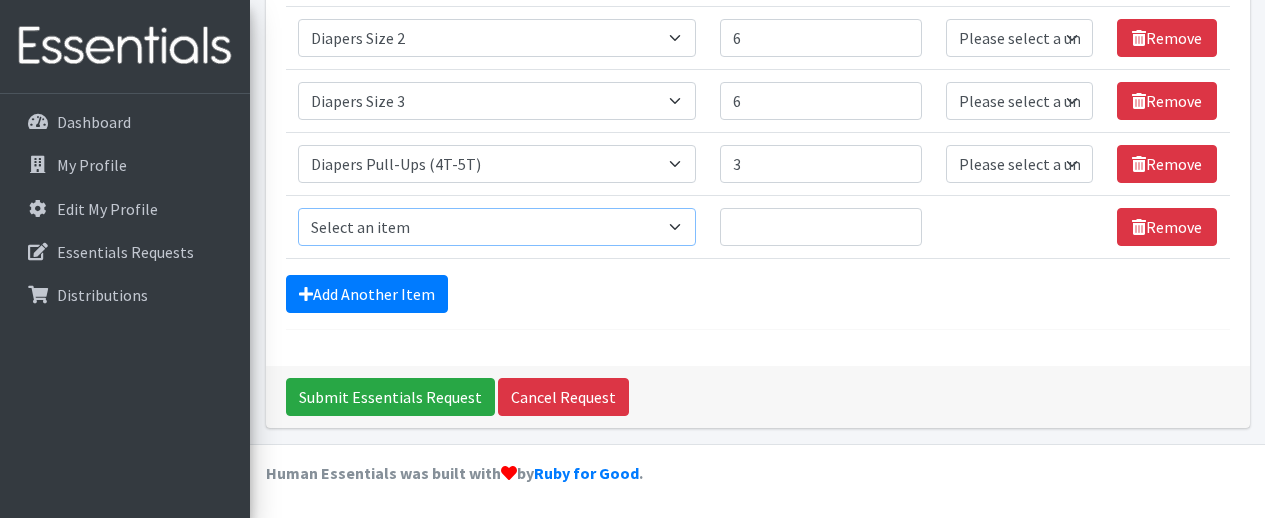 select on "1972" 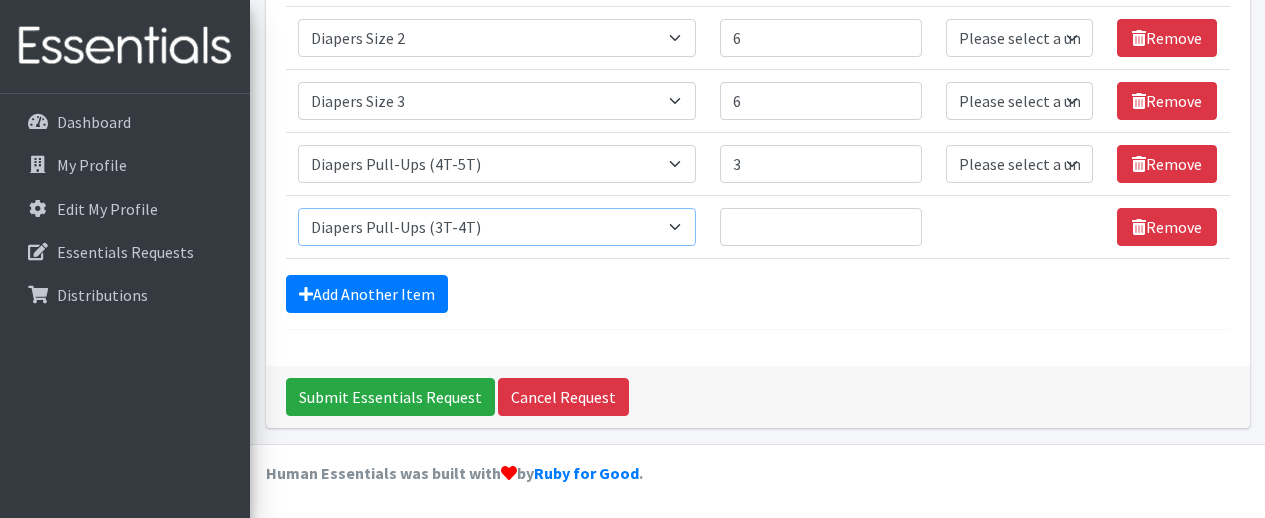 click on "Select an item
# of Children this order will serve
# of Individuals Living in Household
Activity Mat
Baby Carriers
Bath Tubs
Bed Pads
Bibs
Birthday Box - Boy
Birthday Box - Girl
Blankets/Swaddlers/Sleepsacks
Books
Bottles
Breast Pump
Bundle Me's
Car Seat - 3in1 up to 80 lbs.
Car Seat - Infant up to 22lbs. w/ handle
Clothing Boys Spring/Summer 0-6 Months
Clothing Boys Spring/Summer 12-18 Months
Clothing Boys Spring/Summer 18-24 Months
Clothing Boys Spring/Summer 2T
Clothing Boys Spring/Summer 3T
Clothing Boys Spring/Summer 4T
Clothing Boys Spring/Summer 5T
Clothing Boys Spring/Summer 6-12 Months
Clothing Boys Spring/Summer Premie/NB
Clothing Girls Fall/Winter 6-12 Months
Clothing Girls Spring/Summer 0-6 Months
Clothing Girls Spring/Summer 12-18 Months
Clothing Girls Spring/Summer 18-24 Months
Clothing Girls Spring/Summer 2T
Clothing Girls Spring/Summer 3T
Clothing Girls Spring/Summer 4T
Clothing Girls Spring/Summer 5T
Diaper Bags" at bounding box center (497, 227) 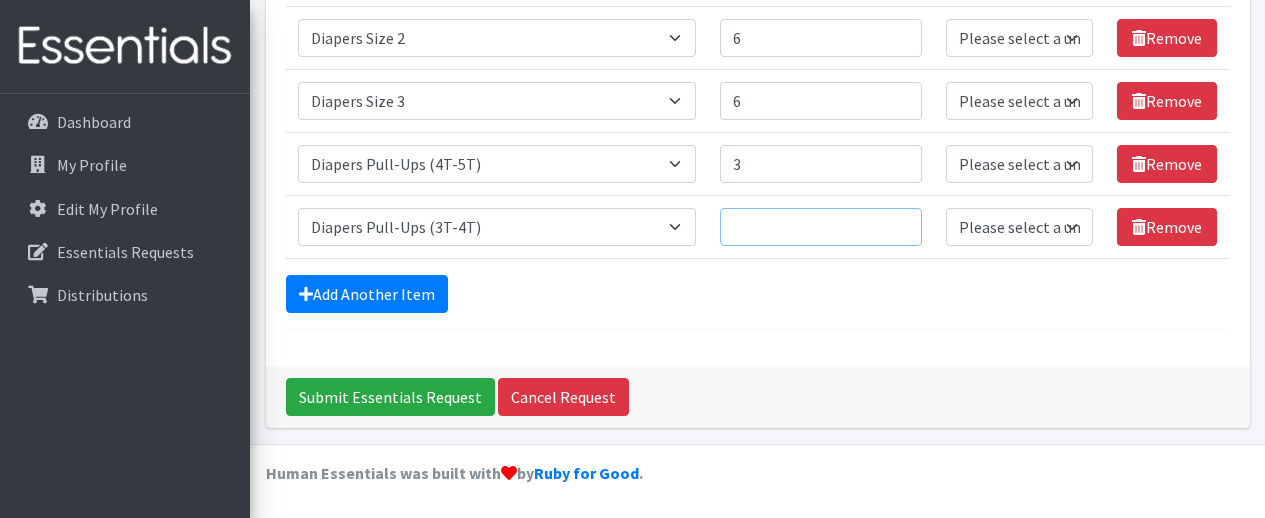 click on "Quantity" at bounding box center [821, 227] 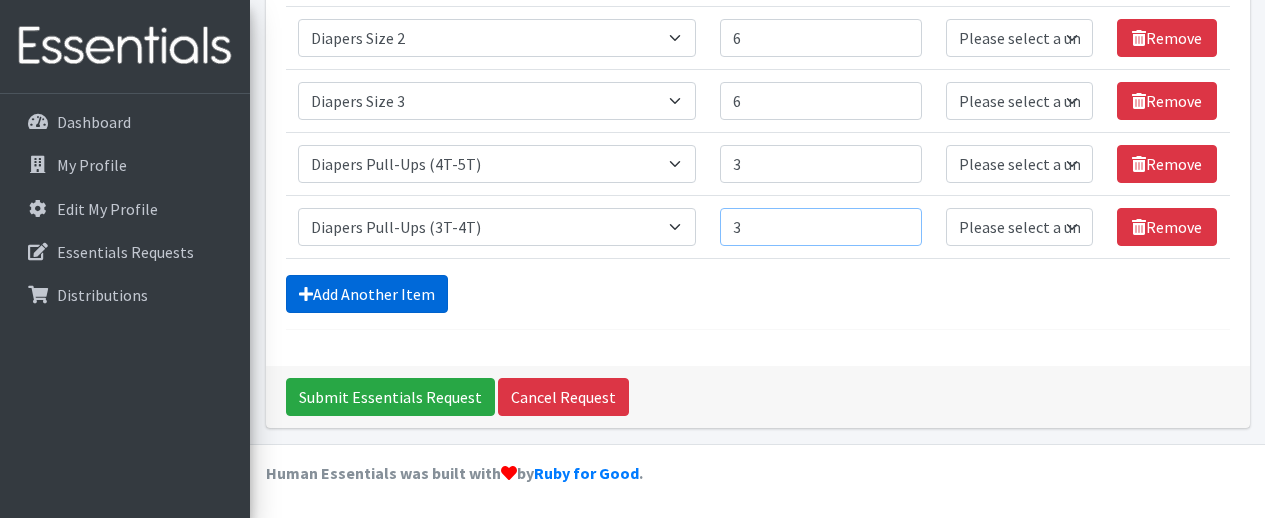 type on "3" 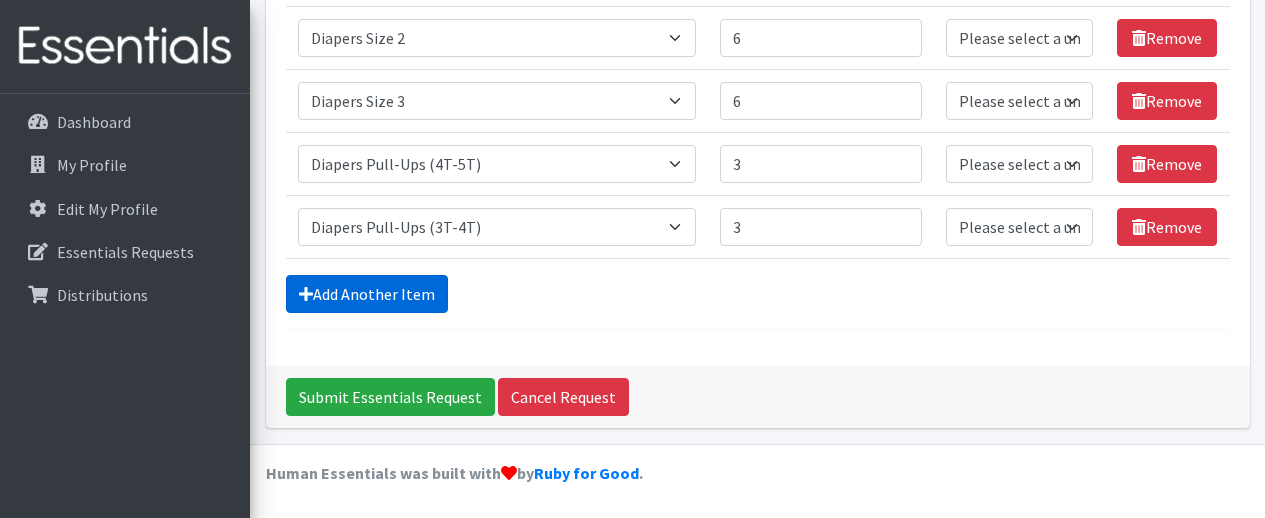 click on "Add Another Item" at bounding box center (367, 294) 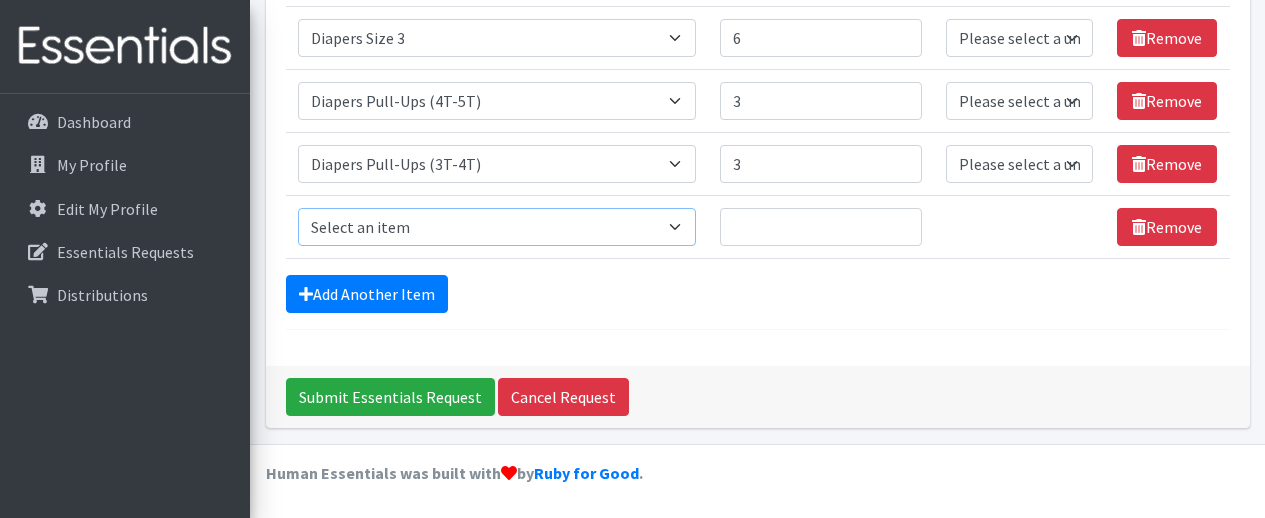 click on "Select an item
# of Children this order will serve
# of Individuals Living in Household
Activity Mat
Baby Carriers
Bath Tubs
Bed Pads
Bibs
Birthday Box - Boy
Birthday Box - Girl
Blankets/Swaddlers/Sleepsacks
Books
Bottles
Breast Pump
Bundle Me's
Car Seat - 3in1 up to 80 lbs.
Car Seat - Infant up to 22lbs. w/ handle
Clothing Boys Spring/Summer 0-6 Months
Clothing Boys Spring/Summer 12-18 Months
Clothing Boys Spring/Summer 18-24 Months
Clothing Boys Spring/Summer 2T
Clothing Boys Spring/Summer 3T
Clothing Boys Spring/Summer 4T
Clothing Boys Spring/Summer 5T
Clothing Boys Spring/Summer 6-12 Months
Clothing Boys Spring/Summer Premie/NB
Clothing Girls Fall/Winter 6-12 Months
Clothing Girls Spring/Summer 0-6 Months
Clothing Girls Spring/Summer 12-18 Months
Clothing Girls Spring/Summer 18-24 Months
Clothing Girls Spring/Summer 2T
Clothing Girls Spring/Summer 3T
Clothing Girls Spring/Summer 4T
Clothing Girls Spring/Summer 5T
Diaper Bags" at bounding box center [497, 227] 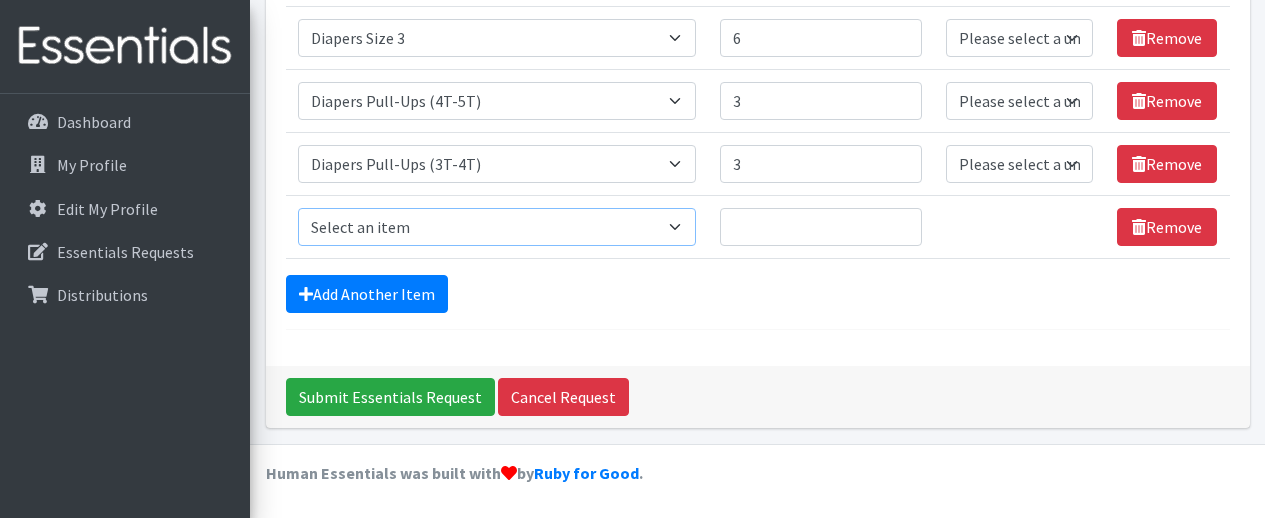 click on "Select an item
# of Children this order will serve
# of Individuals Living in Household
Activity Mat
Baby Carriers
Bath Tubs
Bed Pads
Bibs
Birthday Box - Boy
Birthday Box - Girl
Blankets/Swaddlers/Sleepsacks
Books
Bottles
Breast Pump
Bundle Me's
Car Seat - 3in1 up to 80 lbs.
Car Seat - Infant up to 22lbs. w/ handle
Clothing Boys Spring/Summer 0-6 Months
Clothing Boys Spring/Summer 12-18 Months
Clothing Boys Spring/Summer 18-24 Months
Clothing Boys Spring/Summer 2T
Clothing Boys Spring/Summer 3T
Clothing Boys Spring/Summer 4T
Clothing Boys Spring/Summer 5T
Clothing Boys Spring/Summer 6-12 Months
Clothing Boys Spring/Summer Premie/NB
Clothing Girls Fall/Winter 6-12 Months
Clothing Girls Spring/Summer 0-6 Months
Clothing Girls Spring/Summer 12-18 Months
Clothing Girls Spring/Summer 18-24 Months
Clothing Girls Spring/Summer 2T
Clothing Girls Spring/Summer 3T
Clothing Girls Spring/Summer 4T
Clothing Girls Spring/Summer 5T
Diaper Bags" at bounding box center [497, 227] 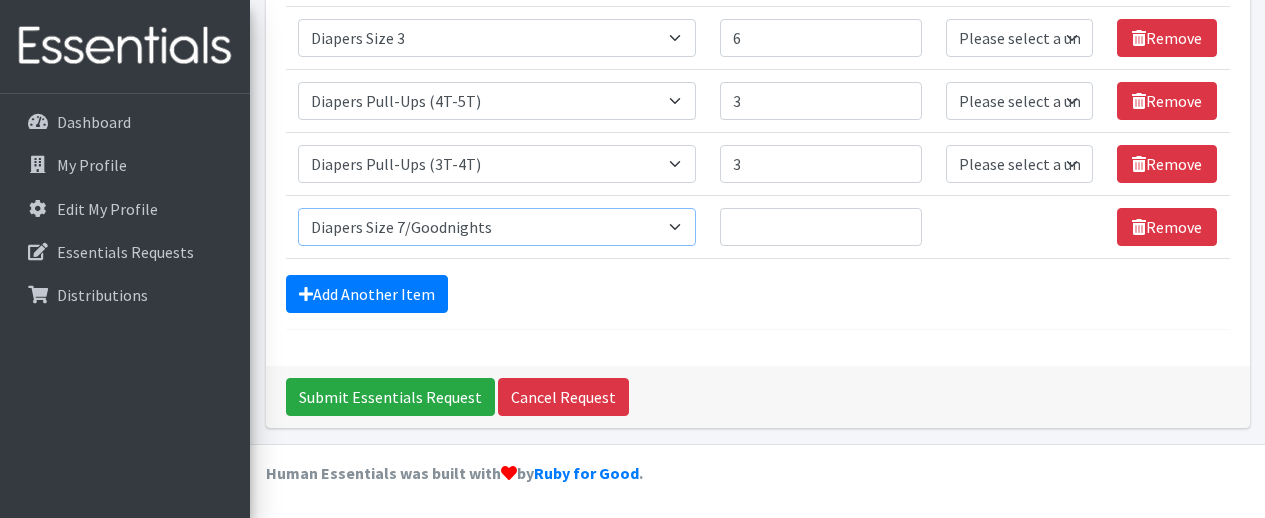 click on "Select an item
# of Children this order will serve
# of Individuals Living in Household
Activity Mat
Baby Carriers
Bath Tubs
Bed Pads
Bibs
Birthday Box - Boy
Birthday Box - Girl
Blankets/Swaddlers/Sleepsacks
Books
Bottles
Breast Pump
Bundle Me's
Car Seat - 3in1 up to 80 lbs.
Car Seat - Infant up to 22lbs. w/ handle
Clothing Boys Spring/Summer 0-6 Months
Clothing Boys Spring/Summer 12-18 Months
Clothing Boys Spring/Summer 18-24 Months
Clothing Boys Spring/Summer 2T
Clothing Boys Spring/Summer 3T
Clothing Boys Spring/Summer 4T
Clothing Boys Spring/Summer 5T
Clothing Boys Spring/Summer 6-12 Months
Clothing Boys Spring/Summer Premie/NB
Clothing Girls Fall/Winter 6-12 Months
Clothing Girls Spring/Summer 0-6 Months
Clothing Girls Spring/Summer 12-18 Months
Clothing Girls Spring/Summer 18-24 Months
Clothing Girls Spring/Summer 2T
Clothing Girls Spring/Summer 3T
Clothing Girls Spring/Summer 4T
Clothing Girls Spring/Summer 5T
Diaper Bags" at bounding box center [497, 227] 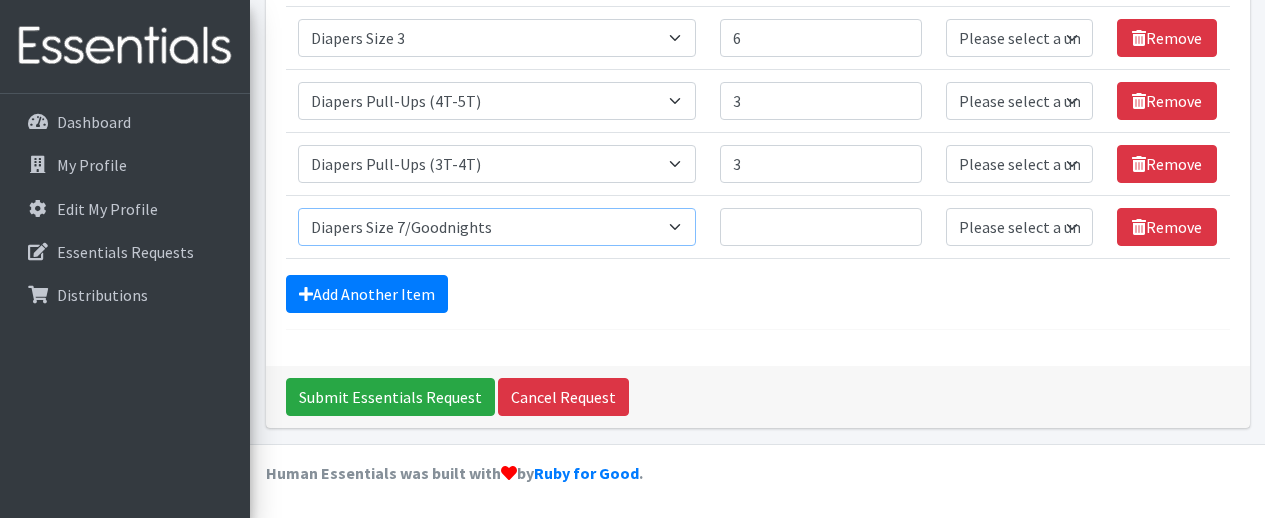 click on "Select an item
# of Children this order will serve
# of Individuals Living in Household
Activity Mat
Baby Carriers
Bath Tubs
Bed Pads
Bibs
Birthday Box - Boy
Birthday Box - Girl
Blankets/Swaddlers/Sleepsacks
Books
Bottles
Breast Pump
Bundle Me's
Car Seat - 3in1 up to 80 lbs.
Car Seat - Infant up to 22lbs. w/ handle
Clothing Boys Spring/Summer 0-6 Months
Clothing Boys Spring/Summer 12-18 Months
Clothing Boys Spring/Summer 18-24 Months
Clothing Boys Spring/Summer 2T
Clothing Boys Spring/Summer 3T
Clothing Boys Spring/Summer 4T
Clothing Boys Spring/Summer 5T
Clothing Boys Spring/Summer 6-12 Months
Clothing Boys Spring/Summer Premie/NB
Clothing Girls Fall/Winter 6-12 Months
Clothing Girls Spring/Summer 0-6 Months
Clothing Girls Spring/Summer 12-18 Months
Clothing Girls Spring/Summer 18-24 Months
Clothing Girls Spring/Summer 2T
Clothing Girls Spring/Summer 3T
Clothing Girls Spring/Summer 4T
Clothing Girls Spring/Summer 5T
Diaper Bags" at bounding box center [497, 227] 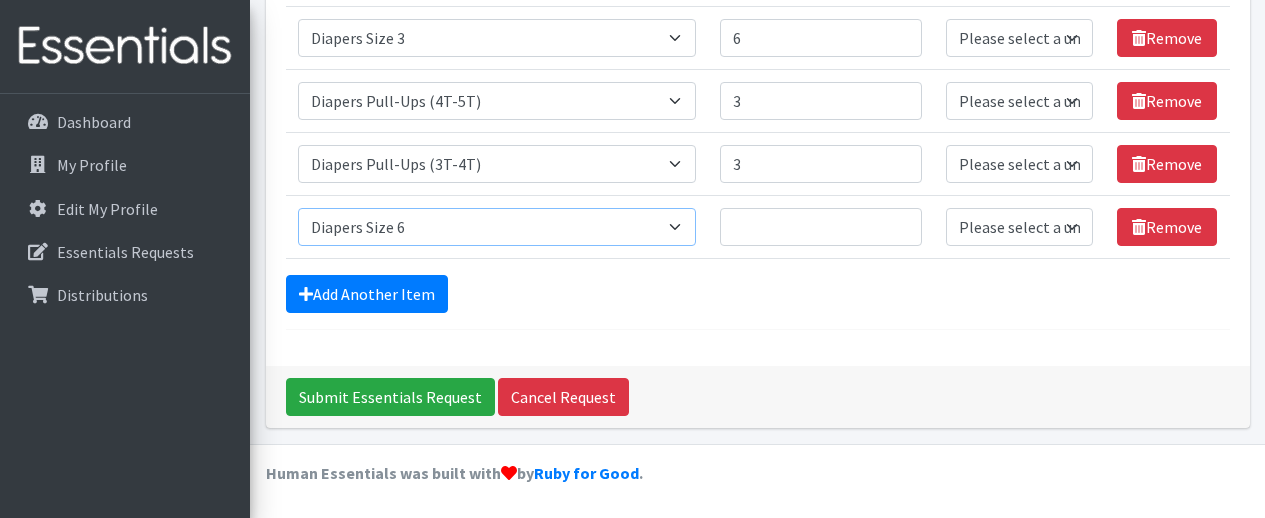 click on "Select an item
# of Children this order will serve
# of Individuals Living in Household
Activity Mat
Baby Carriers
Bath Tubs
Bed Pads
Bibs
Birthday Box - Boy
Birthday Box - Girl
Blankets/Swaddlers/Sleepsacks
Books
Bottles
Breast Pump
Bundle Me's
Car Seat - 3in1 up to 80 lbs.
Car Seat - Infant up to 22lbs. w/ handle
Clothing Boys Spring/Summer 0-6 Months
Clothing Boys Spring/Summer 12-18 Months
Clothing Boys Spring/Summer 18-24 Months
Clothing Boys Spring/Summer 2T
Clothing Boys Spring/Summer 3T
Clothing Boys Spring/Summer 4T
Clothing Boys Spring/Summer 5T
Clothing Boys Spring/Summer 6-12 Months
Clothing Boys Spring/Summer Premie/NB
Clothing Girls Fall/Winter 6-12 Months
Clothing Girls Spring/Summer 0-6 Months
Clothing Girls Spring/Summer 12-18 Months
Clothing Girls Spring/Summer 18-24 Months
Clothing Girls Spring/Summer 2T
Clothing Girls Spring/Summer 3T
Clothing Girls Spring/Summer 4T
Clothing Girls Spring/Summer 5T
Diaper Bags" at bounding box center [497, 227] 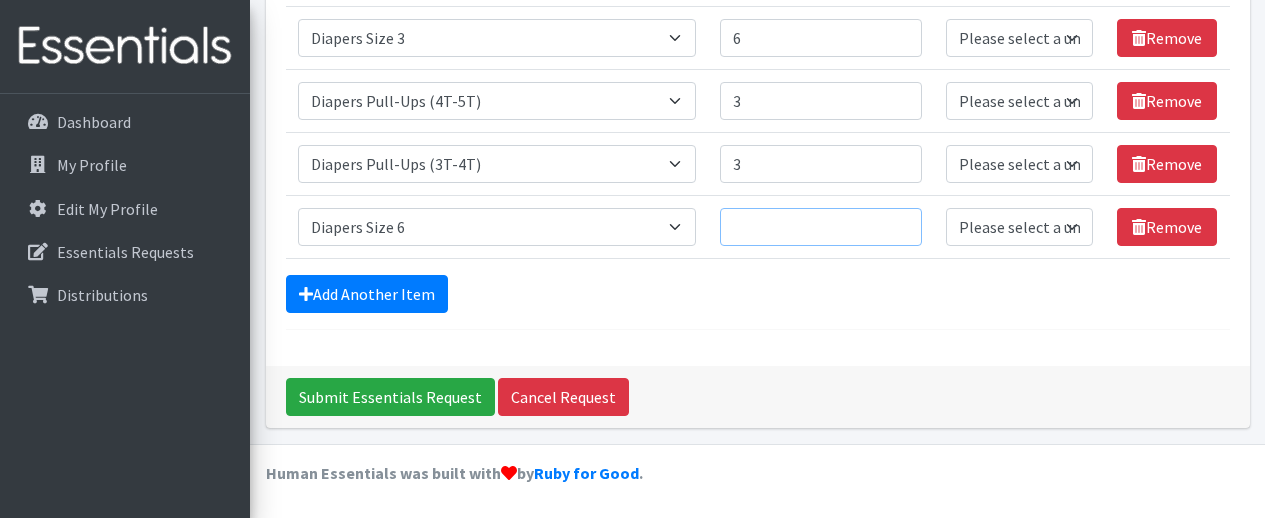 click on "Quantity" at bounding box center (821, 227) 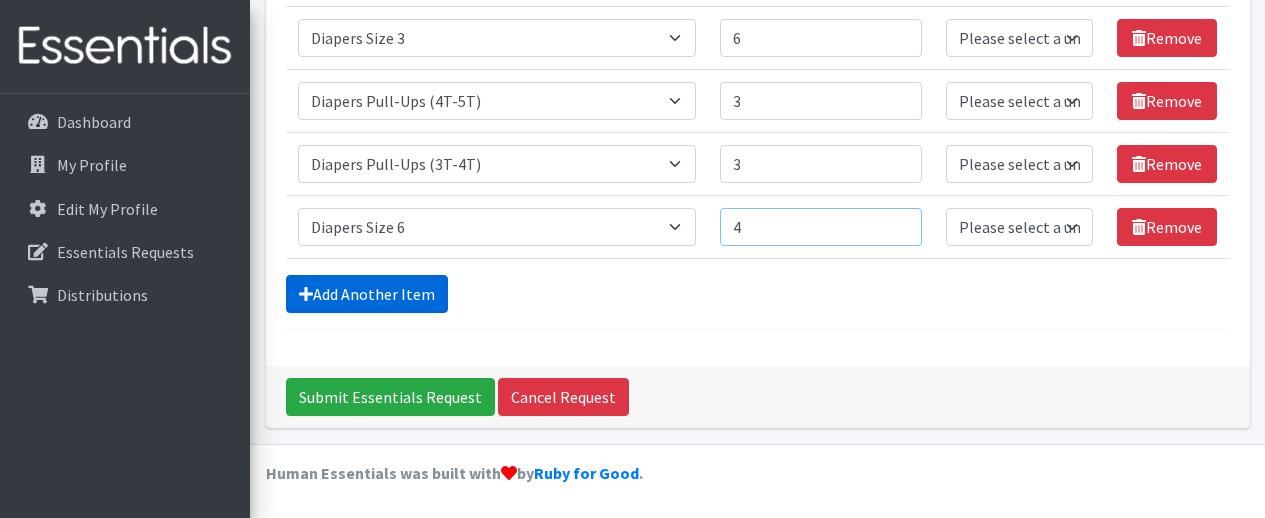 type on "4" 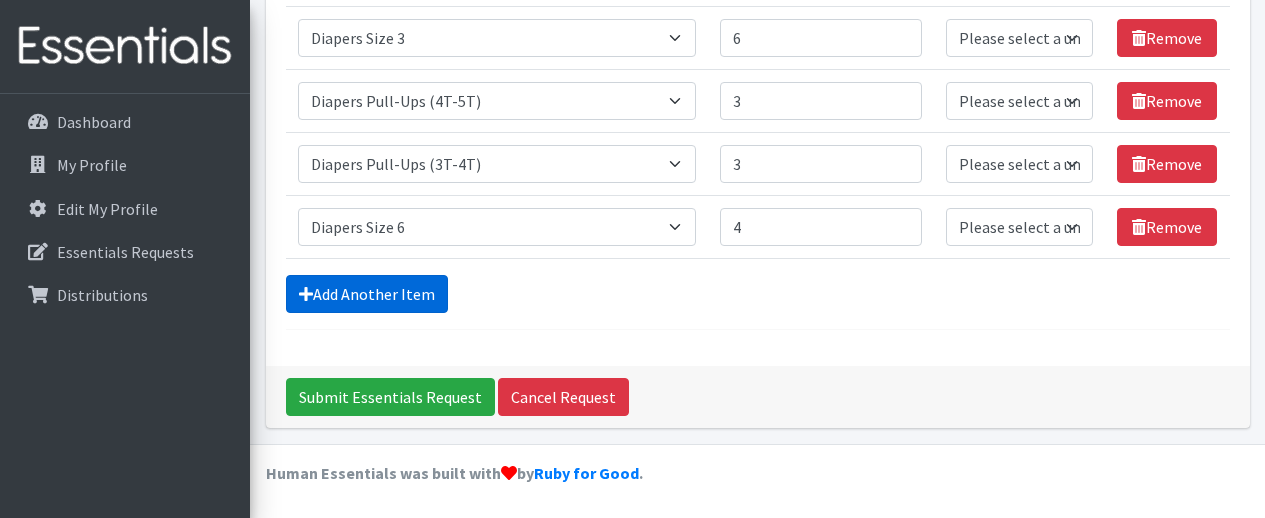 click on "Add Another Item" at bounding box center [367, 294] 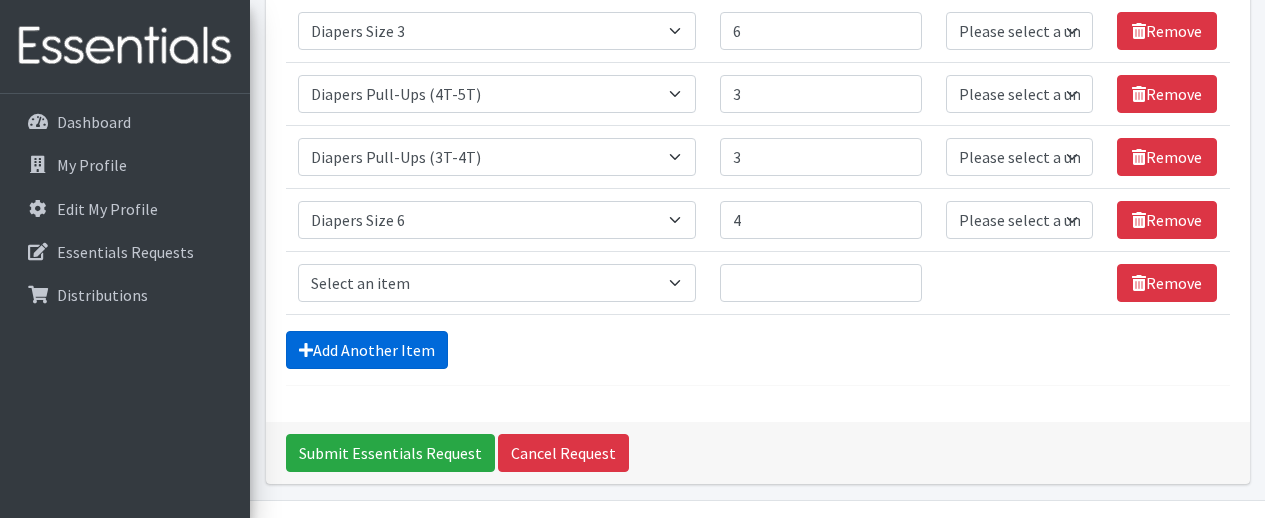 scroll, scrollTop: 635, scrollLeft: 0, axis: vertical 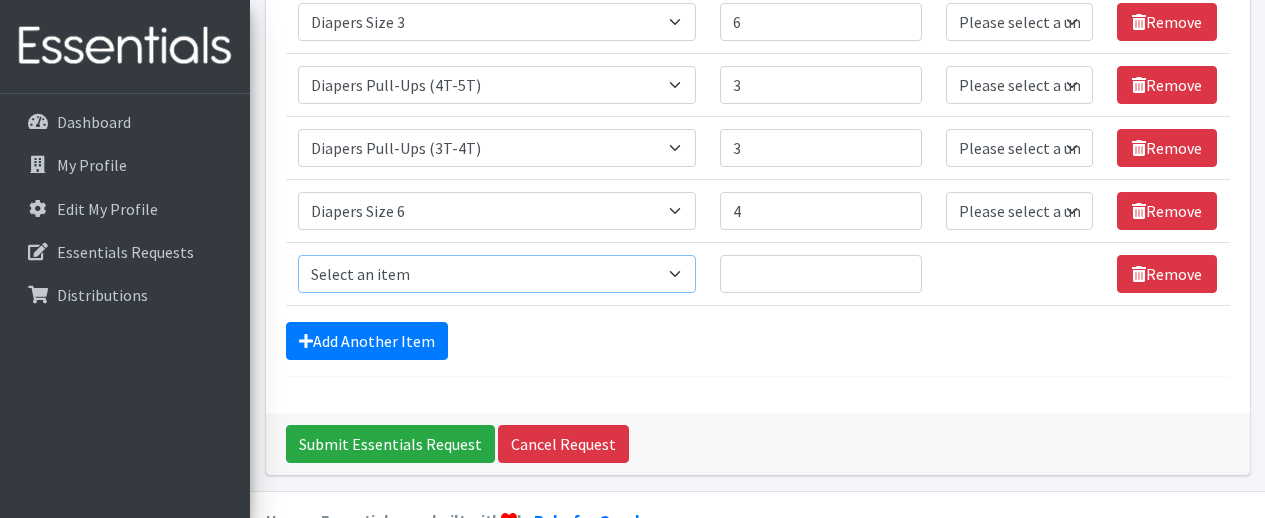 click on "Select an item
# of Children this order will serve
# of Individuals Living in Household
Activity Mat
Baby Carriers
Bath Tubs
Bed Pads
Bibs
Birthday Box - Boy
Birthday Box - Girl
Blankets/Swaddlers/Sleepsacks
Books
Bottles
Breast Pump
Bundle Me's
Car Seat - 3in1 up to 80 lbs.
Car Seat - Infant up to 22lbs. w/ handle
Clothing Boys Spring/Summer 0-6 Months
Clothing Boys Spring/Summer 12-18 Months
Clothing Boys Spring/Summer 18-24 Months
Clothing Boys Spring/Summer 2T
Clothing Boys Spring/Summer 3T
Clothing Boys Spring/Summer 4T
Clothing Boys Spring/Summer 5T
Clothing Boys Spring/Summer 6-12 Months
Clothing Boys Spring/Summer Premie/NB
Clothing Girls Fall/Winter 6-12 Months
Clothing Girls Spring/Summer 0-6 Months
Clothing Girls Spring/Summer 12-18 Months
Clothing Girls Spring/Summer 18-24 Months
Clothing Girls Spring/Summer 2T
Clothing Girls Spring/Summer 3T
Clothing Girls Spring/Summer 4T
Clothing Girls Spring/Summer 5T
Diaper Bags" at bounding box center (497, 274) 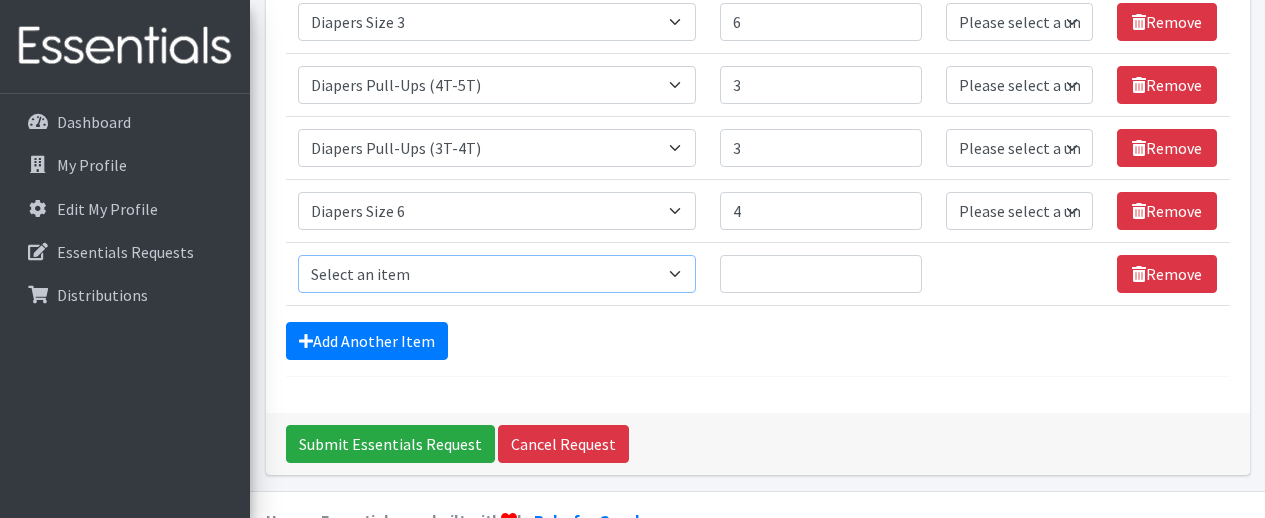select on "1967" 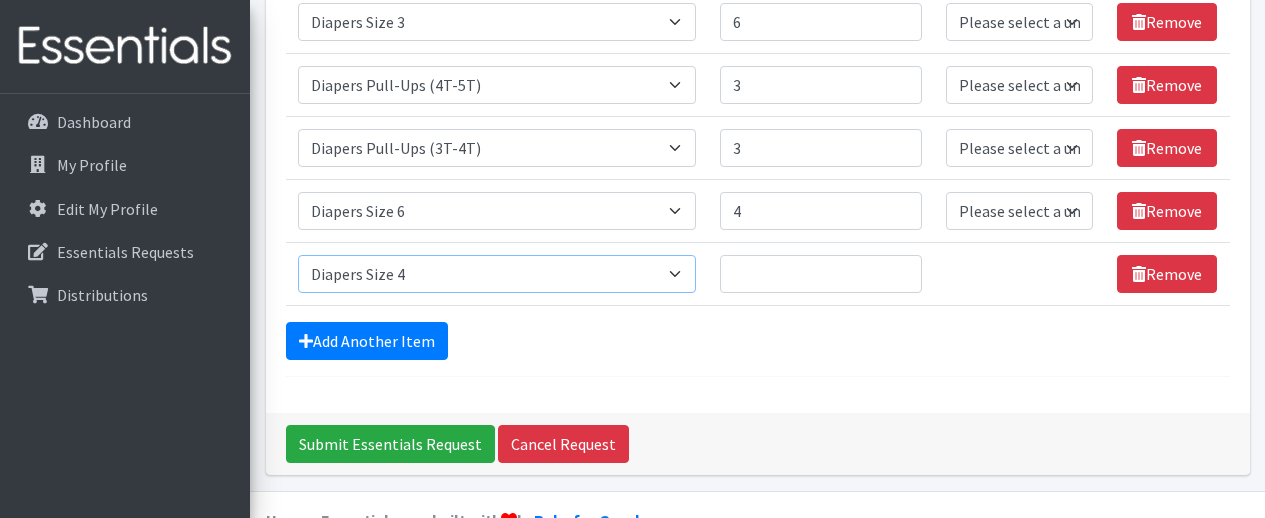 click on "Select an item
# of Children this order will serve
# of Individuals Living in Household
Activity Mat
Baby Carriers
Bath Tubs
Bed Pads
Bibs
Birthday Box - Boy
Birthday Box - Girl
Blankets/Swaddlers/Sleepsacks
Books
Bottles
Breast Pump
Bundle Me's
Car Seat - 3in1 up to 80 lbs.
Car Seat - Infant up to 22lbs. w/ handle
Clothing Boys Spring/Summer 0-6 Months
Clothing Boys Spring/Summer 12-18 Months
Clothing Boys Spring/Summer 18-24 Months
Clothing Boys Spring/Summer 2T
Clothing Boys Spring/Summer 3T
Clothing Boys Spring/Summer 4T
Clothing Boys Spring/Summer 5T
Clothing Boys Spring/Summer 6-12 Months
Clothing Boys Spring/Summer Premie/NB
Clothing Girls Fall/Winter 6-12 Months
Clothing Girls Spring/Summer 0-6 Months
Clothing Girls Spring/Summer 12-18 Months
Clothing Girls Spring/Summer 18-24 Months
Clothing Girls Spring/Summer 2T
Clothing Girls Spring/Summer 3T
Clothing Girls Spring/Summer 4T
Clothing Girls Spring/Summer 5T
Diaper Bags" at bounding box center [497, 274] 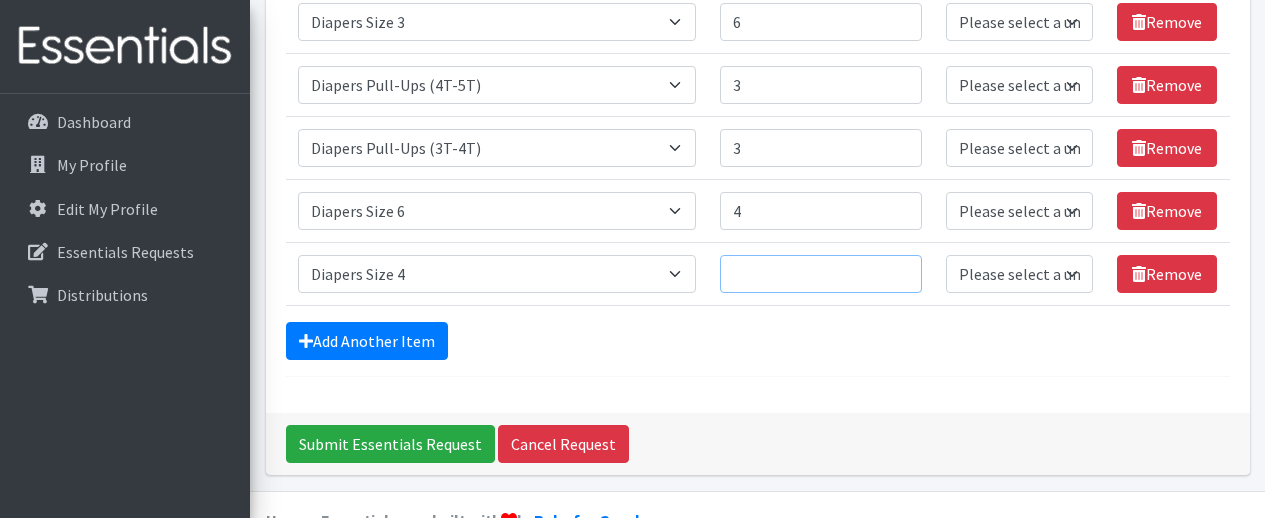 click on "Quantity" at bounding box center [821, 274] 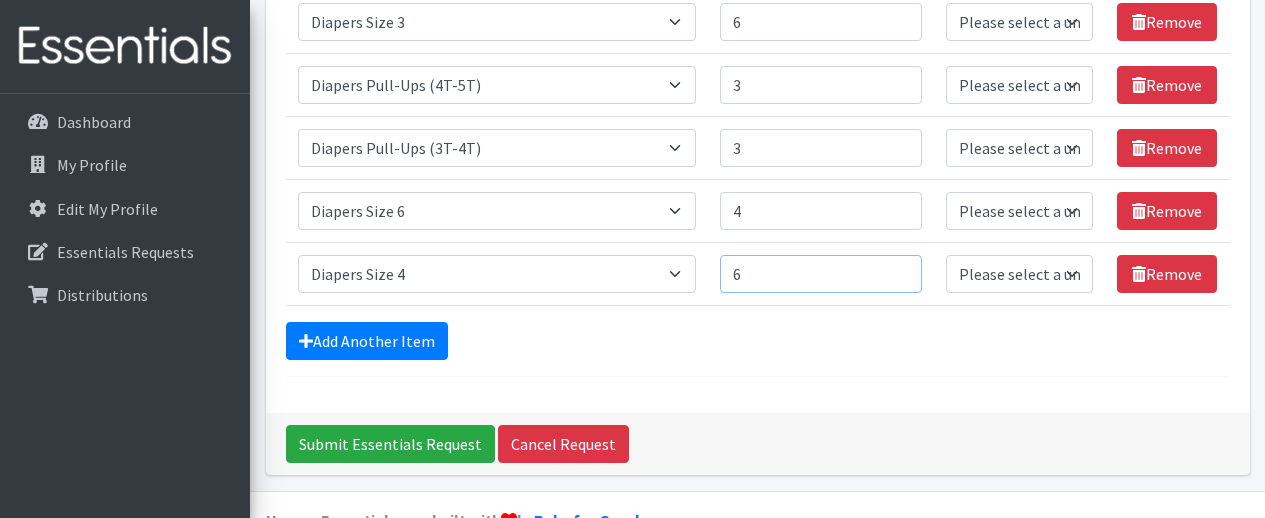 type on "6" 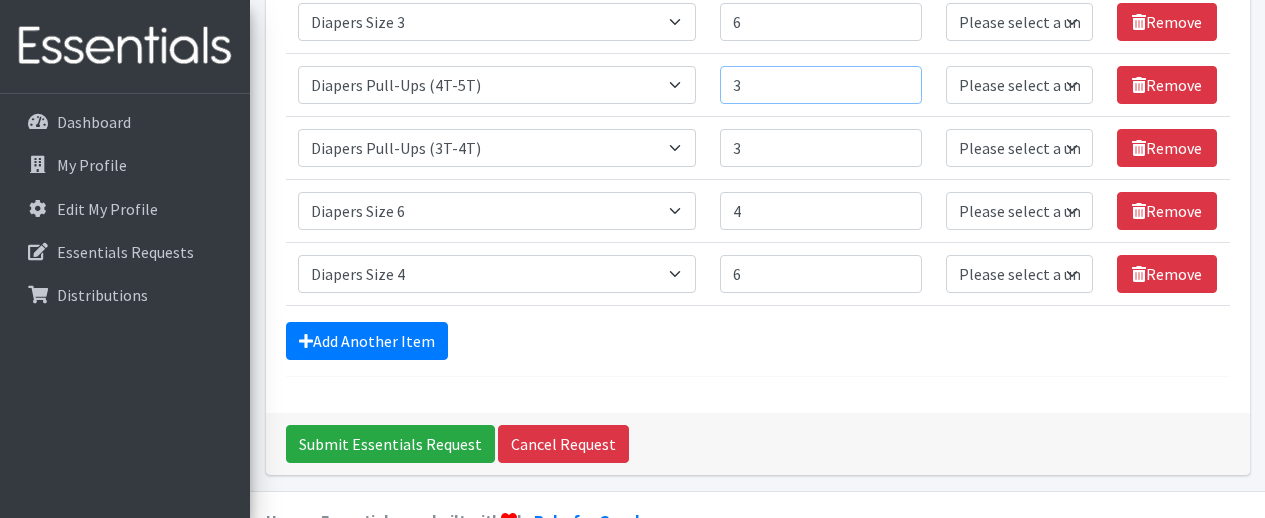 click on "3" at bounding box center (821, 85) 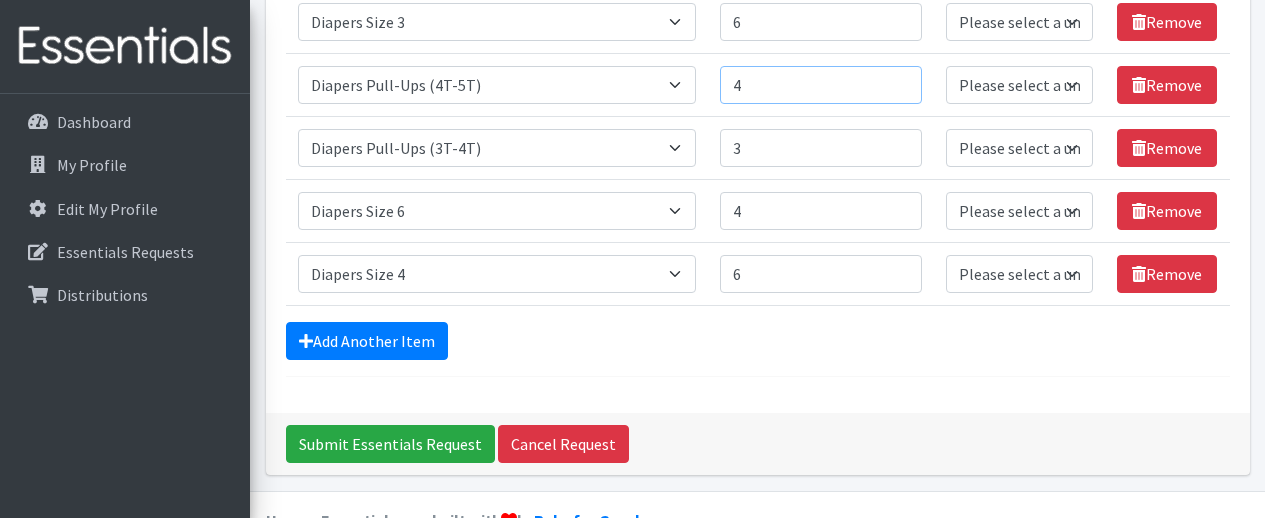type on "4" 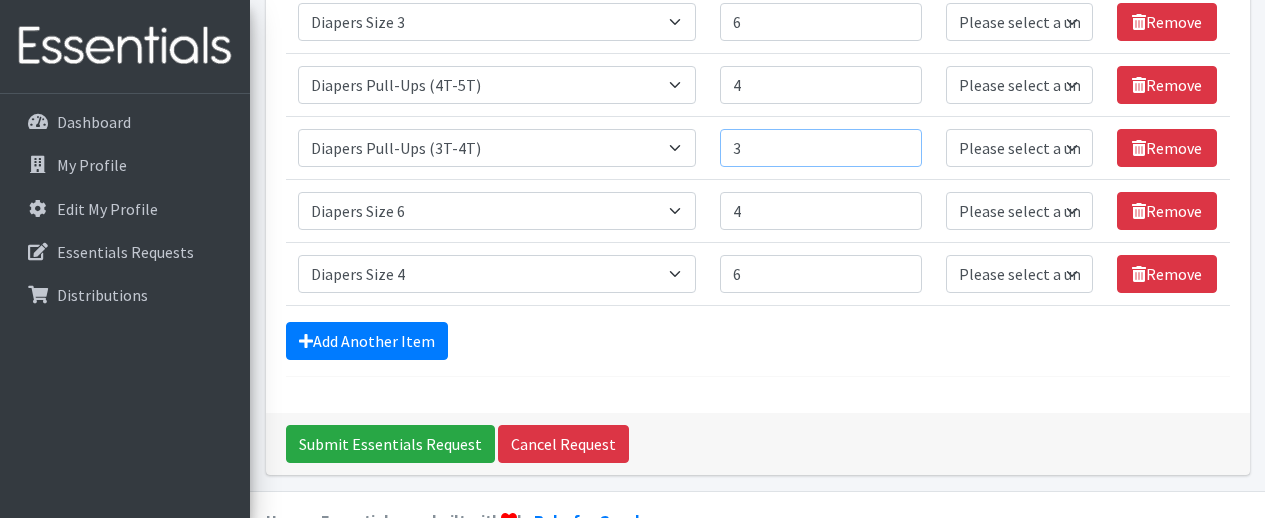 click on "3" at bounding box center [821, 148] 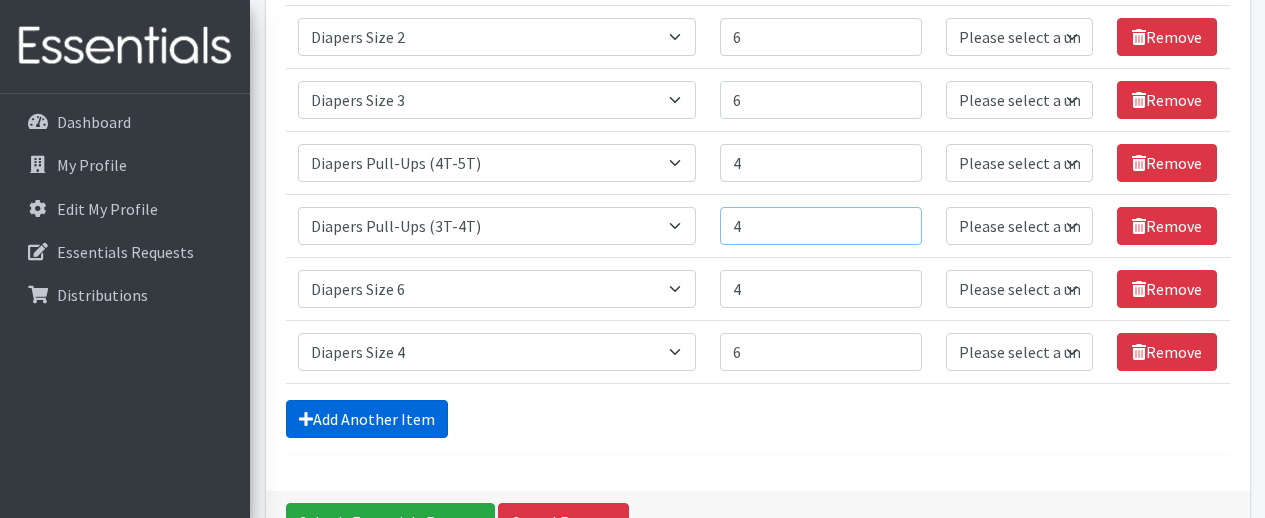 type on "4" 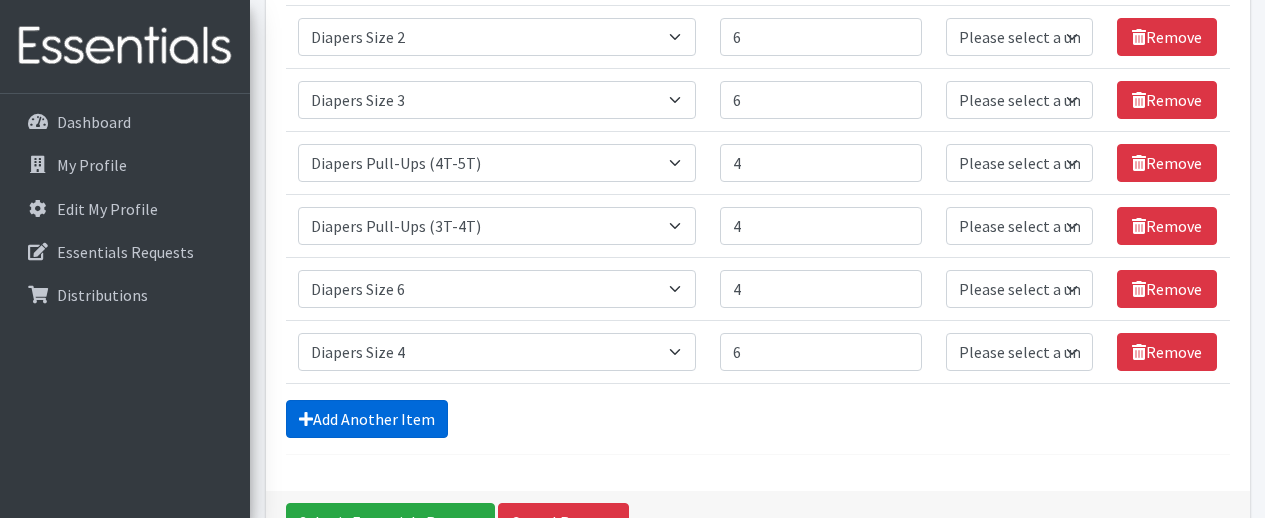 click on "Add Another Item" at bounding box center (367, 419) 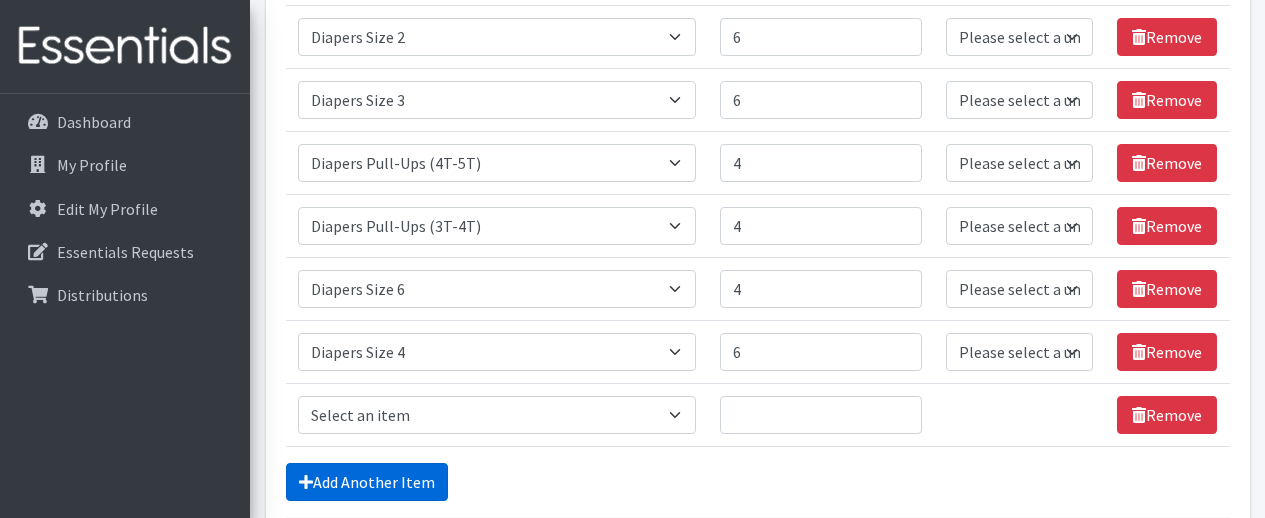 scroll, scrollTop: 745, scrollLeft: 0, axis: vertical 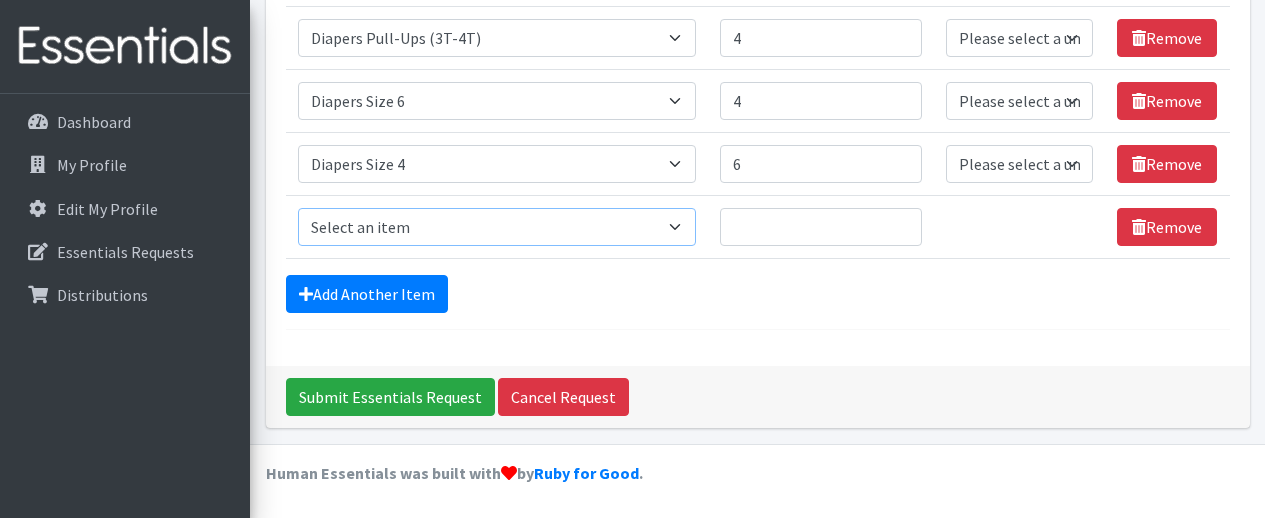 click on "Select an item
# of Children this order will serve
# of Individuals Living in Household
Activity Mat
Baby Carriers
Bath Tubs
Bed Pads
Bibs
Birthday Box - Boy
Birthday Box - Girl
Blankets/Swaddlers/Sleepsacks
Books
Bottles
Breast Pump
Bundle Me's
Car Seat - 3in1 up to 80 lbs.
Car Seat - Infant up to 22lbs. w/ handle
Clothing Boys Spring/Summer 0-6 Months
Clothing Boys Spring/Summer 12-18 Months
Clothing Boys Spring/Summer 18-24 Months
Clothing Boys Spring/Summer 2T
Clothing Boys Spring/Summer 3T
Clothing Boys Spring/Summer 4T
Clothing Boys Spring/Summer 5T
Clothing Boys Spring/Summer 6-12 Months
Clothing Boys Spring/Summer Premie/NB
Clothing Girls Fall/Winter 6-12 Months
Clothing Girls Spring/Summer 0-6 Months
Clothing Girls Spring/Summer 12-18 Months
Clothing Girls Spring/Summer 18-24 Months
Clothing Girls Spring/Summer 2T
Clothing Girls Spring/Summer 3T
Clothing Girls Spring/Summer 4T
Clothing Girls Spring/Summer 5T
Diaper Bags" at bounding box center (497, 227) 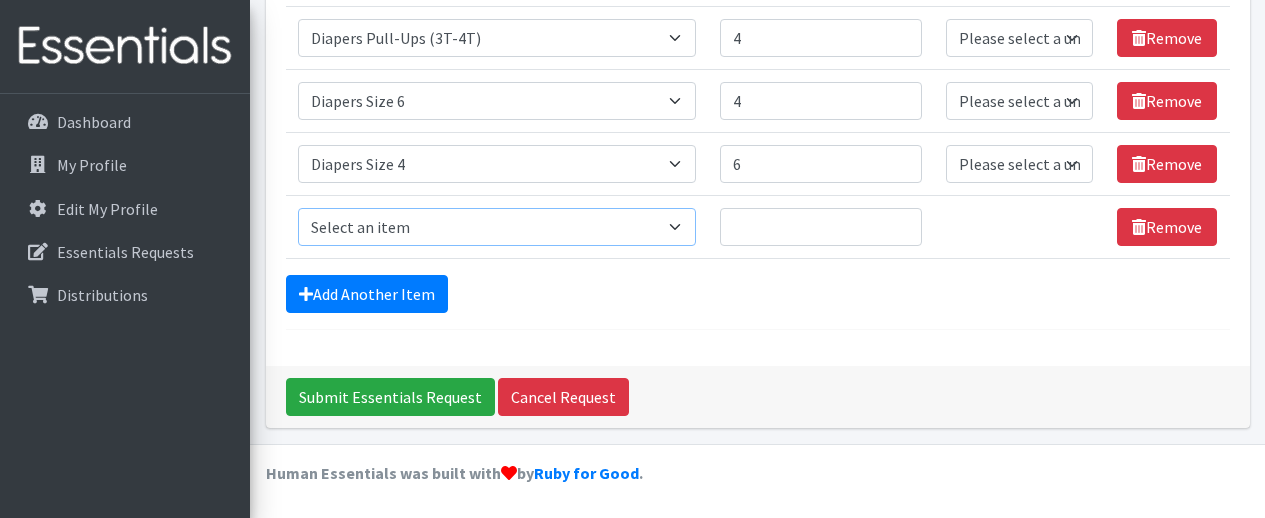 click on "Select an item
# of Children this order will serve
# of Individuals Living in Household
Activity Mat
Baby Carriers
Bath Tubs
Bed Pads
Bibs
Birthday Box - Boy
Birthday Box - Girl
Blankets/Swaddlers/Sleepsacks
Books
Bottles
Breast Pump
Bundle Me's
Car Seat - 3in1 up to 80 lbs.
Car Seat - Infant up to 22lbs. w/ handle
Clothing Boys Spring/Summer 0-6 Months
Clothing Boys Spring/Summer 12-18 Months
Clothing Boys Spring/Summer 18-24 Months
Clothing Boys Spring/Summer 2T
Clothing Boys Spring/Summer 3T
Clothing Boys Spring/Summer 4T
Clothing Boys Spring/Summer 5T
Clothing Boys Spring/Summer 6-12 Months
Clothing Boys Spring/Summer Premie/NB
Clothing Girls Fall/Winter 6-12 Months
Clothing Girls Spring/Summer 0-6 Months
Clothing Girls Spring/Summer 12-18 Months
Clothing Girls Spring/Summer 18-24 Months
Clothing Girls Spring/Summer 2T
Clothing Girls Spring/Summer 3T
Clothing Girls Spring/Summer 4T
Clothing Girls Spring/Summer 5T
Diaper Bags" at bounding box center (497, 227) 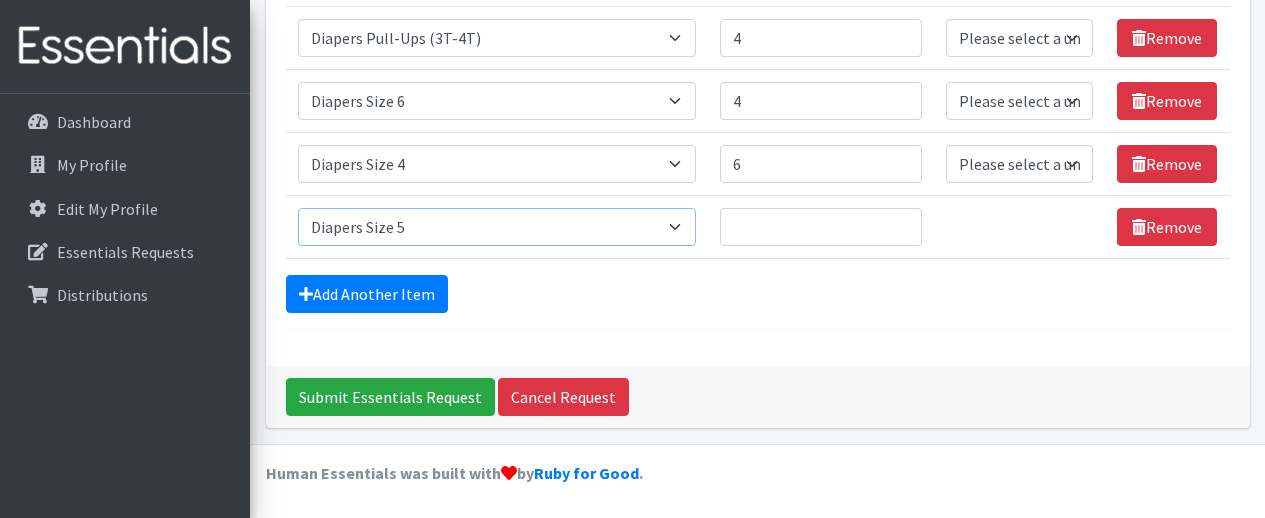 click on "Select an item
# of Children this order will serve
# of Individuals Living in Household
Activity Mat
Baby Carriers
Bath Tubs
Bed Pads
Bibs
Birthday Box - Boy
Birthday Box - Girl
Blankets/Swaddlers/Sleepsacks
Books
Bottles
Breast Pump
Bundle Me's
Car Seat - 3in1 up to 80 lbs.
Car Seat - Infant up to 22lbs. w/ handle
Clothing Boys Spring/Summer 0-6 Months
Clothing Boys Spring/Summer 12-18 Months
Clothing Boys Spring/Summer 18-24 Months
Clothing Boys Spring/Summer 2T
Clothing Boys Spring/Summer 3T
Clothing Boys Spring/Summer 4T
Clothing Boys Spring/Summer 5T
Clothing Boys Spring/Summer 6-12 Months
Clothing Boys Spring/Summer Premie/NB
Clothing Girls Fall/Winter 6-12 Months
Clothing Girls Spring/Summer 0-6 Months
Clothing Girls Spring/Summer 12-18 Months
Clothing Girls Spring/Summer 18-24 Months
Clothing Girls Spring/Summer 2T
Clothing Girls Spring/Summer 3T
Clothing Girls Spring/Summer 4T
Clothing Girls Spring/Summer 5T
Diaper Bags" at bounding box center (497, 227) 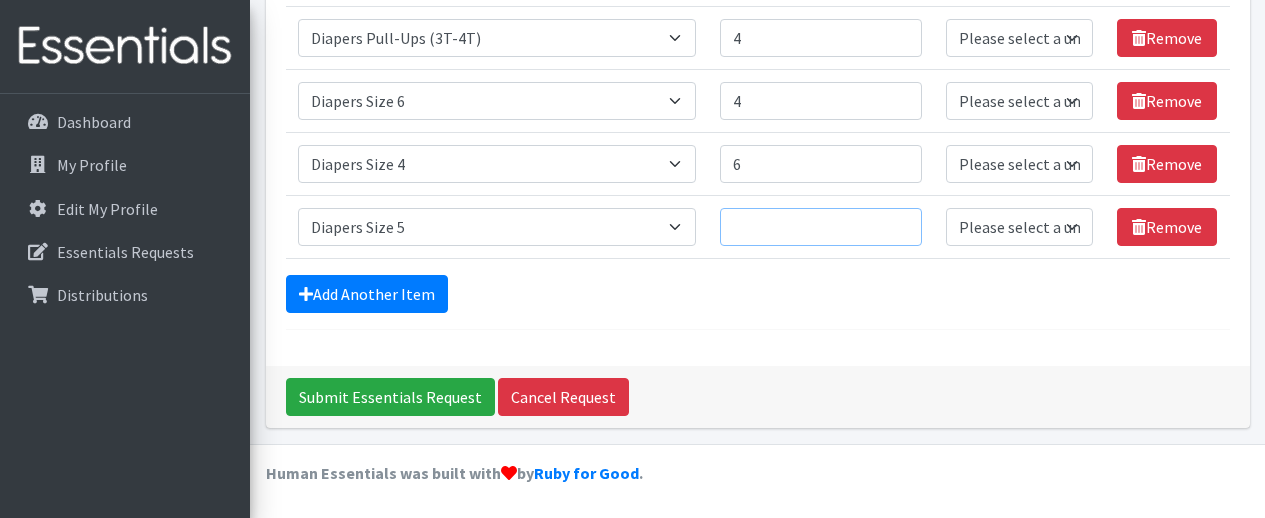 click on "Quantity" at bounding box center (821, 227) 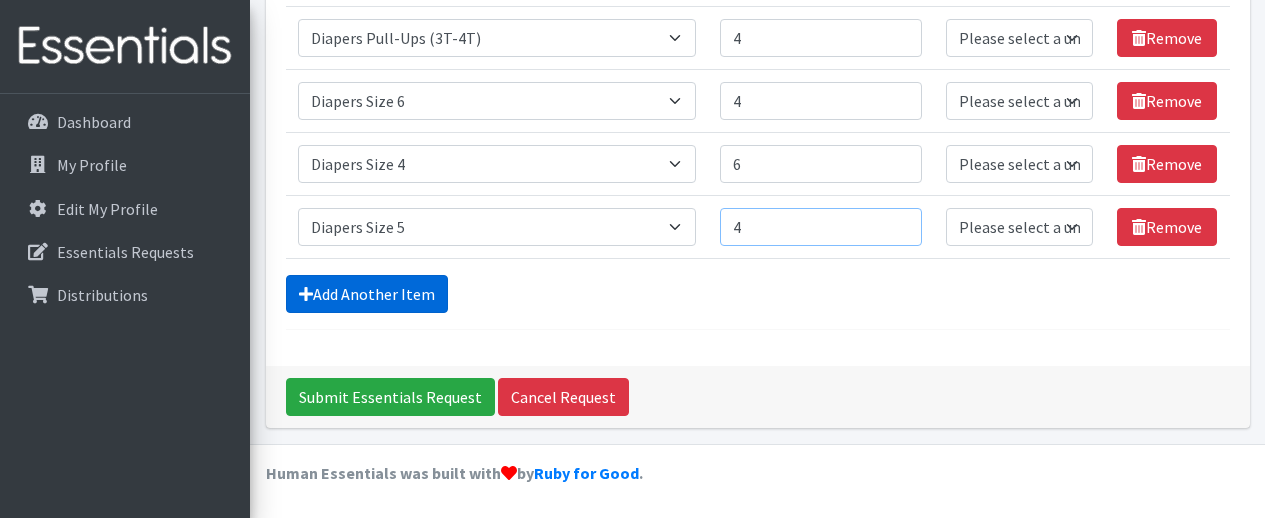 type on "4" 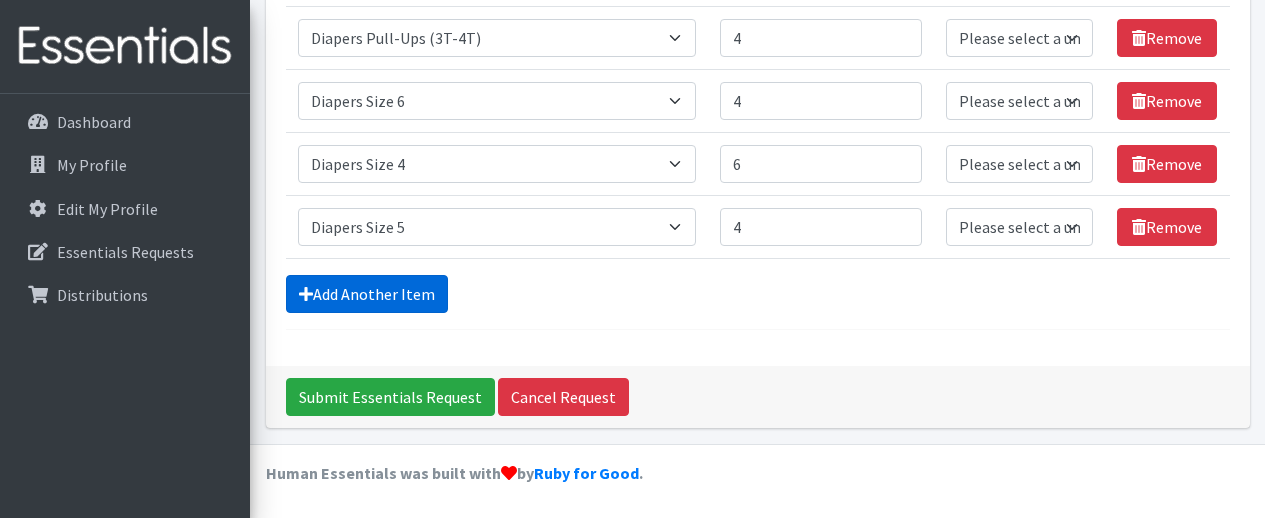 click on "Add Another Item" at bounding box center [367, 294] 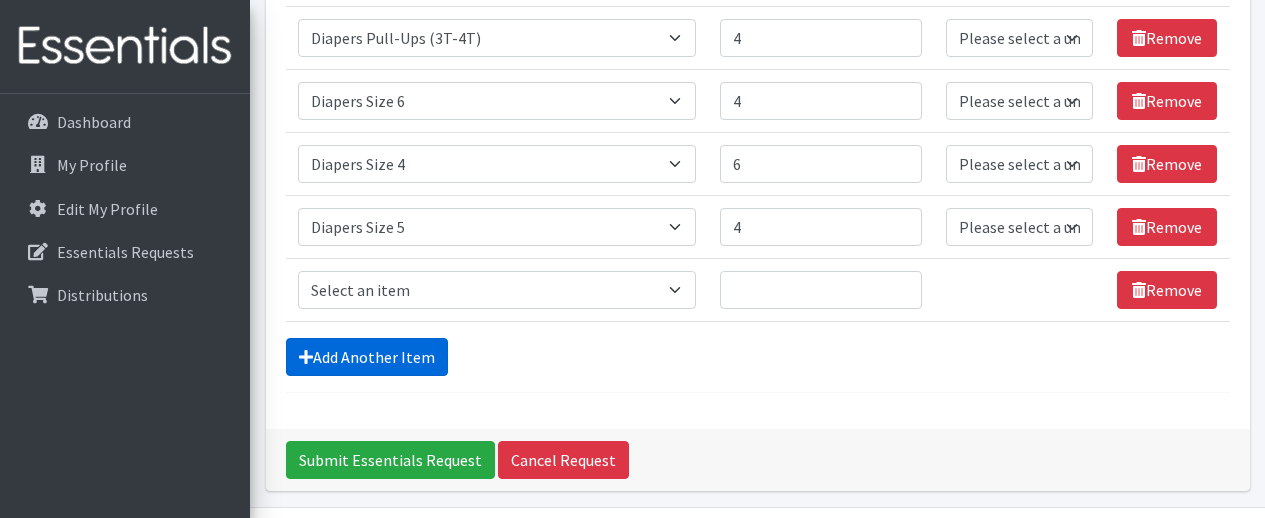 scroll, scrollTop: 808, scrollLeft: 0, axis: vertical 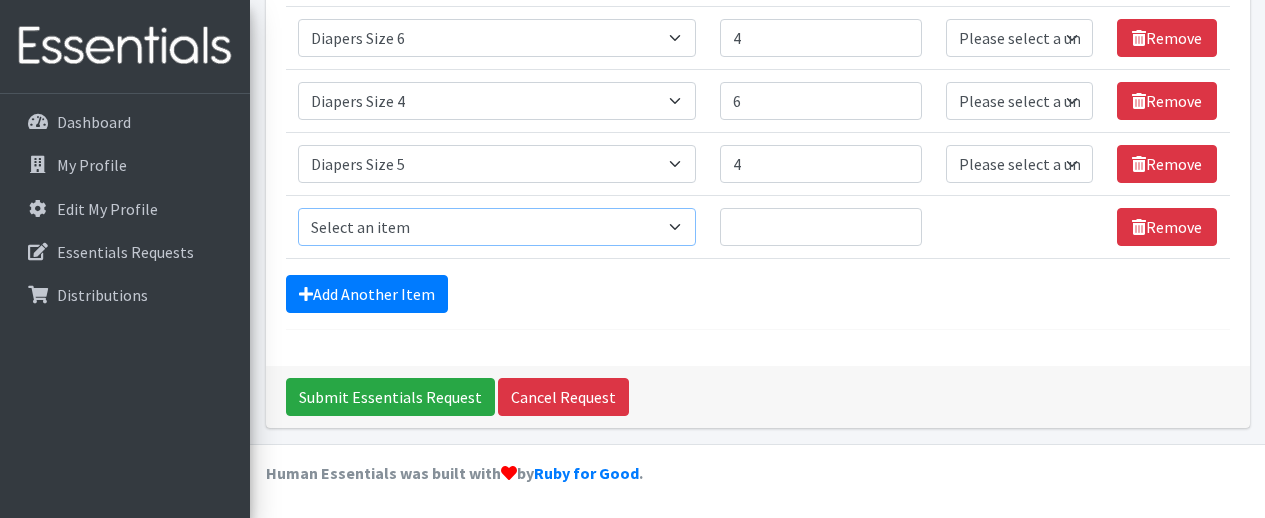 click on "Select an item
# of Children this order will serve
# of Individuals Living in Household
Activity Mat
Baby Carriers
Bath Tubs
Bed Pads
Bibs
Birthday Box - Boy
Birthday Box - Girl
Blankets/Swaddlers/Sleepsacks
Books
Bottles
Breast Pump
Bundle Me's
Car Seat - 3in1 up to 80 lbs.
Car Seat - Infant up to 22lbs. w/ handle
Clothing Boys Spring/Summer 0-6 Months
Clothing Boys Spring/Summer 12-18 Months
Clothing Boys Spring/Summer 18-24 Months
Clothing Boys Spring/Summer 2T
Clothing Boys Spring/Summer 3T
Clothing Boys Spring/Summer 4T
Clothing Boys Spring/Summer 5T
Clothing Boys Spring/Summer 6-12 Months
Clothing Boys Spring/Summer Premie/NB
Clothing Girls Fall/Winter 6-12 Months
Clothing Girls Spring/Summer 0-6 Months
Clothing Girls Spring/Summer 12-18 Months
Clothing Girls Spring/Summer 18-24 Months
Clothing Girls Spring/Summer 2T
Clothing Girls Spring/Summer 3T
Clothing Girls Spring/Summer 4T
Clothing Girls Spring/Summer 5T
Diaper Bags" at bounding box center [497, 227] 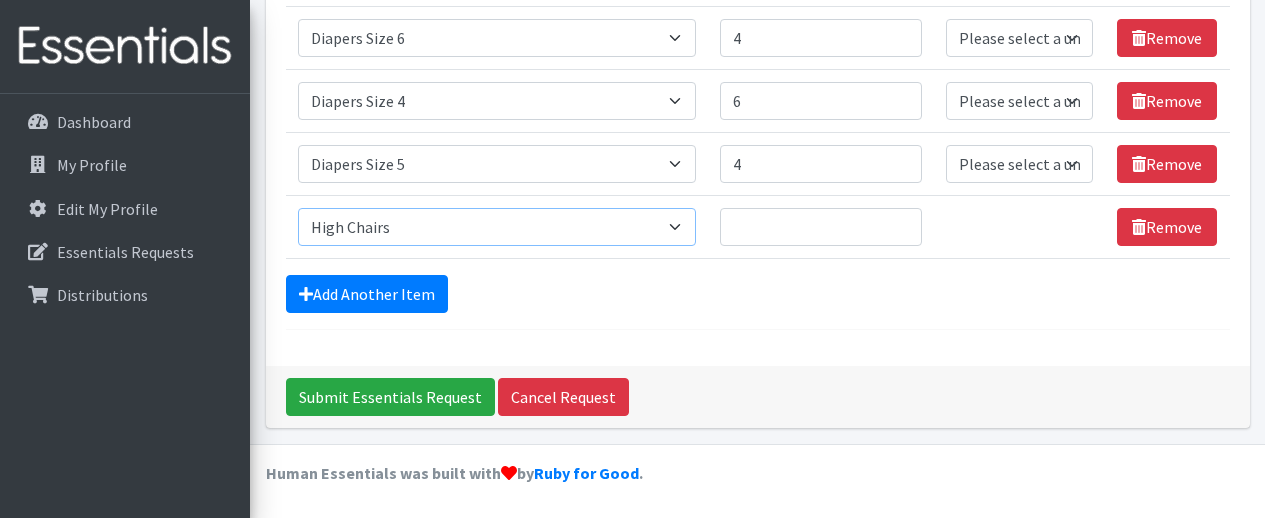click on "Select an item
# of Children this order will serve
# of Individuals Living in Household
Activity Mat
Baby Carriers
Bath Tubs
Bed Pads
Bibs
Birthday Box - Boy
Birthday Box - Girl
Blankets/Swaddlers/Sleepsacks
Books
Bottles
Breast Pump
Bundle Me's
Car Seat - 3in1 up to 80 lbs.
Car Seat - Infant up to 22lbs. w/ handle
Clothing Boys Spring/Summer 0-6 Months
Clothing Boys Spring/Summer 12-18 Months
Clothing Boys Spring/Summer 18-24 Months
Clothing Boys Spring/Summer 2T
Clothing Boys Spring/Summer 3T
Clothing Boys Spring/Summer 4T
Clothing Boys Spring/Summer 5T
Clothing Boys Spring/Summer 6-12 Months
Clothing Boys Spring/Summer Premie/NB
Clothing Girls Fall/Winter 6-12 Months
Clothing Girls Spring/Summer 0-6 Months
Clothing Girls Spring/Summer 12-18 Months
Clothing Girls Spring/Summer 18-24 Months
Clothing Girls Spring/Summer 2T
Clothing Girls Spring/Summer 3T
Clothing Girls Spring/Summer 4T
Clothing Girls Spring/Summer 5T
Diaper Bags" at bounding box center (497, 227) 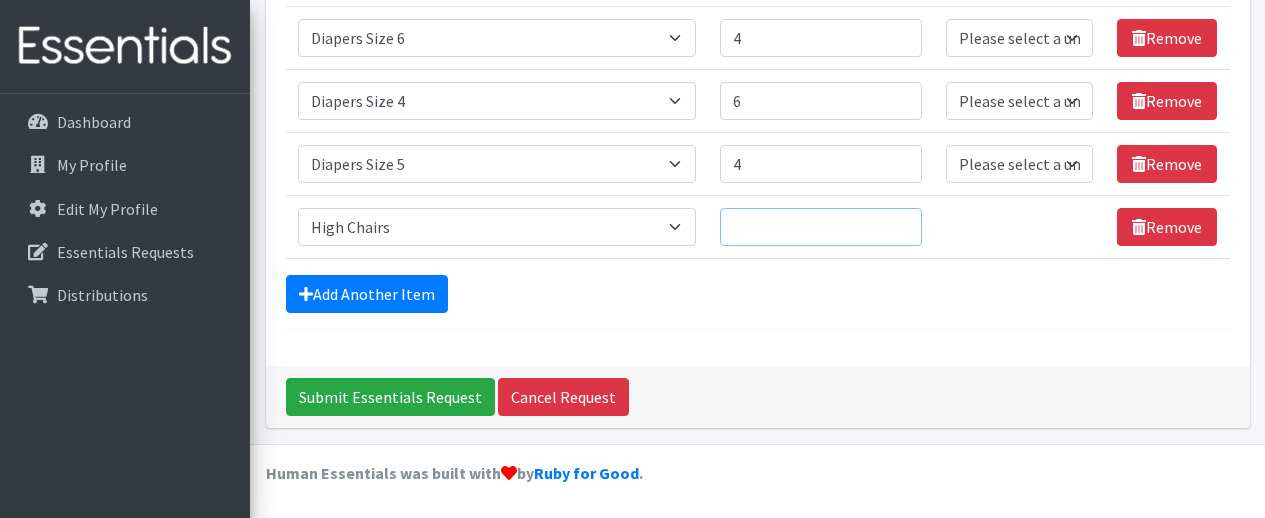 click on "Quantity" at bounding box center [821, 227] 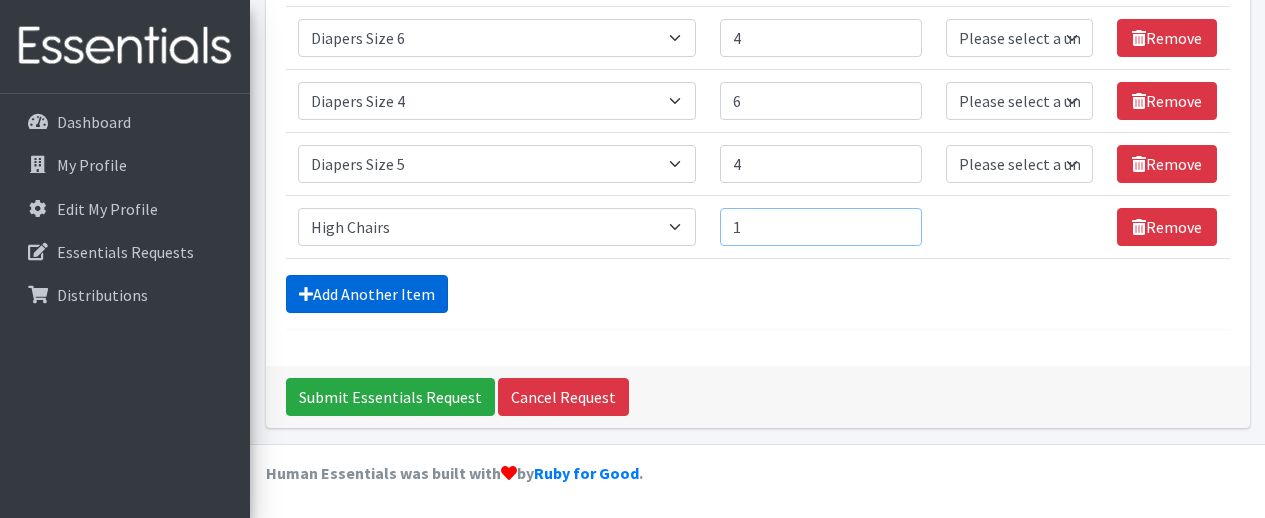 type on "1" 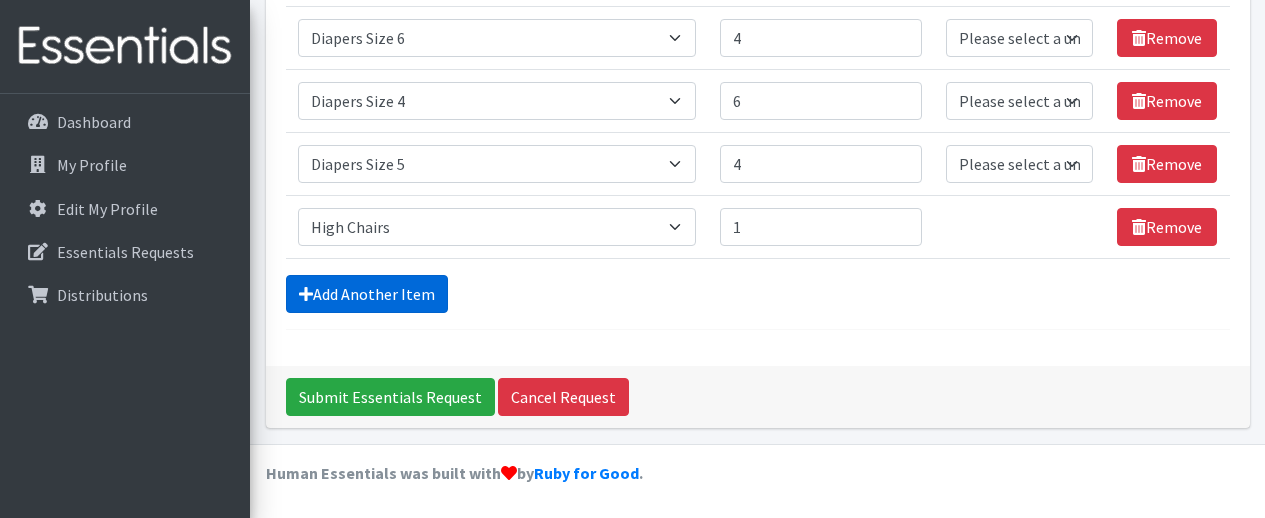 click on "Add Another Item" at bounding box center (367, 294) 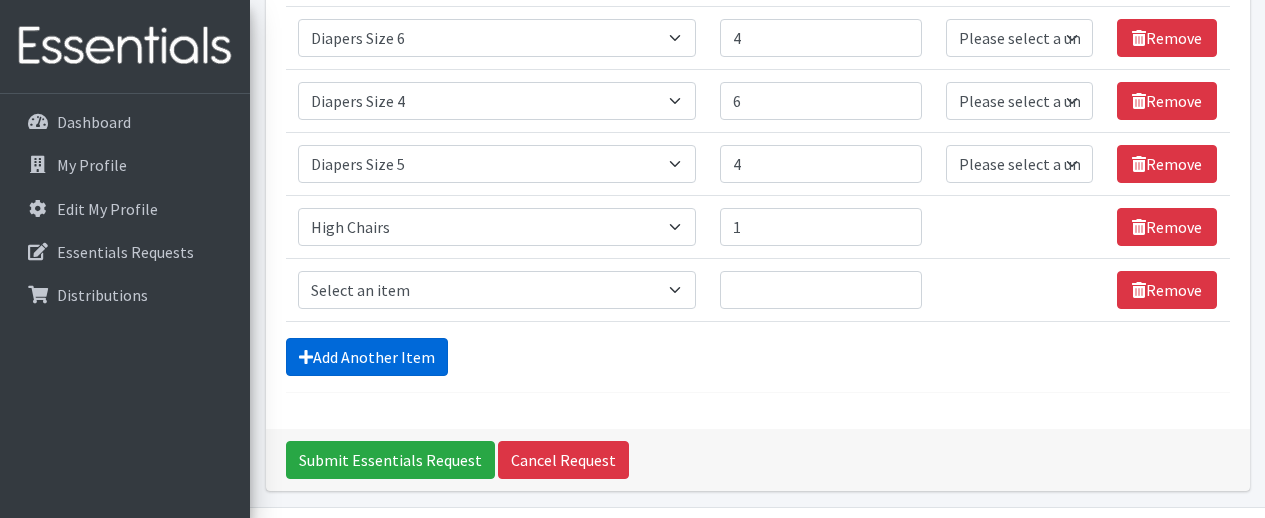 scroll, scrollTop: 871, scrollLeft: 0, axis: vertical 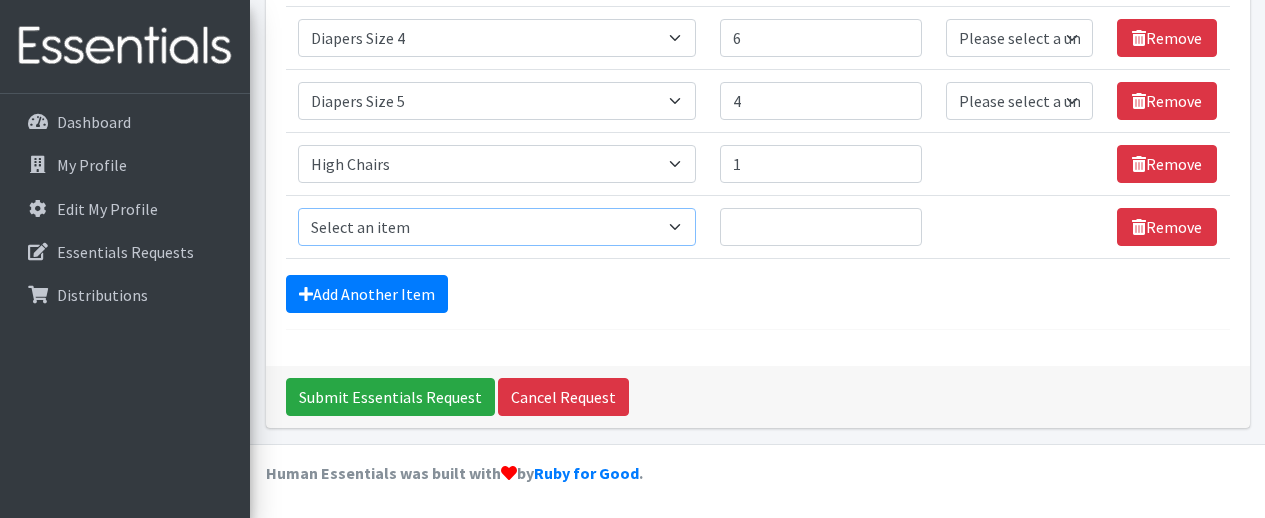 click on "Select an item
# of Children this order will serve
# of Individuals Living in Household
Activity Mat
Baby Carriers
Bath Tubs
Bed Pads
Bibs
Birthday Box - Boy
Birthday Box - Girl
Blankets/Swaddlers/Sleepsacks
Books
Bottles
Breast Pump
Bundle Me's
Car Seat - 3in1 up to 80 lbs.
Car Seat - Infant up to 22lbs. w/ handle
Clothing Boys Spring/Summer 0-6 Months
Clothing Boys Spring/Summer 12-18 Months
Clothing Boys Spring/Summer 18-24 Months
Clothing Boys Spring/Summer 2T
Clothing Boys Spring/Summer 3T
Clothing Boys Spring/Summer 4T
Clothing Boys Spring/Summer 5T
Clothing Boys Spring/Summer 6-12 Months
Clothing Boys Spring/Summer Premie/NB
Clothing Girls Fall/Winter 6-12 Months
Clothing Girls Spring/Summer 0-6 Months
Clothing Girls Spring/Summer 12-18 Months
Clothing Girls Spring/Summer 18-24 Months
Clothing Girls Spring/Summer 2T
Clothing Girls Spring/Summer 3T
Clothing Girls Spring/Summer 4T
Clothing Girls Spring/Summer 5T
Diaper Bags" at bounding box center (497, 227) 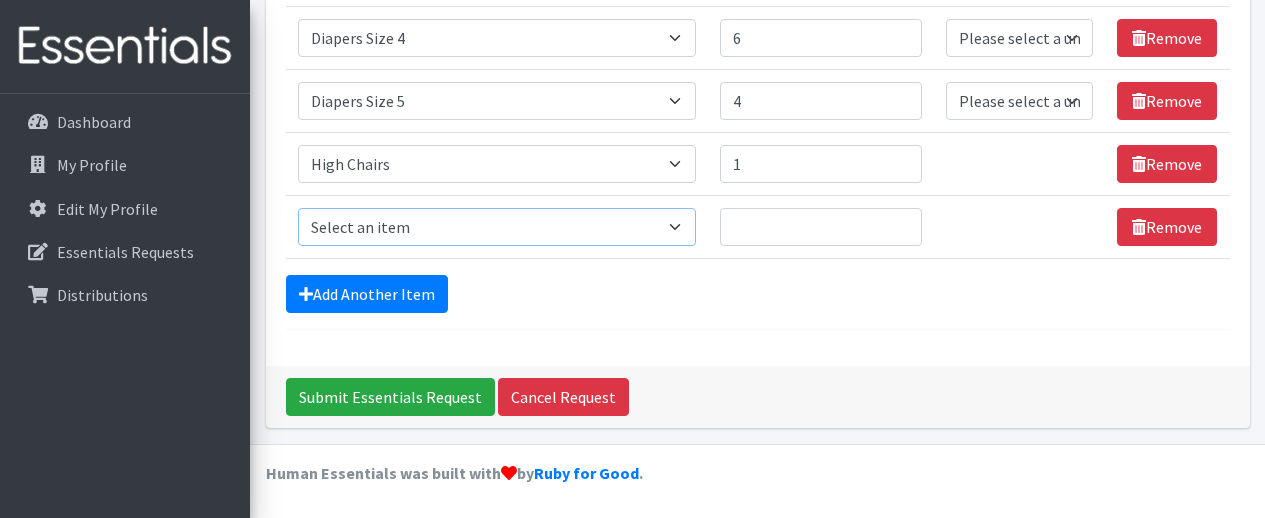 select on "5659" 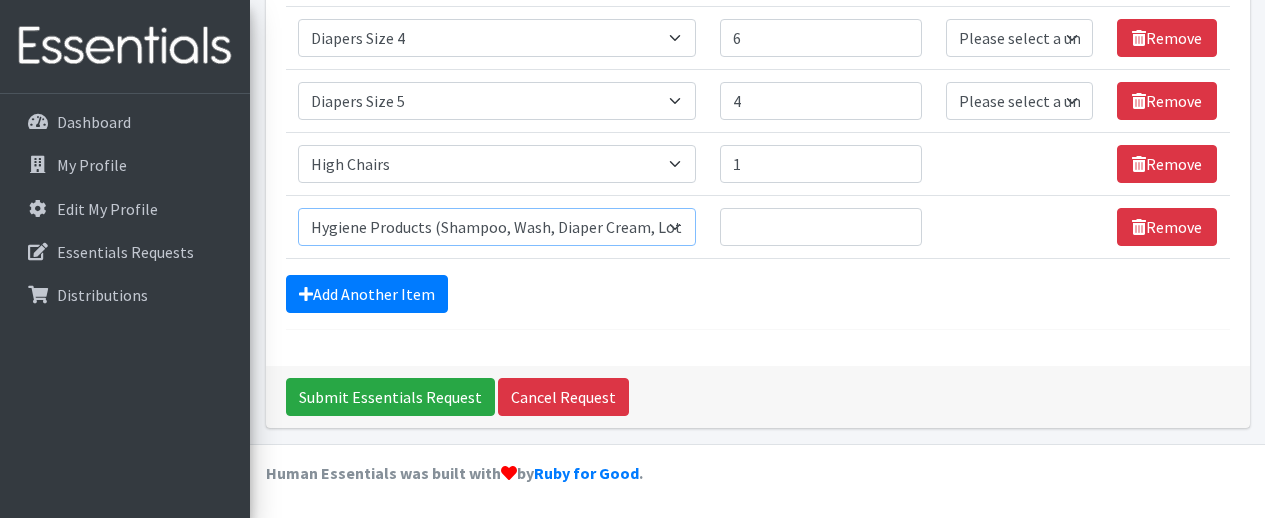 click on "Select an item
# of Children this order will serve
# of Individuals Living in Household
Activity Mat
Baby Carriers
Bath Tubs
Bed Pads
Bibs
Birthday Box - Boy
Birthday Box - Girl
Blankets/Swaddlers/Sleepsacks
Books
Bottles
Breast Pump
Bundle Me's
Car Seat - 3in1 up to 80 lbs.
Car Seat - Infant up to 22lbs. w/ handle
Clothing Boys Spring/Summer 0-6 Months
Clothing Boys Spring/Summer 12-18 Months
Clothing Boys Spring/Summer 18-24 Months
Clothing Boys Spring/Summer 2T
Clothing Boys Spring/Summer 3T
Clothing Boys Spring/Summer 4T
Clothing Boys Spring/Summer 5T
Clothing Boys Spring/Summer 6-12 Months
Clothing Boys Spring/Summer Premie/NB
Clothing Girls Fall/Winter 6-12 Months
Clothing Girls Spring/Summer 0-6 Months
Clothing Girls Spring/Summer 12-18 Months
Clothing Girls Spring/Summer 18-24 Months
Clothing Girls Spring/Summer 2T
Clothing Girls Spring/Summer 3T
Clothing Girls Spring/Summer 4T
Clothing Girls Spring/Summer 5T
Diaper Bags" at bounding box center (497, 227) 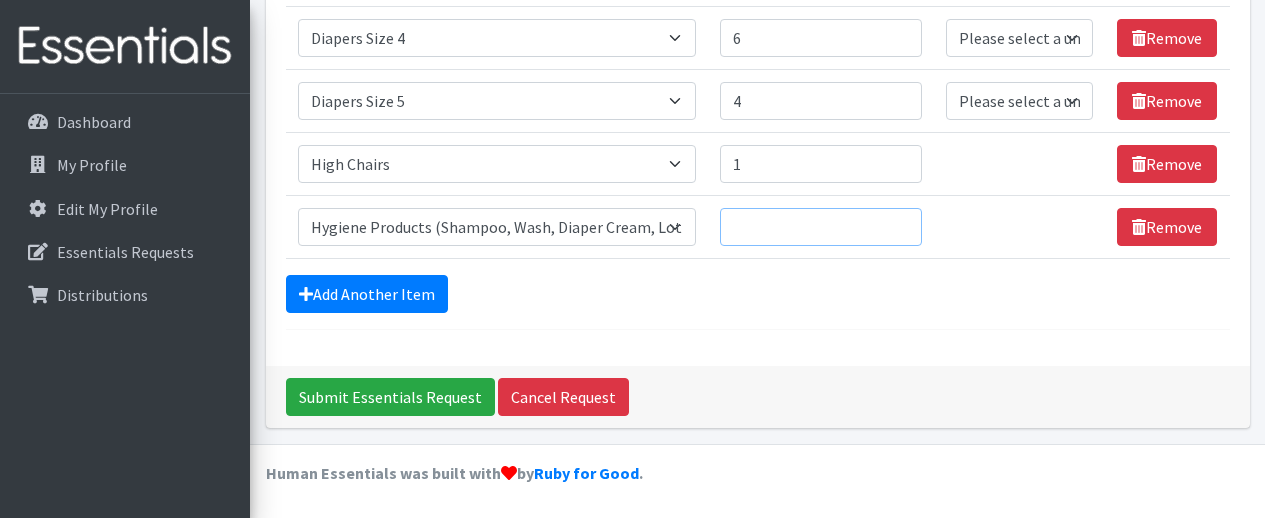 click on "Quantity" at bounding box center [821, 227] 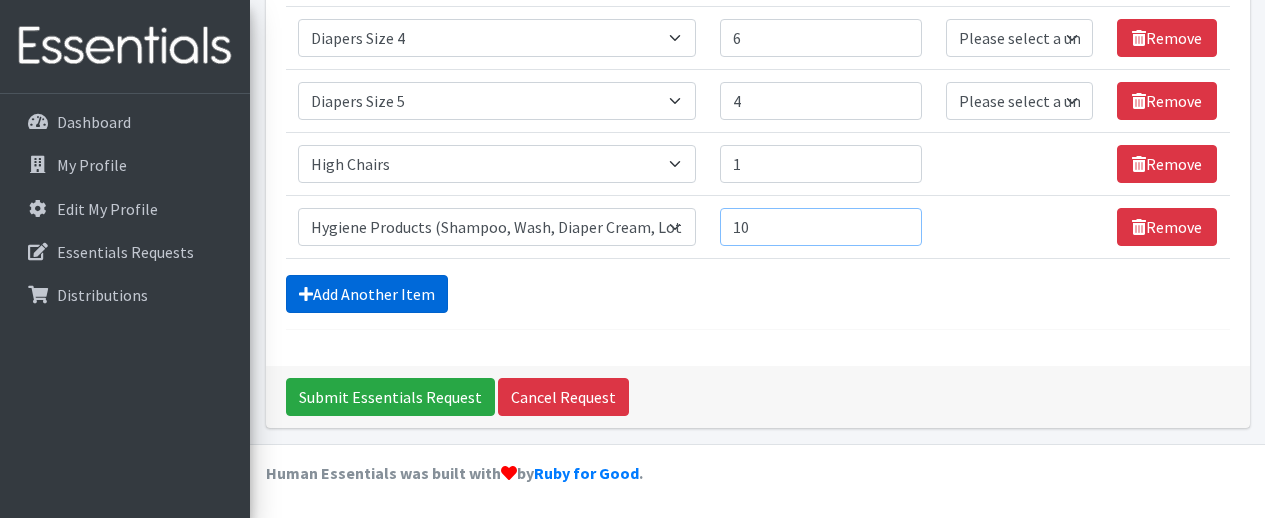 type on "10" 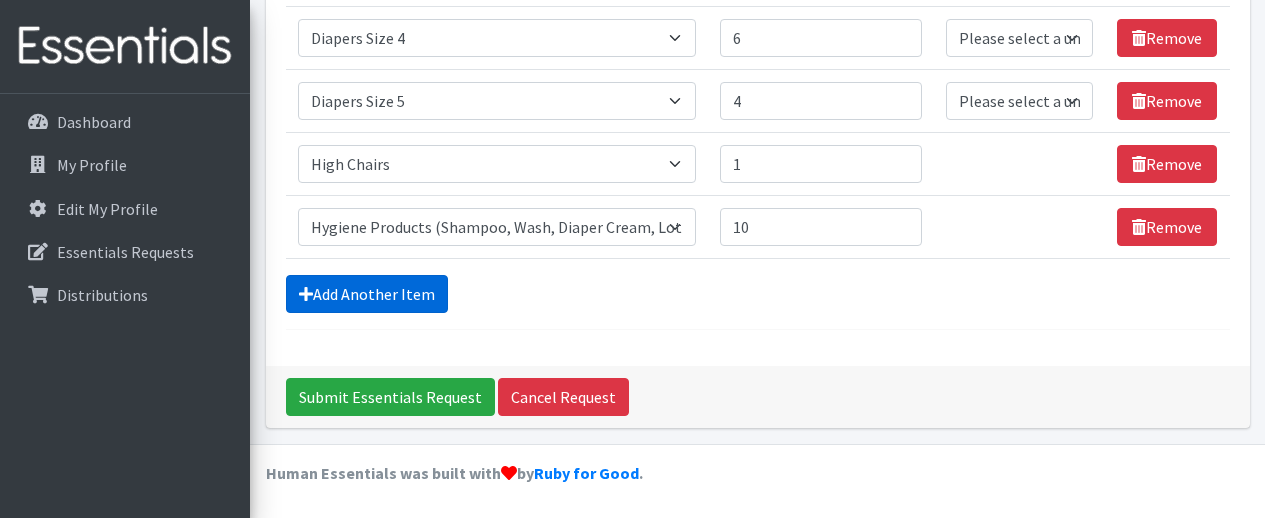 click on "Add Another Item" at bounding box center (367, 294) 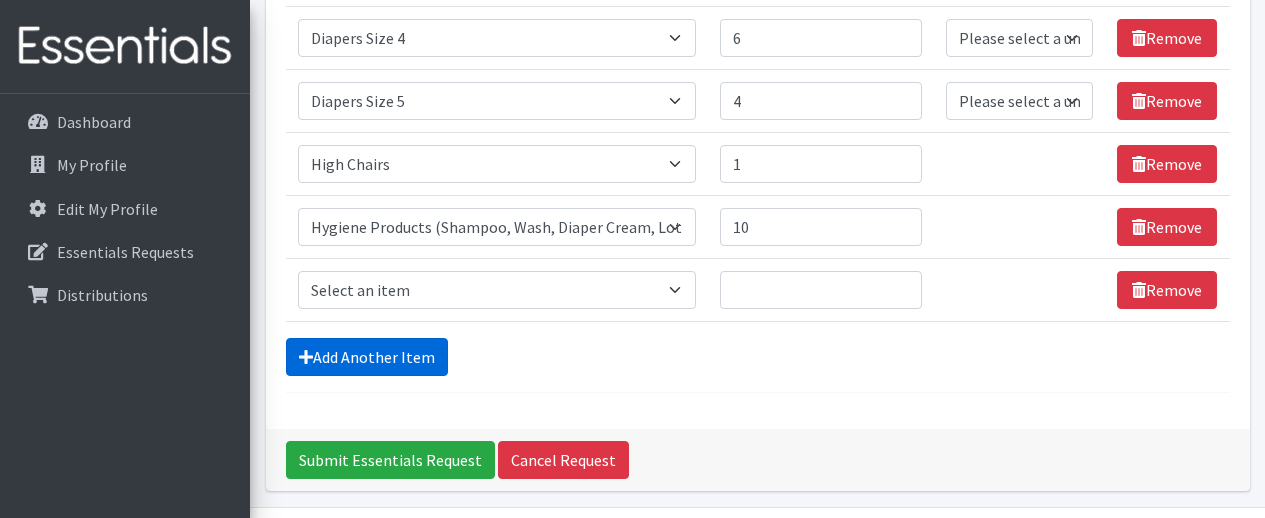 scroll, scrollTop: 934, scrollLeft: 0, axis: vertical 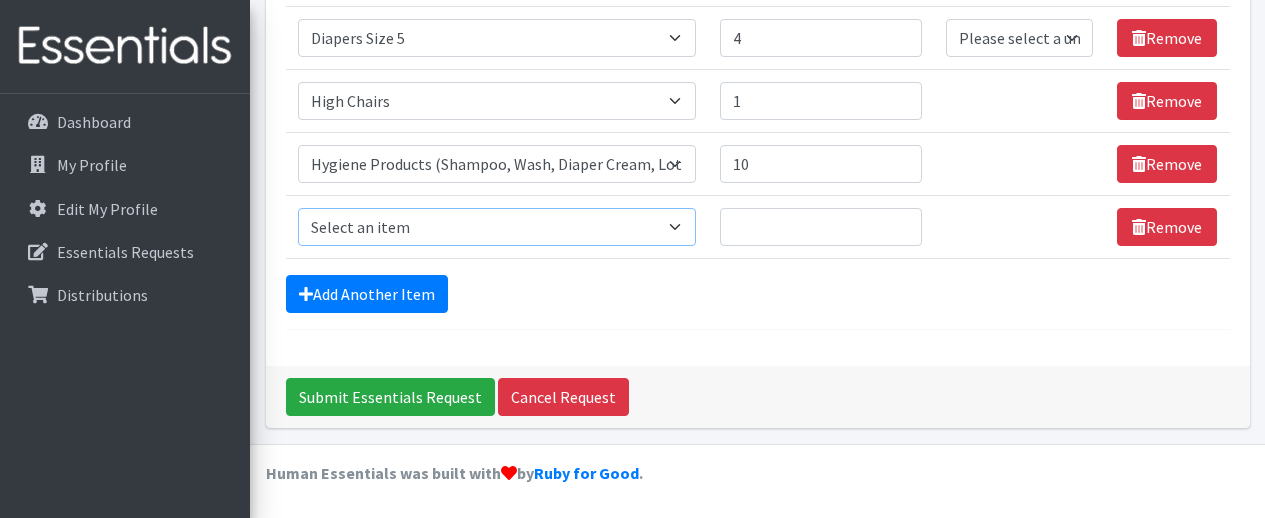 click on "Select an item
# of Children this order will serve
# of Individuals Living in Household
Activity Mat
Baby Carriers
Bath Tubs
Bed Pads
Bibs
Birthday Box - Boy
Birthday Box - Girl
Blankets/Swaddlers/Sleepsacks
Books
Bottles
Breast Pump
Bundle Me's
Car Seat - 3in1 up to 80 lbs.
Car Seat - Infant up to 22lbs. w/ handle
Clothing Boys Spring/Summer 0-6 Months
Clothing Boys Spring/Summer 12-18 Months
Clothing Boys Spring/Summer 18-24 Months
Clothing Boys Spring/Summer 2T
Clothing Boys Spring/Summer 3T
Clothing Boys Spring/Summer 4T
Clothing Boys Spring/Summer 5T
Clothing Boys Spring/Summer 6-12 Months
Clothing Boys Spring/Summer Premie/NB
Clothing Girls Fall/Winter 6-12 Months
Clothing Girls Spring/Summer 0-6 Months
Clothing Girls Spring/Summer 12-18 Months
Clothing Girls Spring/Summer 18-24 Months
Clothing Girls Spring/Summer 2T
Clothing Girls Spring/Summer 3T
Clothing Girls Spring/Summer 4T
Clothing Girls Spring/Summer 5T
Diaper Bags" at bounding box center (497, 227) 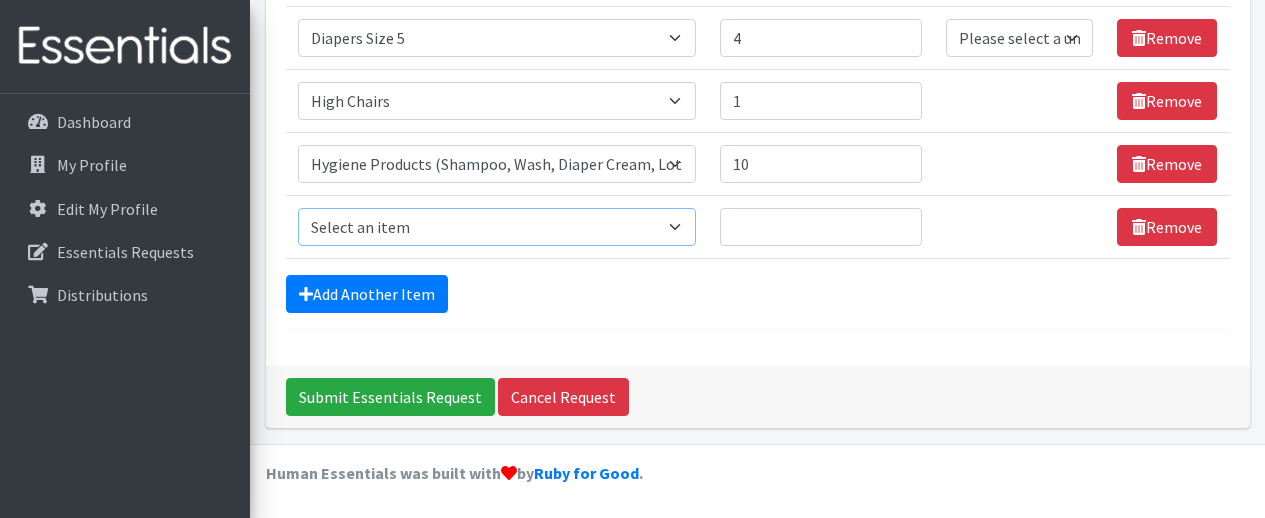 select on "1977" 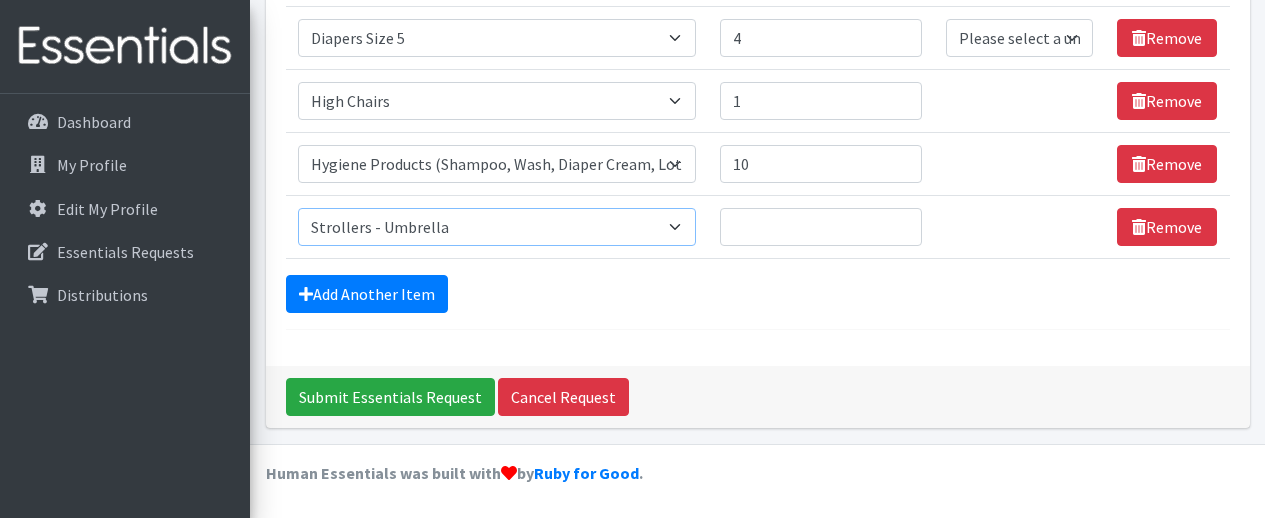 click on "Select an item
# of Children this order will serve
# of Individuals Living in Household
Activity Mat
Baby Carriers
Bath Tubs
Bed Pads
Bibs
Birthday Box - Boy
Birthday Box - Girl
Blankets/Swaddlers/Sleepsacks
Books
Bottles
Breast Pump
Bundle Me's
Car Seat - 3in1 up to 80 lbs.
Car Seat - Infant up to 22lbs. w/ handle
Clothing Boys Spring/Summer 0-6 Months
Clothing Boys Spring/Summer 12-18 Months
Clothing Boys Spring/Summer 18-24 Months
Clothing Boys Spring/Summer 2T
Clothing Boys Spring/Summer 3T
Clothing Boys Spring/Summer 4T
Clothing Boys Spring/Summer 5T
Clothing Boys Spring/Summer 6-12 Months
Clothing Boys Spring/Summer Premie/NB
Clothing Girls Fall/Winter 6-12 Months
Clothing Girls Spring/Summer 0-6 Months
Clothing Girls Spring/Summer 12-18 Months
Clothing Girls Spring/Summer 18-24 Months
Clothing Girls Spring/Summer 2T
Clothing Girls Spring/Summer 3T
Clothing Girls Spring/Summer 4T
Clothing Girls Spring/Summer 5T
Diaper Bags" at bounding box center (497, 227) 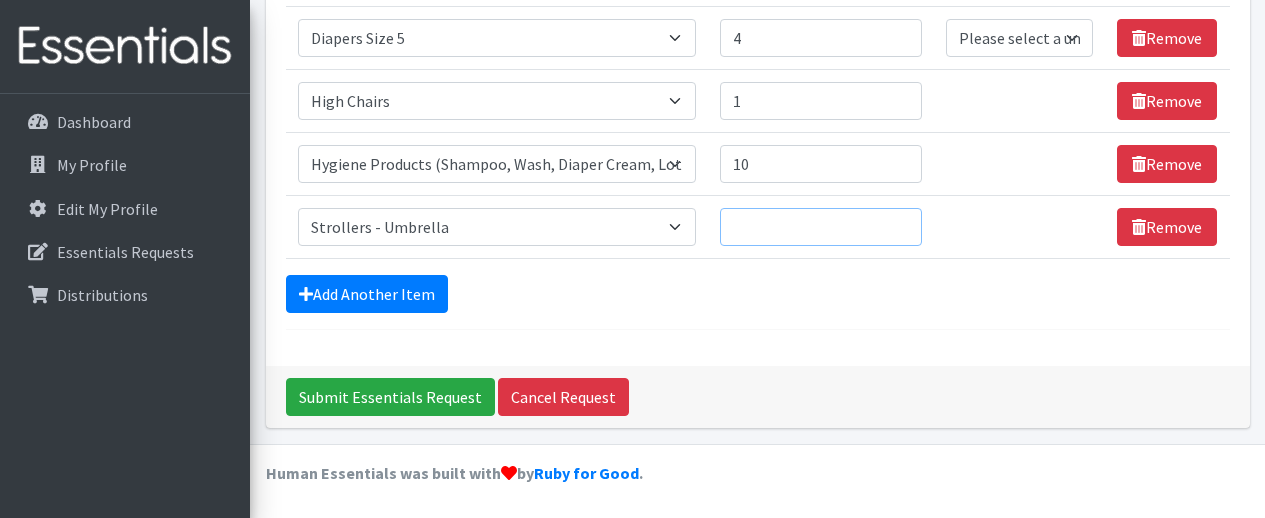 click on "Quantity" at bounding box center [821, 227] 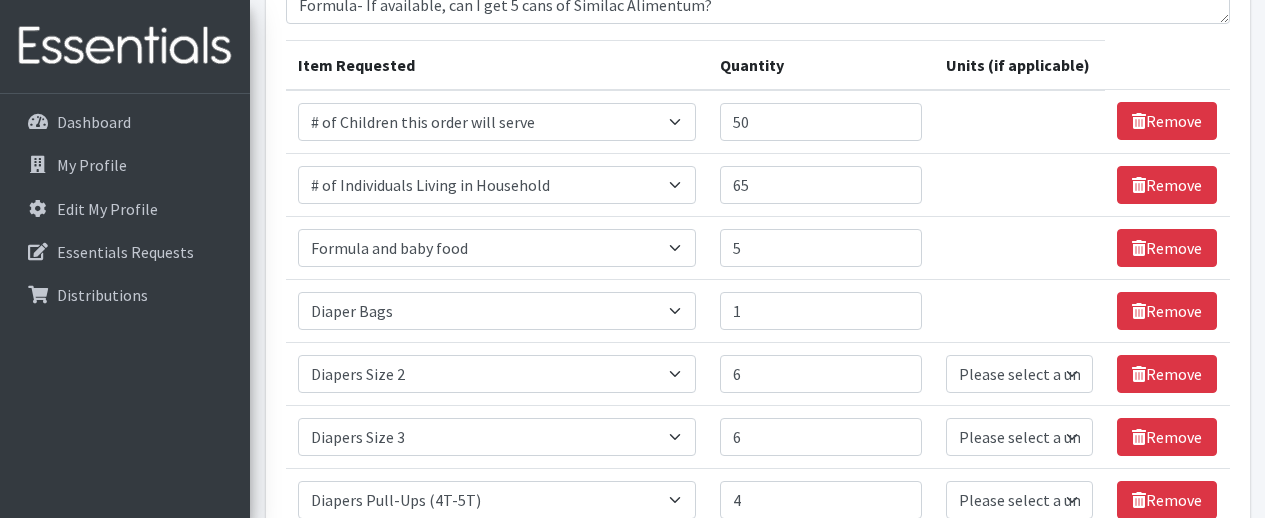 scroll, scrollTop: 462, scrollLeft: 0, axis: vertical 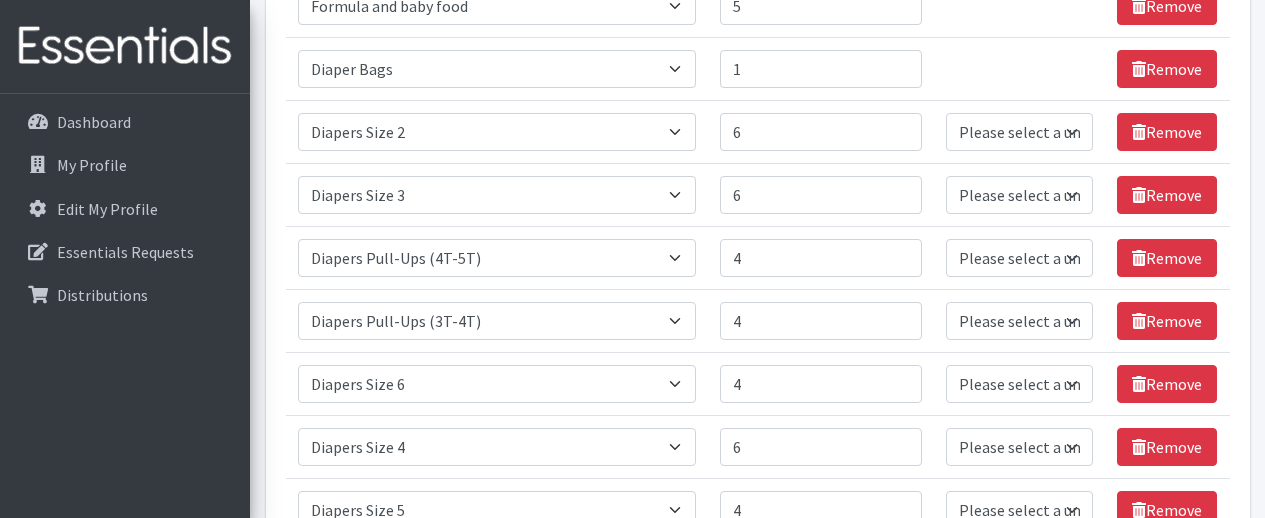 type on "1" 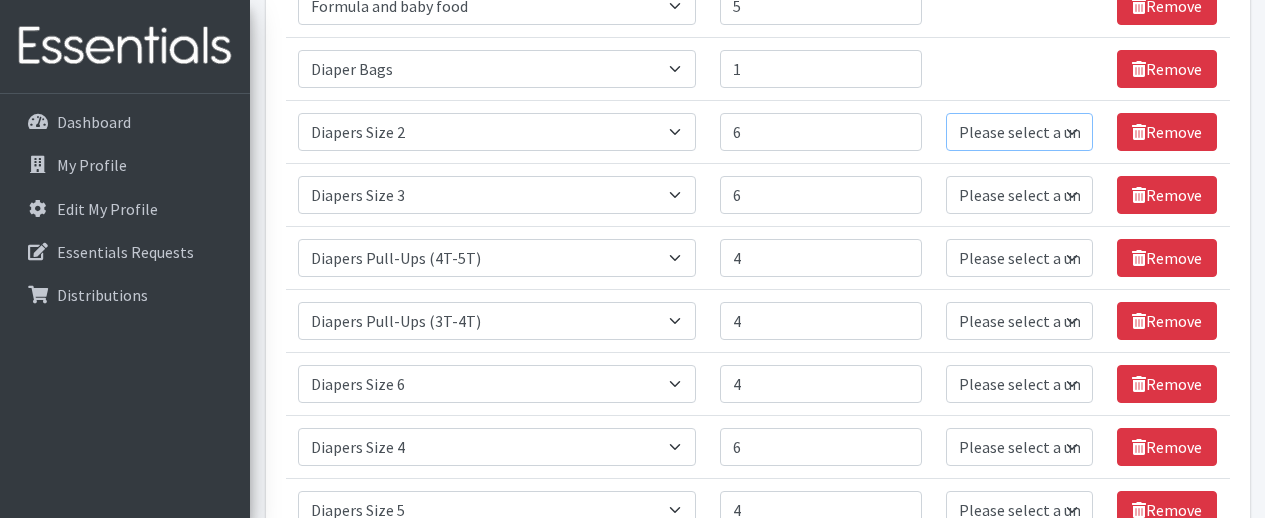click on "Please select a unit units Packs" at bounding box center (1019, 132) 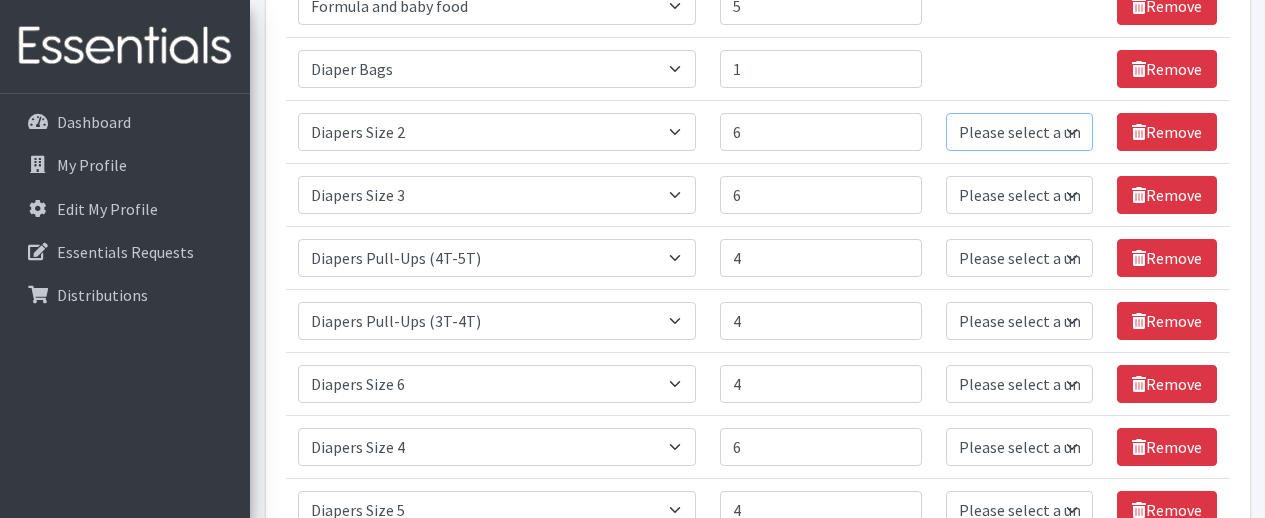 select on "Pack" 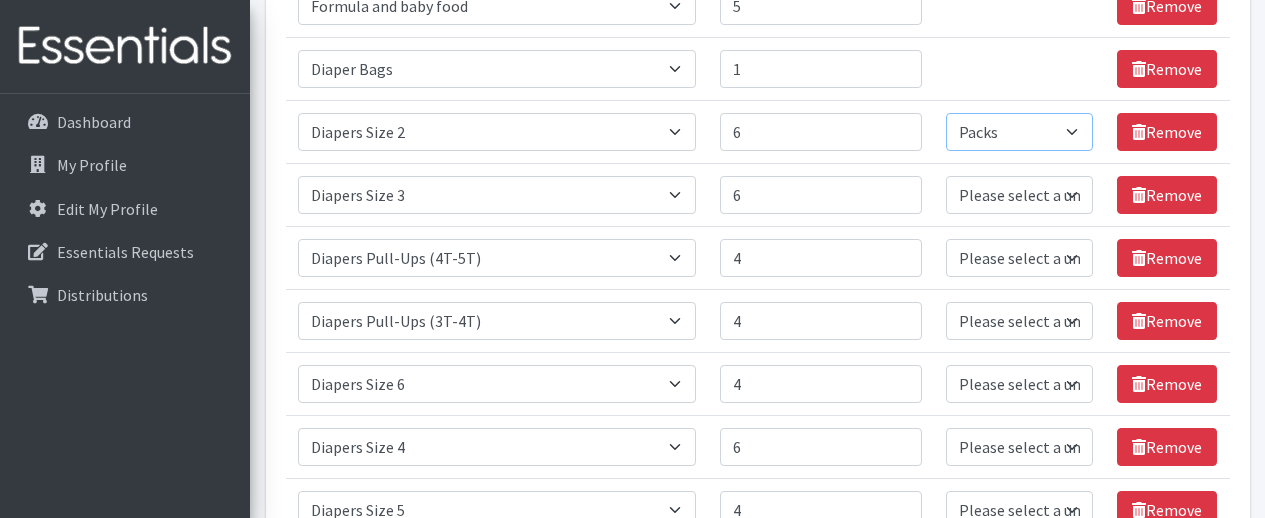 click on "Please select a unit units Packs" at bounding box center (1019, 132) 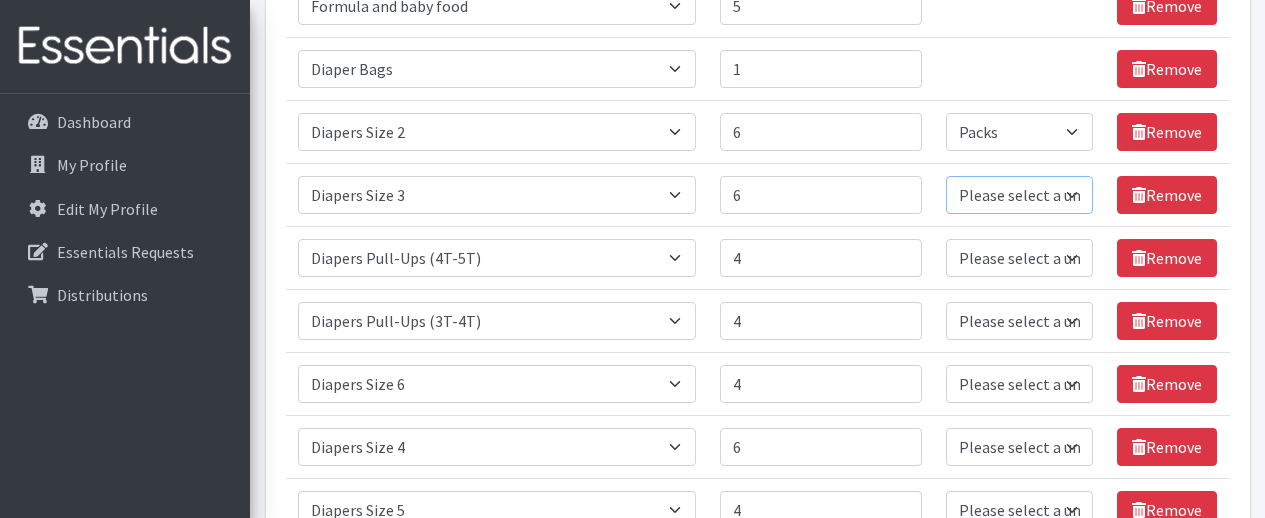 click on "Please select a unit units Packs" at bounding box center [1019, 195] 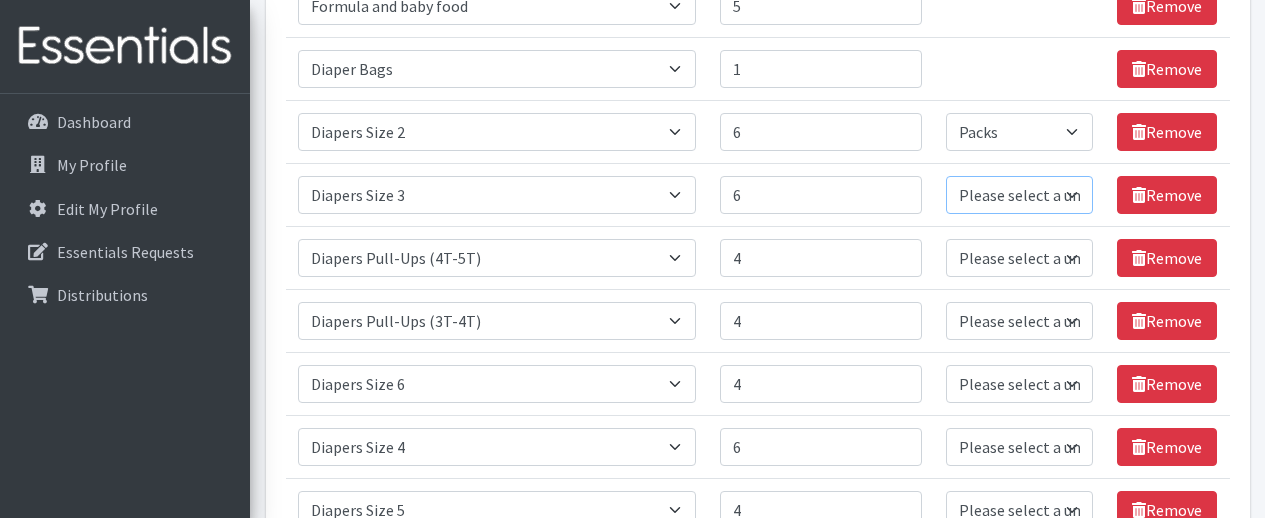 select on "Pack" 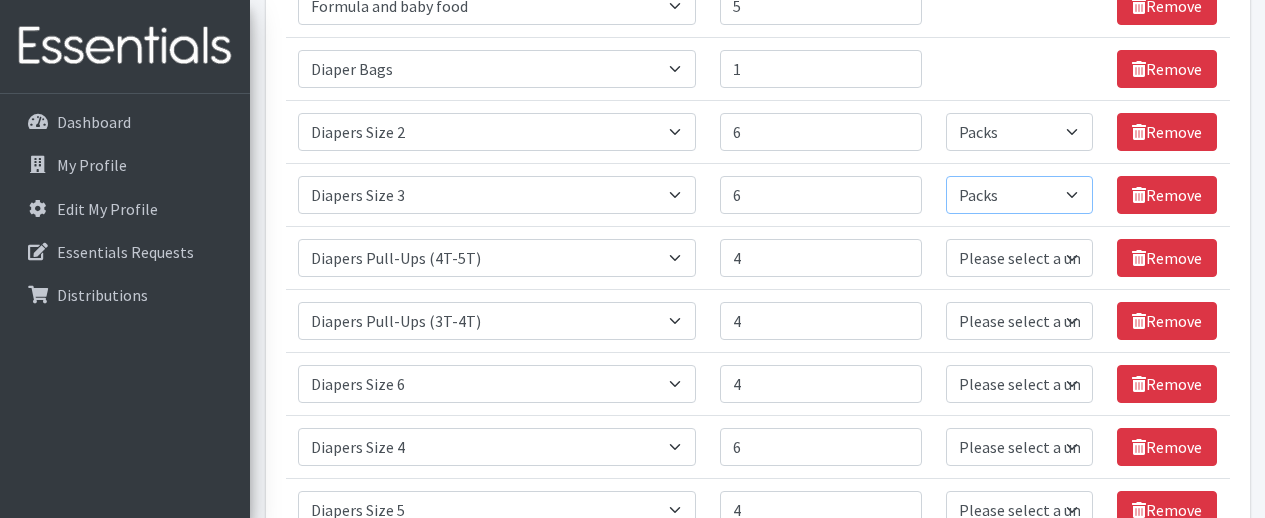 click on "Please select a unit units Packs" at bounding box center (1019, 195) 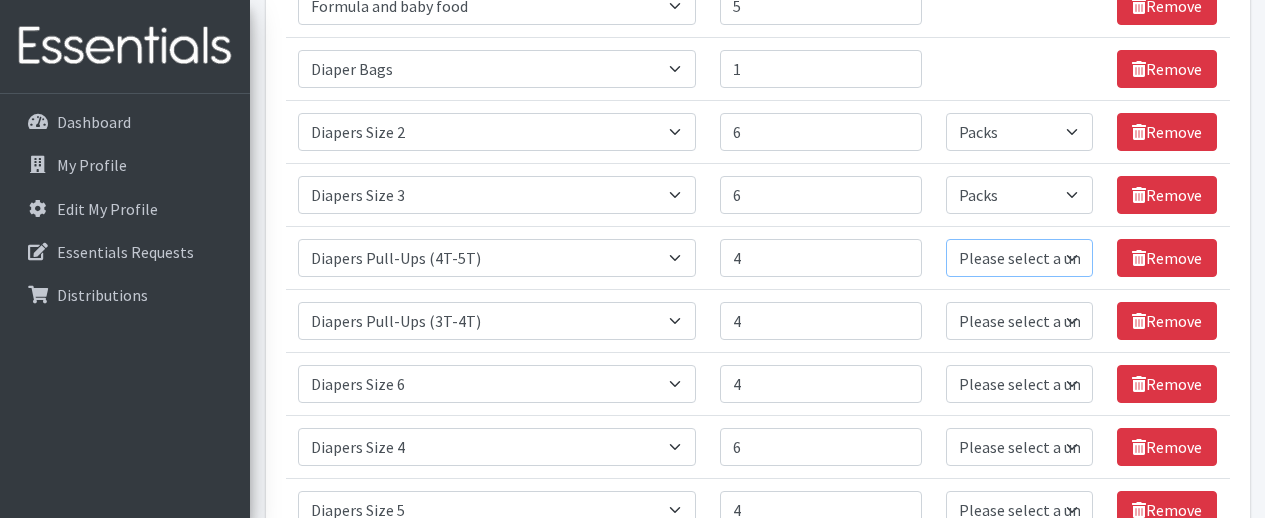 click on "Please select a unit units Packs" at bounding box center (1019, 258) 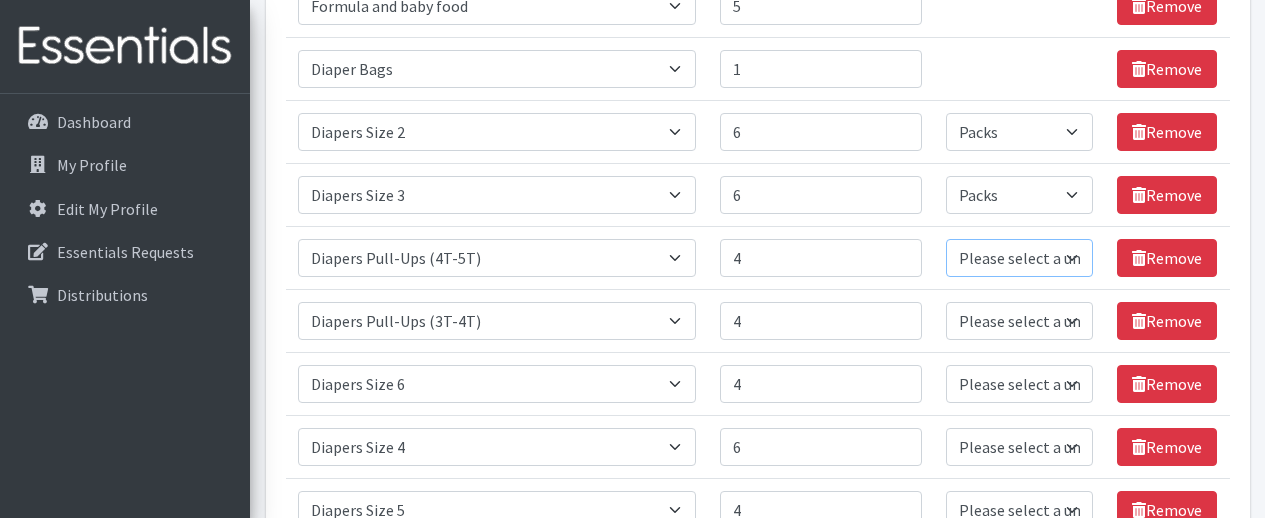 select on "Pack" 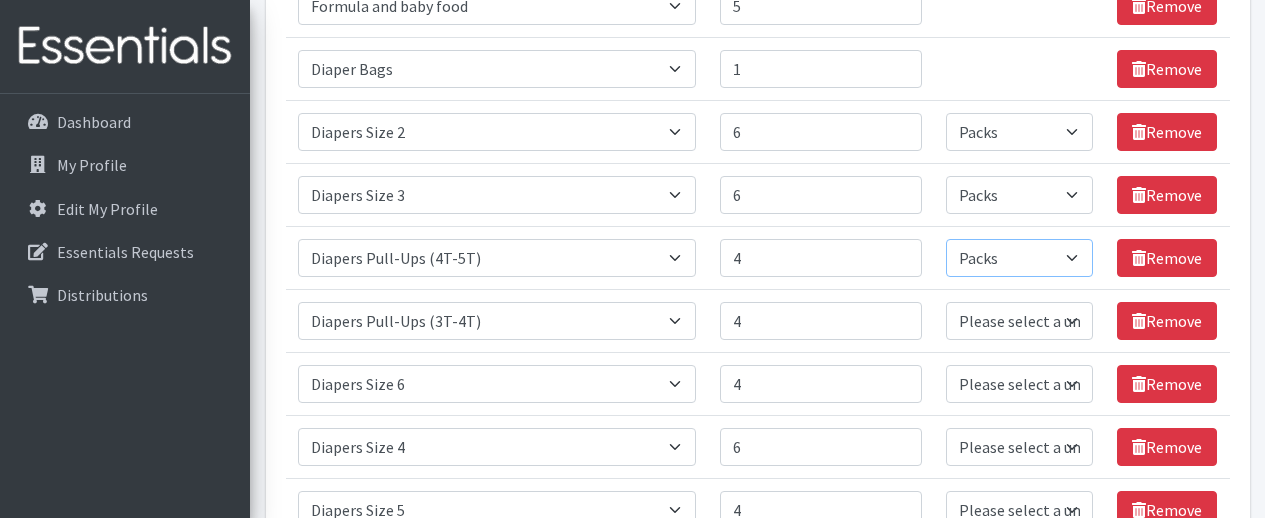 click on "Please select a unit units Packs" at bounding box center [1019, 258] 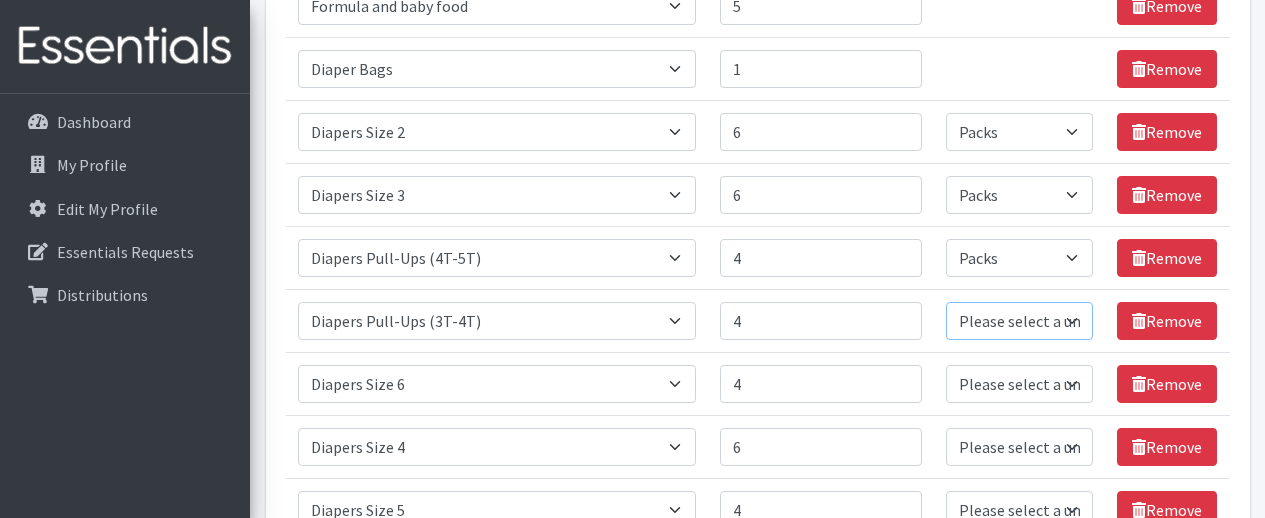 click on "Please select a unit units Packs" at bounding box center [1019, 321] 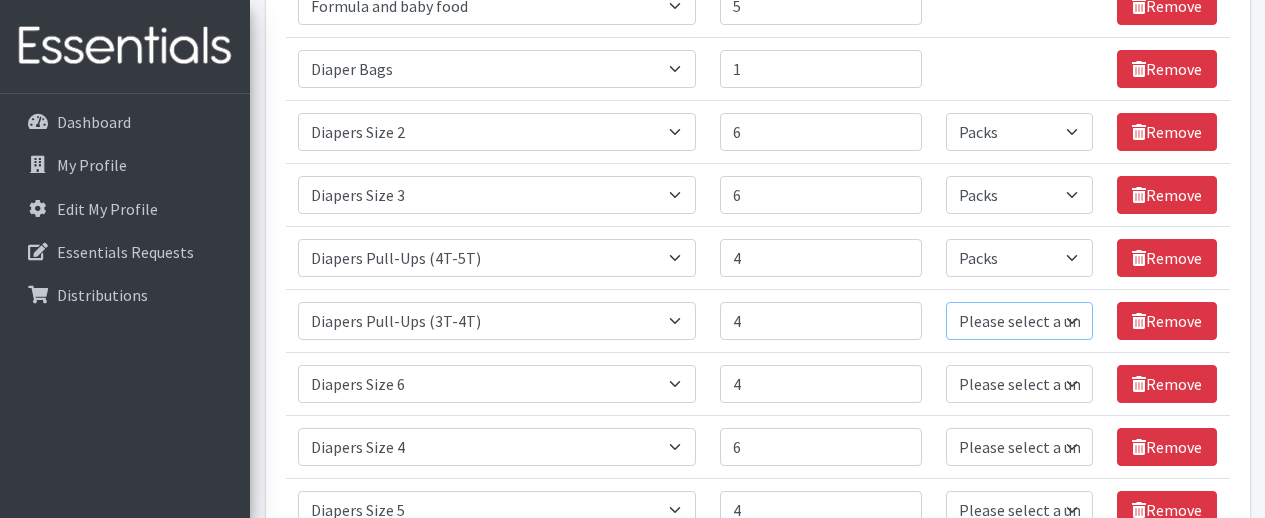 select on "Pack" 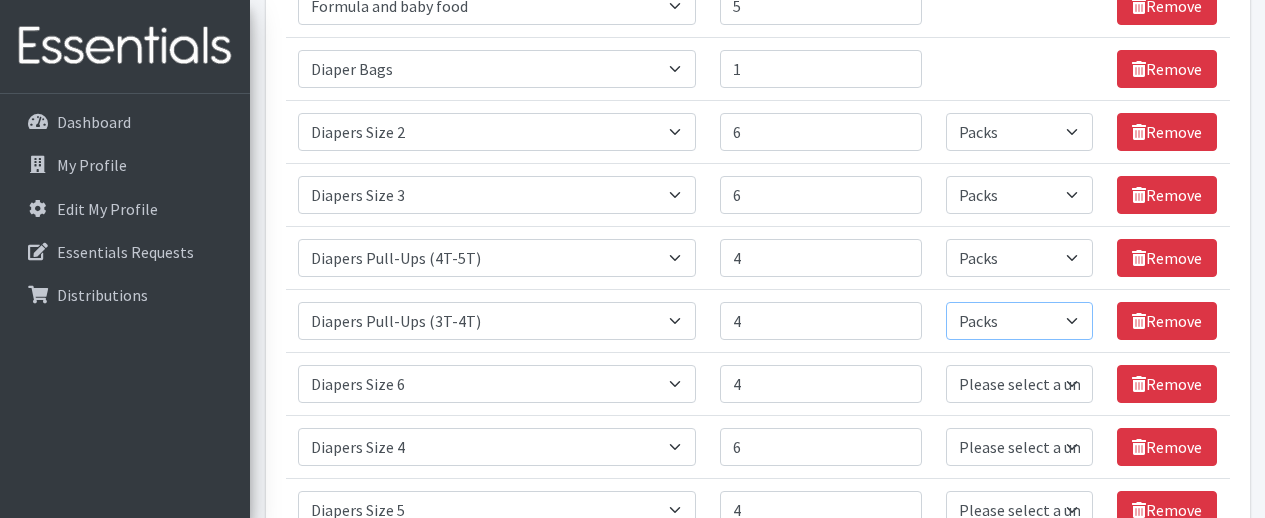click on "Please select a unit units Packs" at bounding box center (1019, 321) 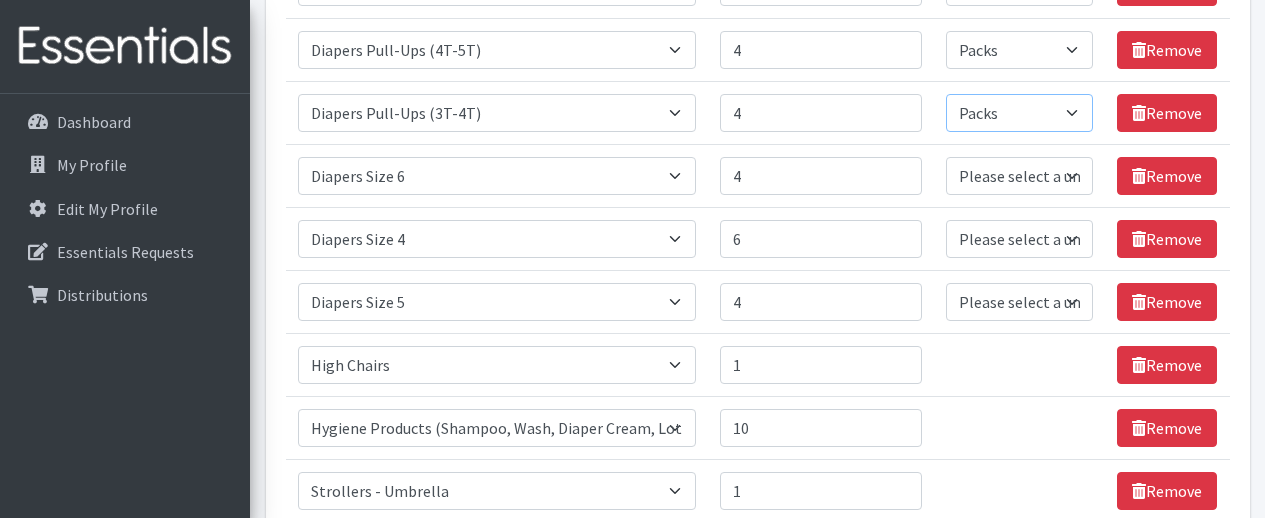 scroll, scrollTop: 671, scrollLeft: 0, axis: vertical 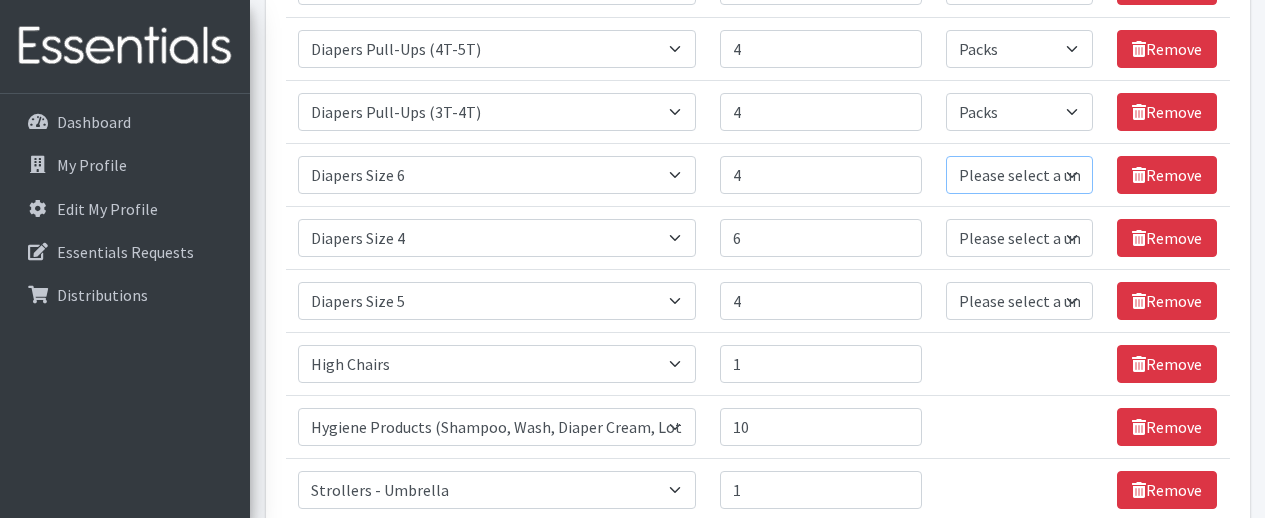 click on "Please select a unit units Packs" at bounding box center [1019, 175] 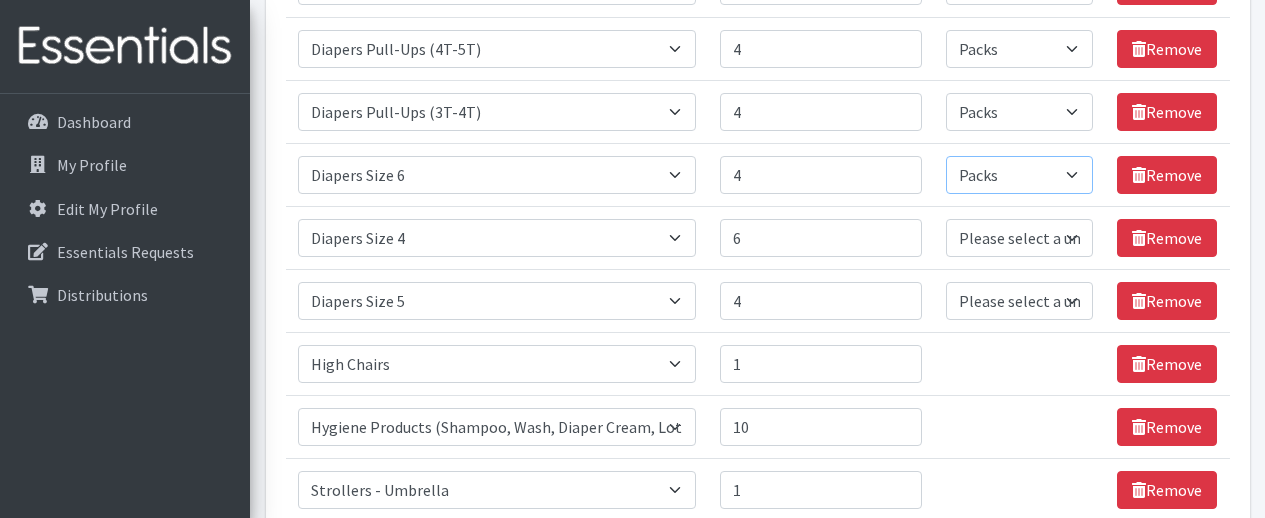 click on "Please select a unit units Packs" at bounding box center [1019, 175] 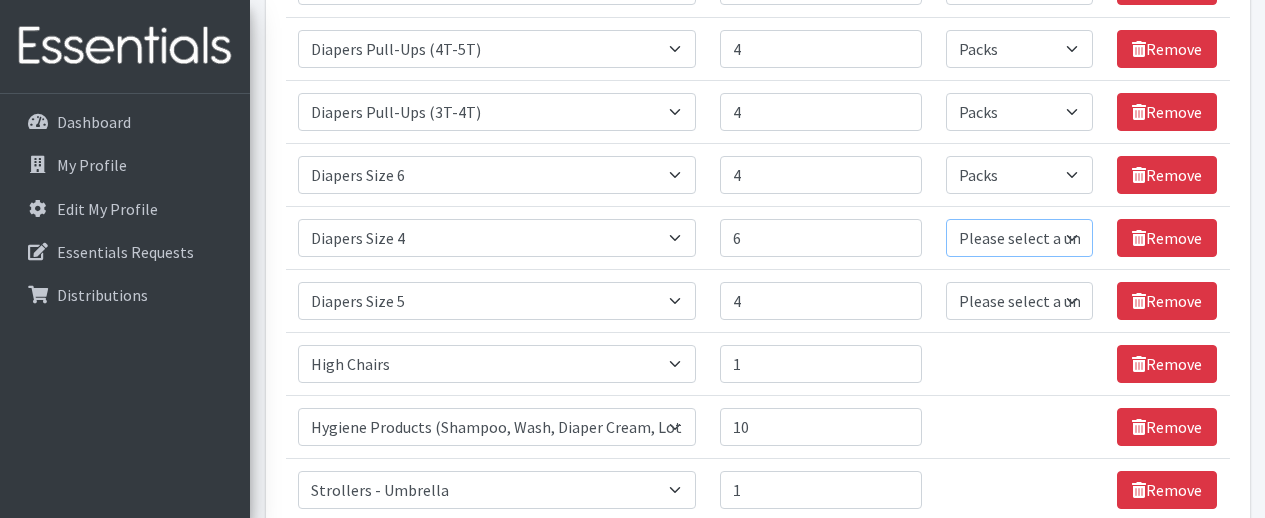 click on "Please select a unit units Packs" at bounding box center (1019, 238) 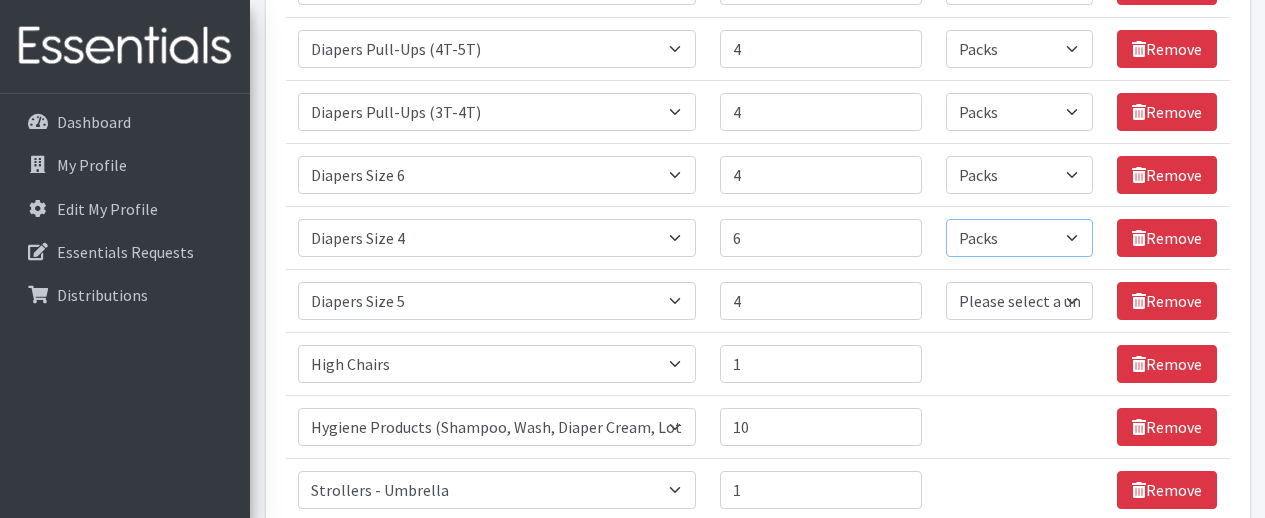 click on "Please select a unit units Packs" at bounding box center (1019, 238) 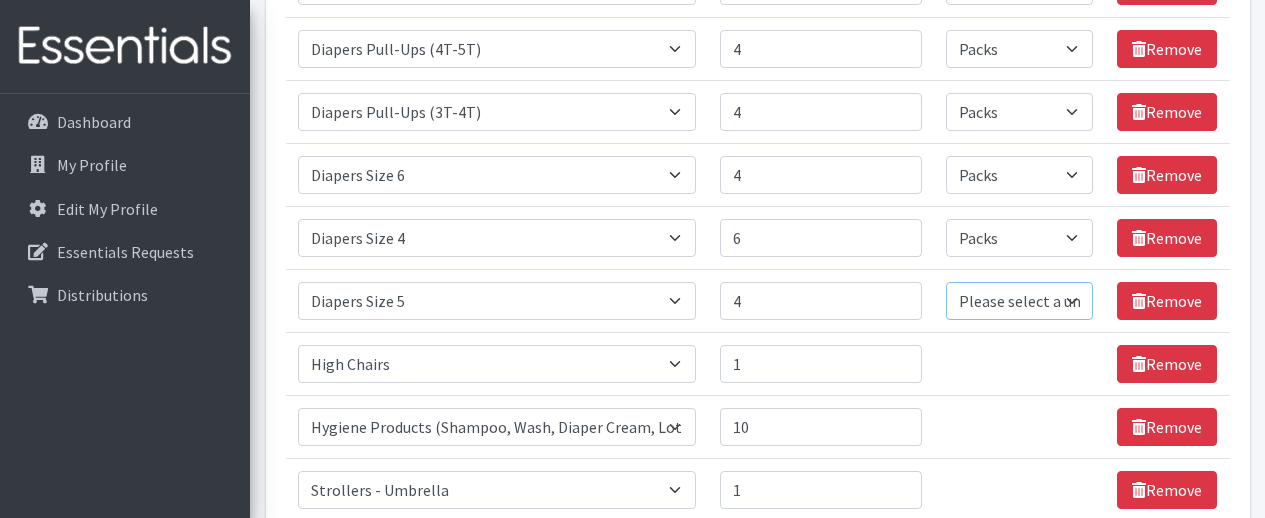 click on "Please select a unit units Packs" at bounding box center (1019, 301) 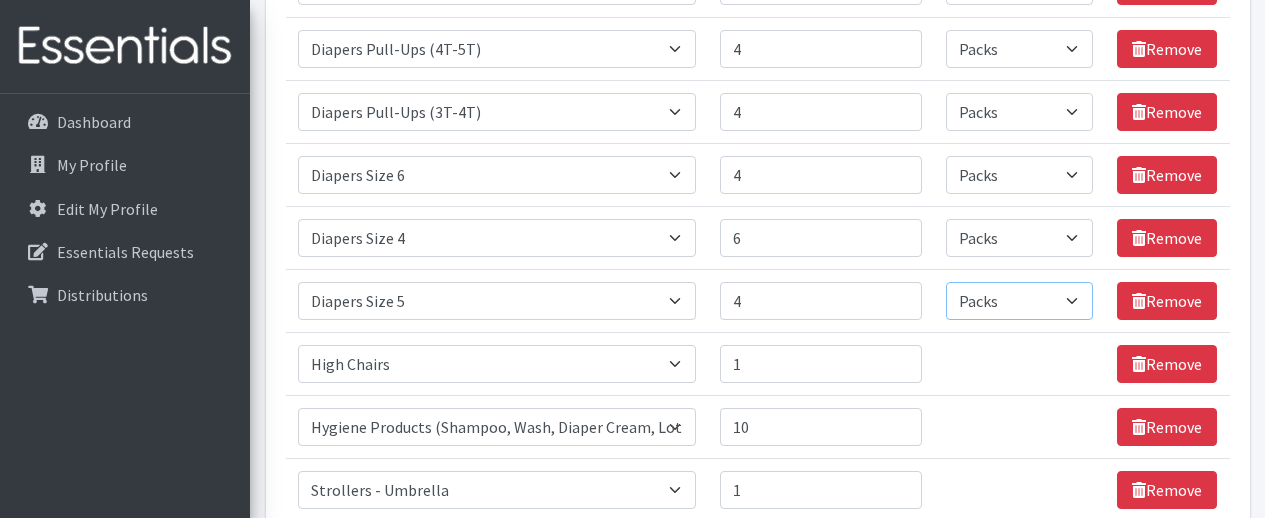 click on "Please select a unit units Packs" at bounding box center [1019, 301] 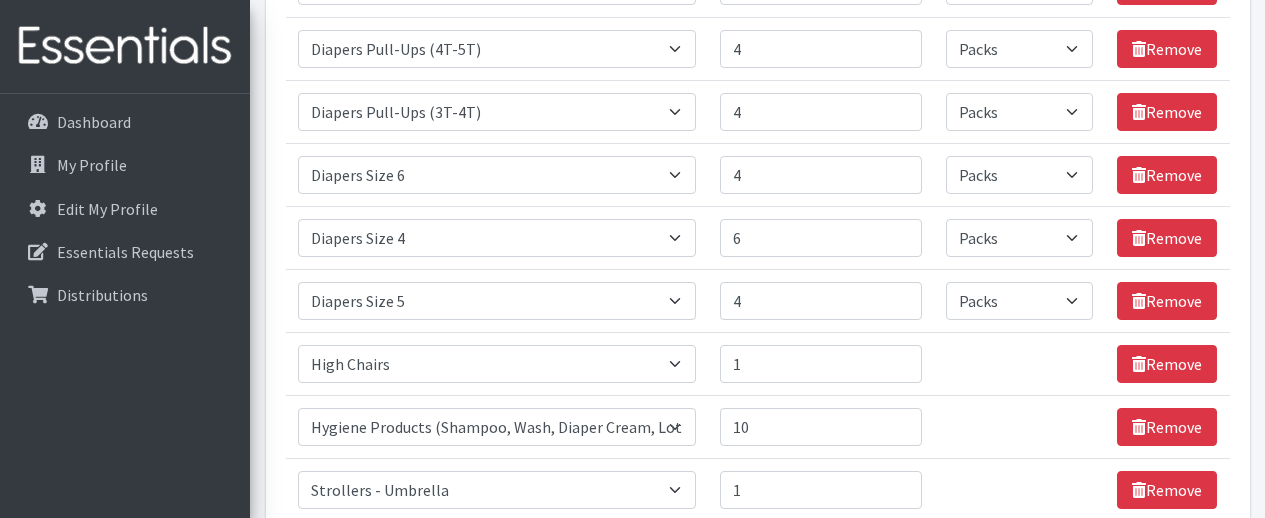click on "Unit
units" at bounding box center [1019, 363] 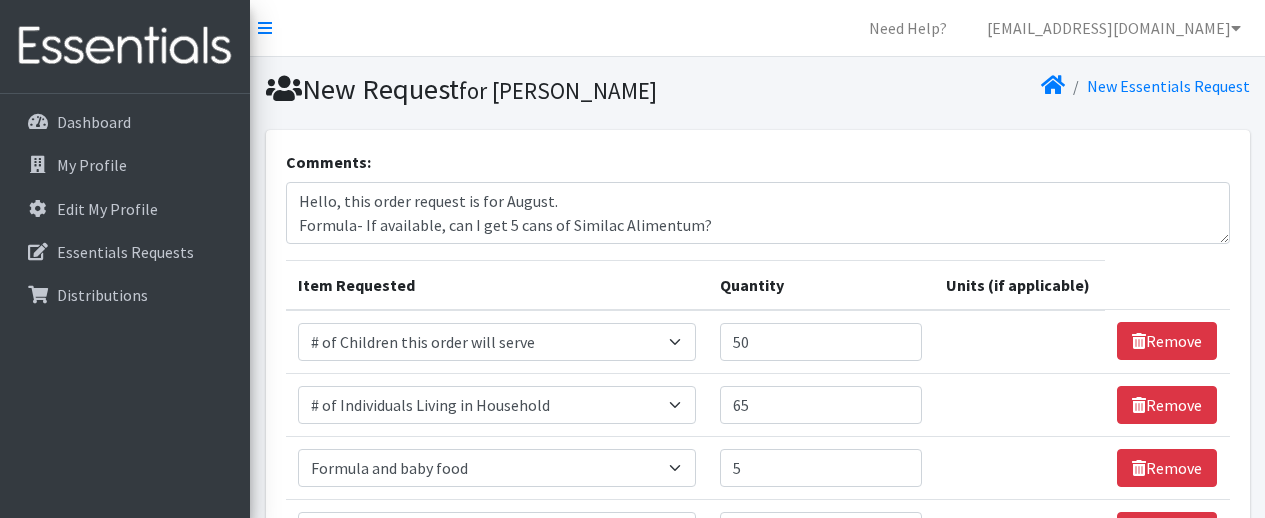 scroll, scrollTop: 44, scrollLeft: 0, axis: vertical 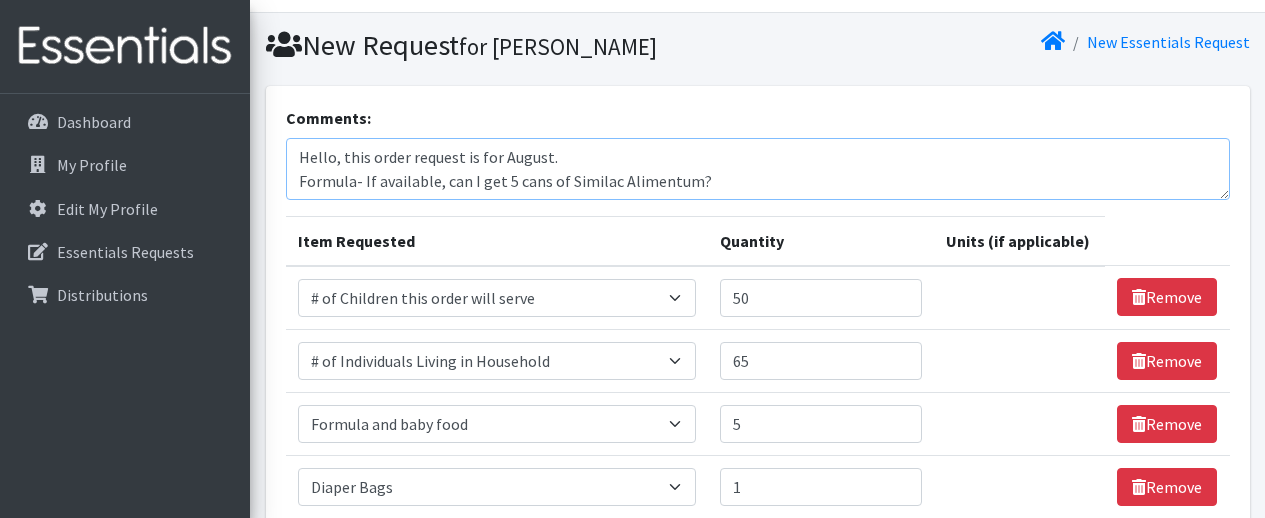 click on "Hello, this order request is for August.
Formula- If available, can I get 5 cans of Similac Alimentum?" at bounding box center [758, 169] 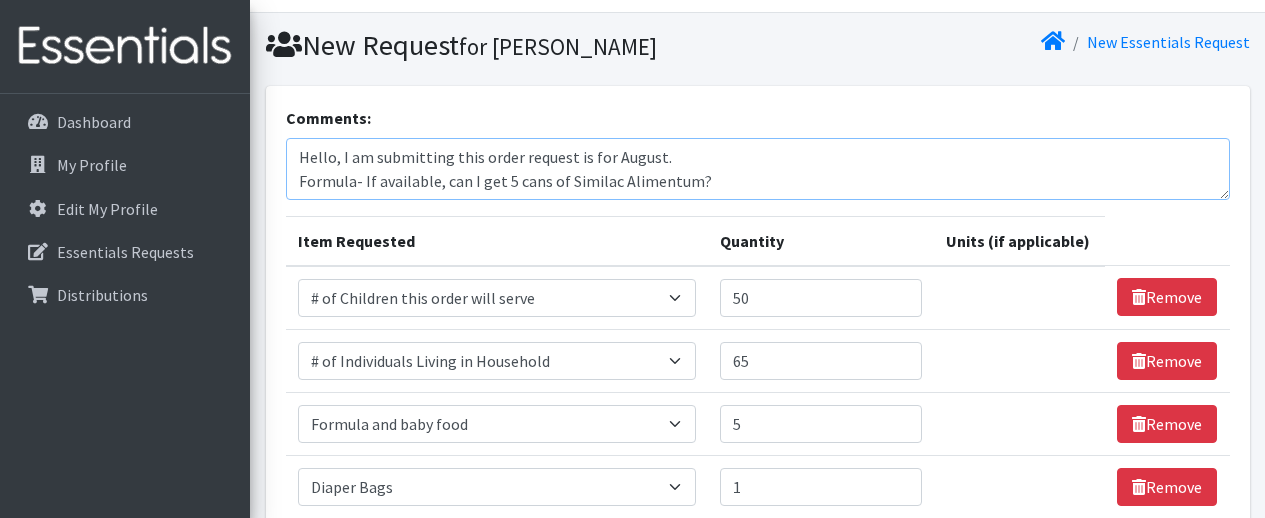 drag, startPoint x: 580, startPoint y: 159, endPoint x: 514, endPoint y: 160, distance: 66.007576 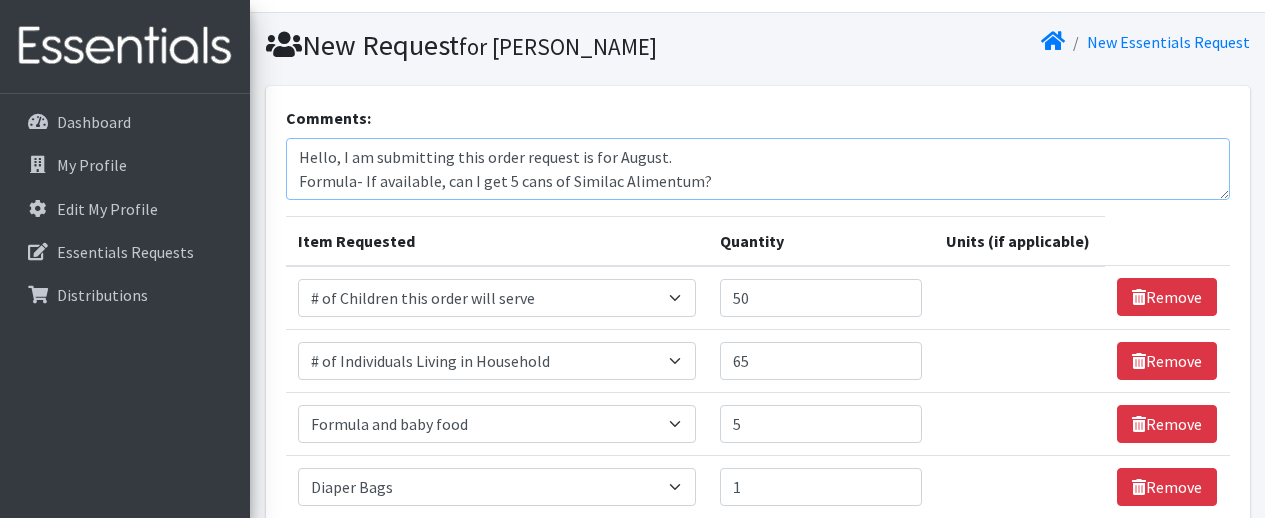 click on "Hello, I am submitting this order request is for August.
Formula- If available, can I get 5 cans of Similac Alimentum?" at bounding box center [758, 169] 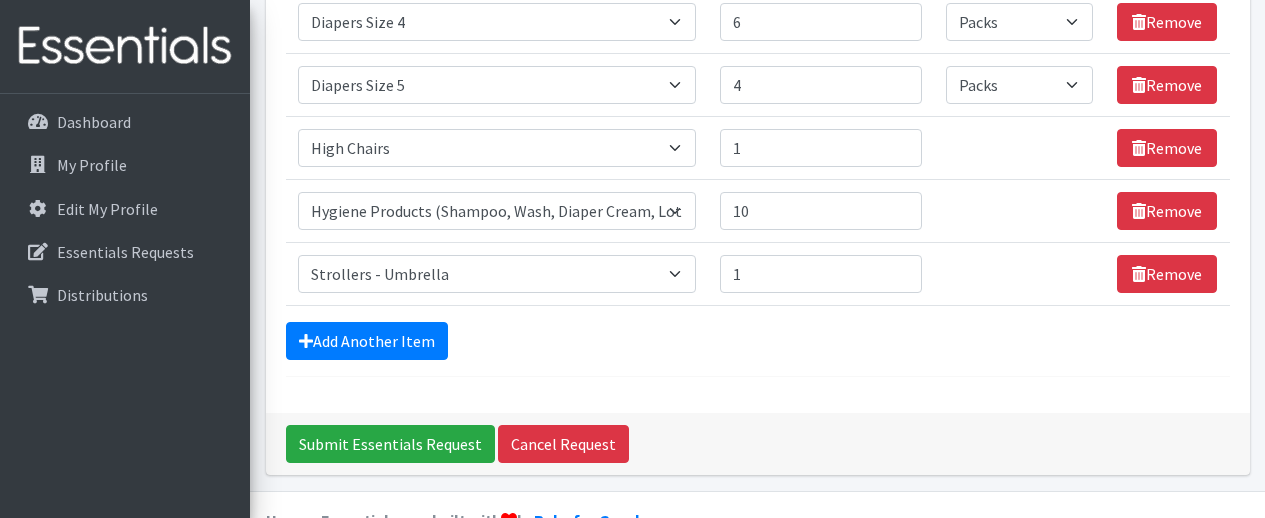 scroll, scrollTop: 934, scrollLeft: 0, axis: vertical 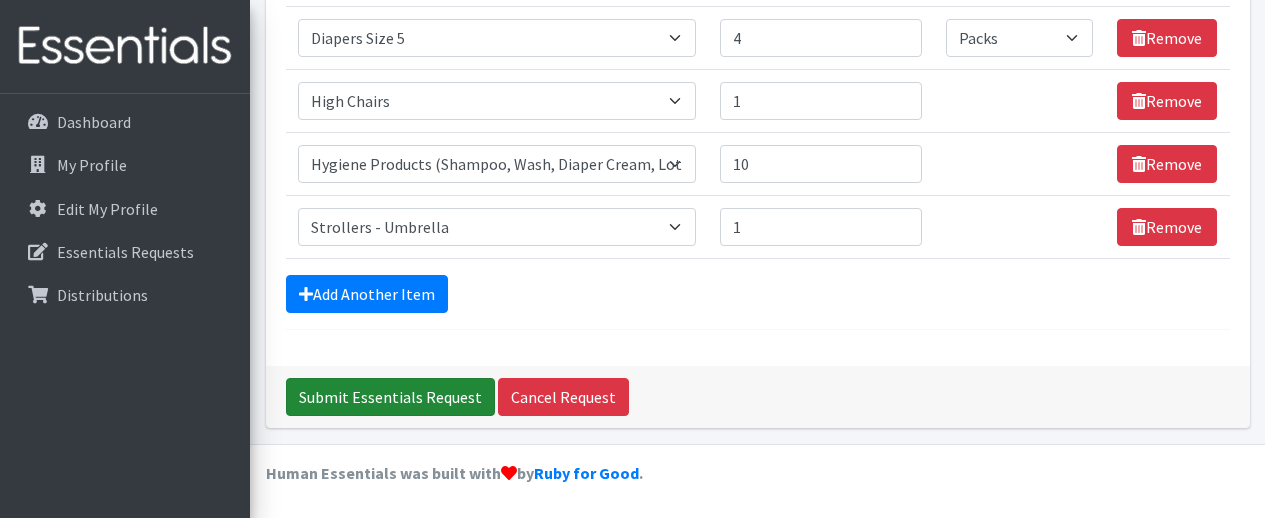 type on "Hello, I am submitting this order for August.
Formula- If available, can I get 5 cans of Similac Alimentum?" 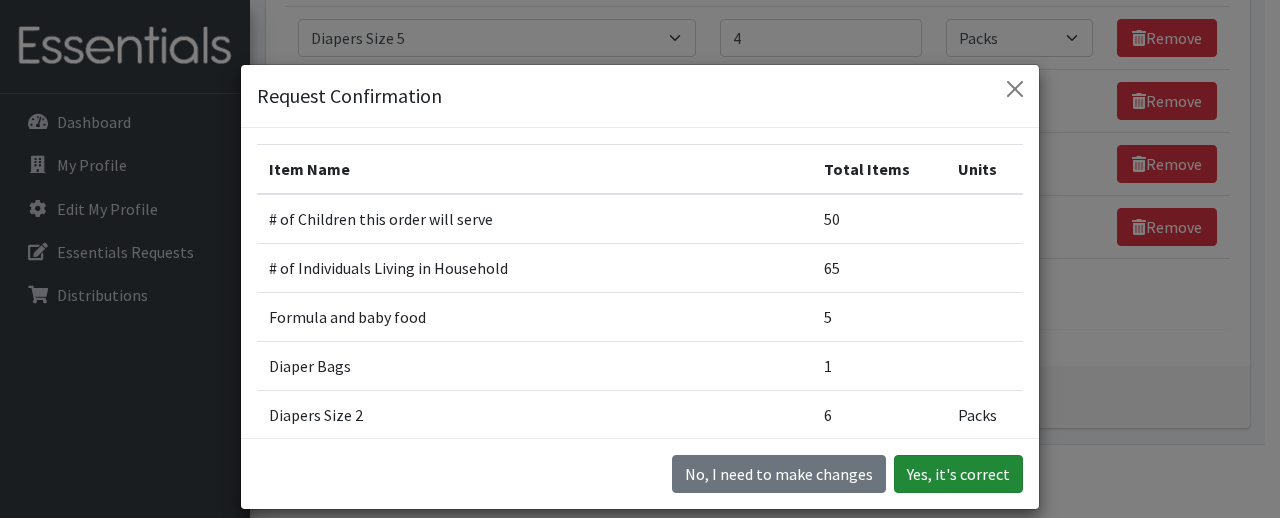 click on "Yes, it's correct" at bounding box center (958, 474) 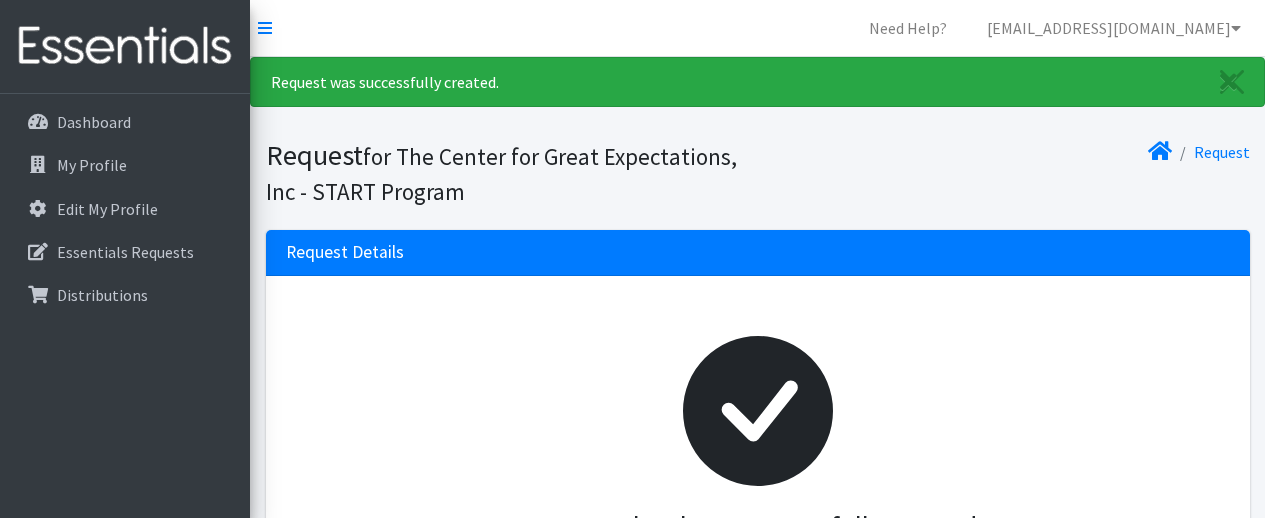 scroll, scrollTop: 0, scrollLeft: 0, axis: both 